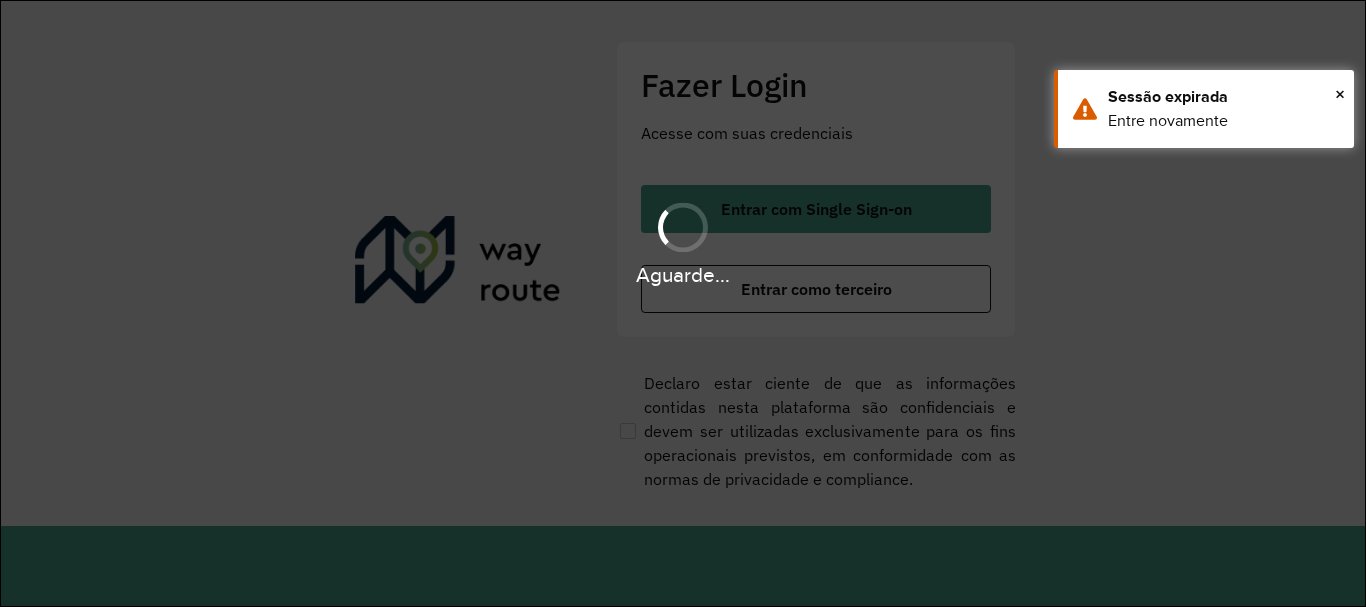 scroll, scrollTop: 0, scrollLeft: 0, axis: both 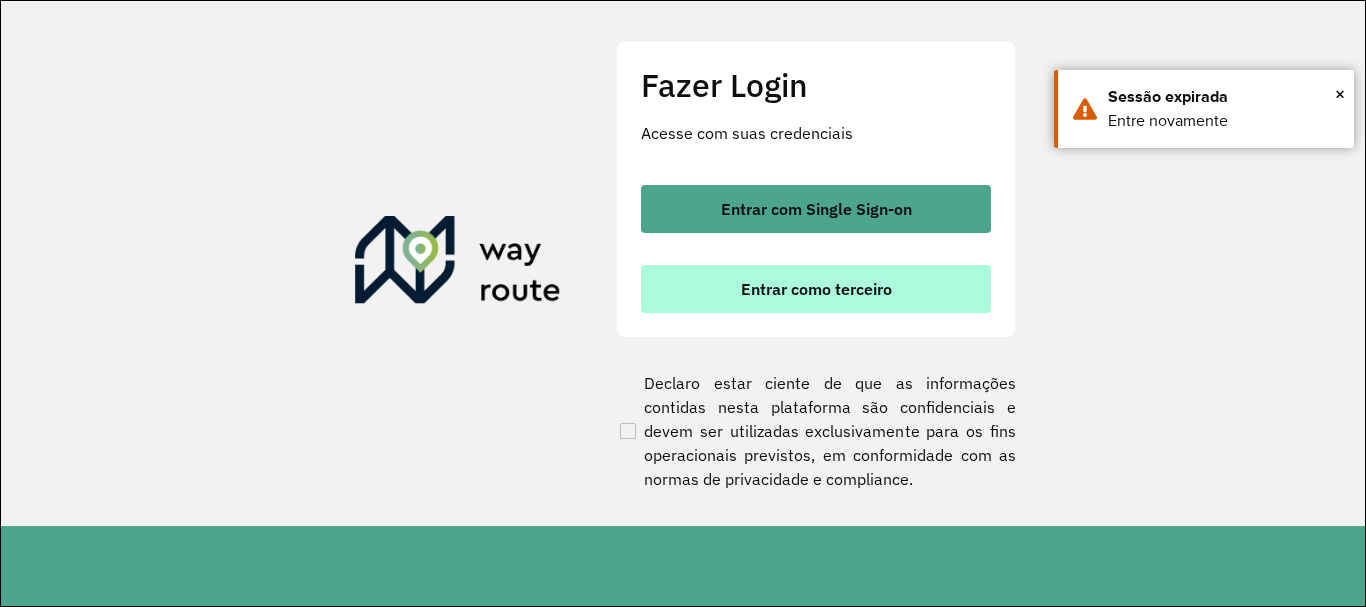 click on "Entrar como terceiro" at bounding box center (816, 289) 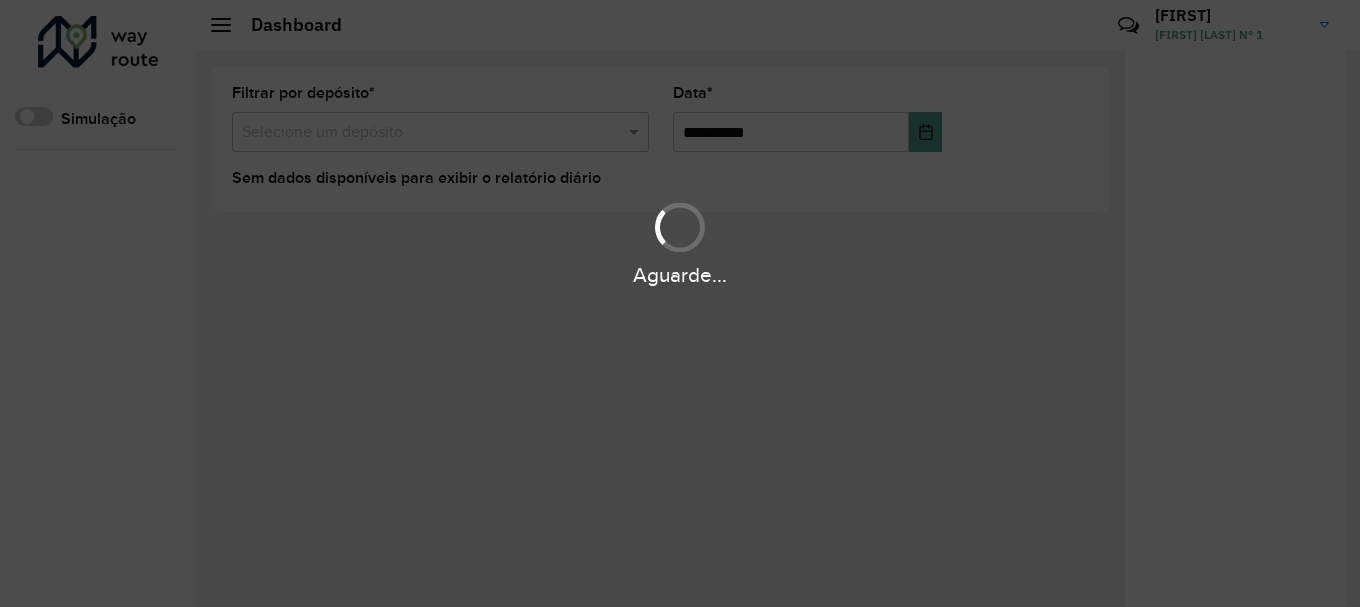 scroll, scrollTop: 0, scrollLeft: 0, axis: both 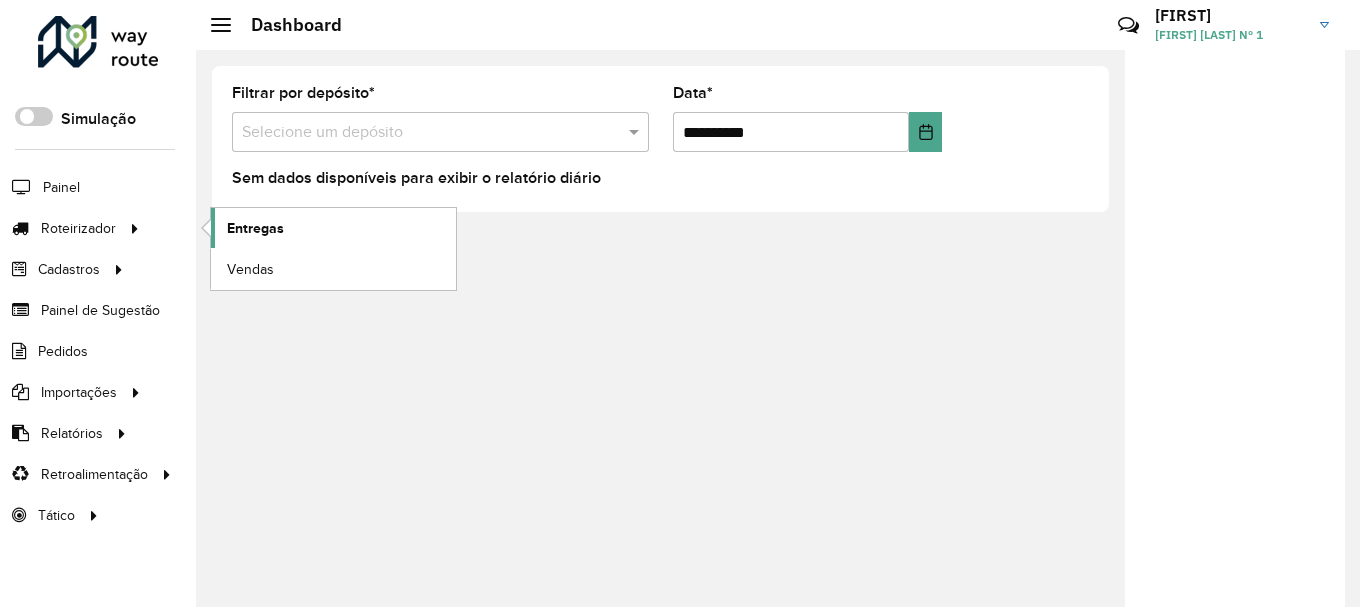 click on "Entregas" 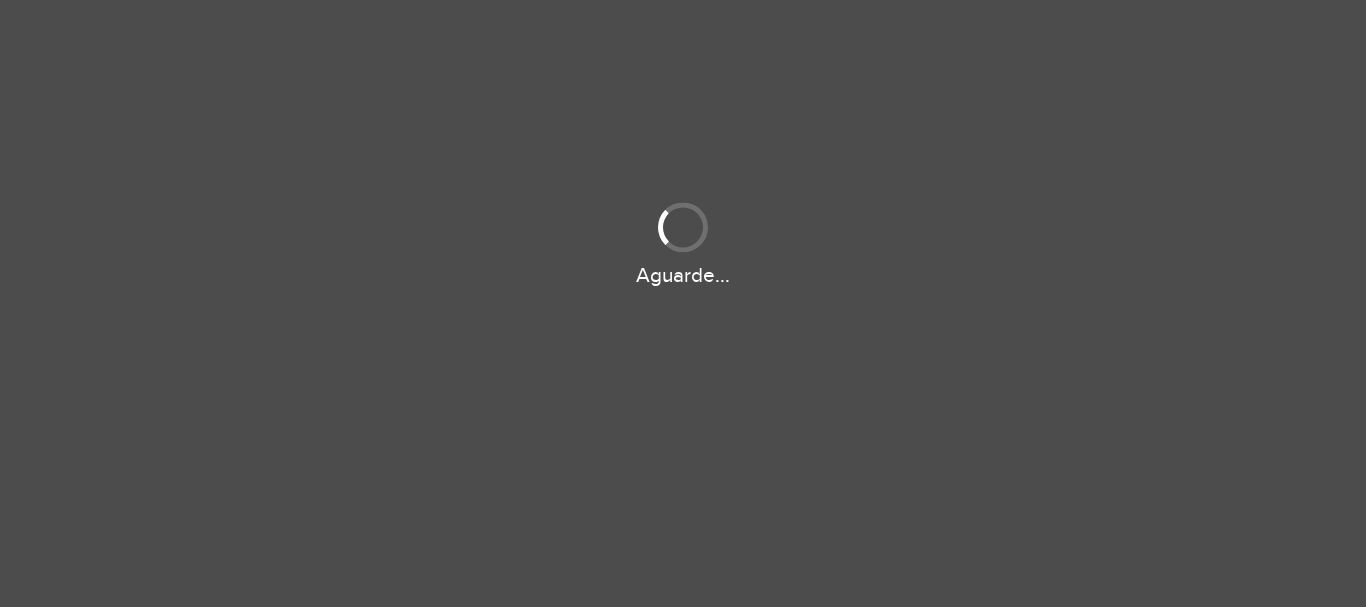 scroll, scrollTop: 0, scrollLeft: 0, axis: both 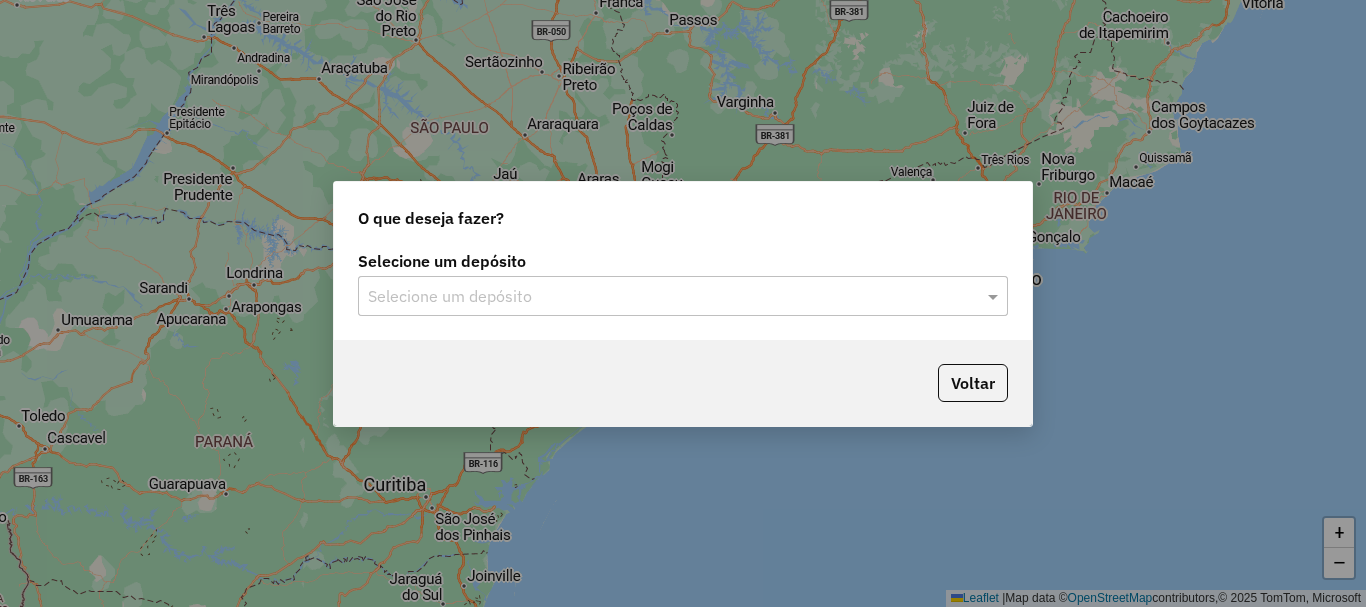 click 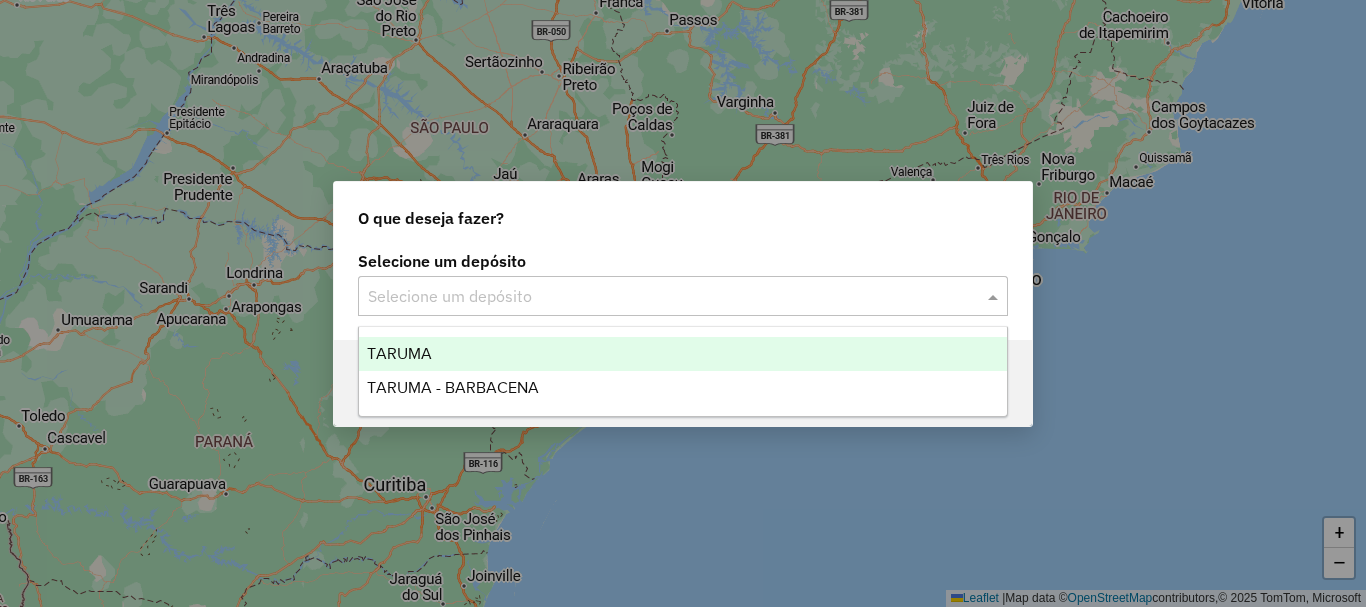 click on "TARUMA" at bounding box center (683, 354) 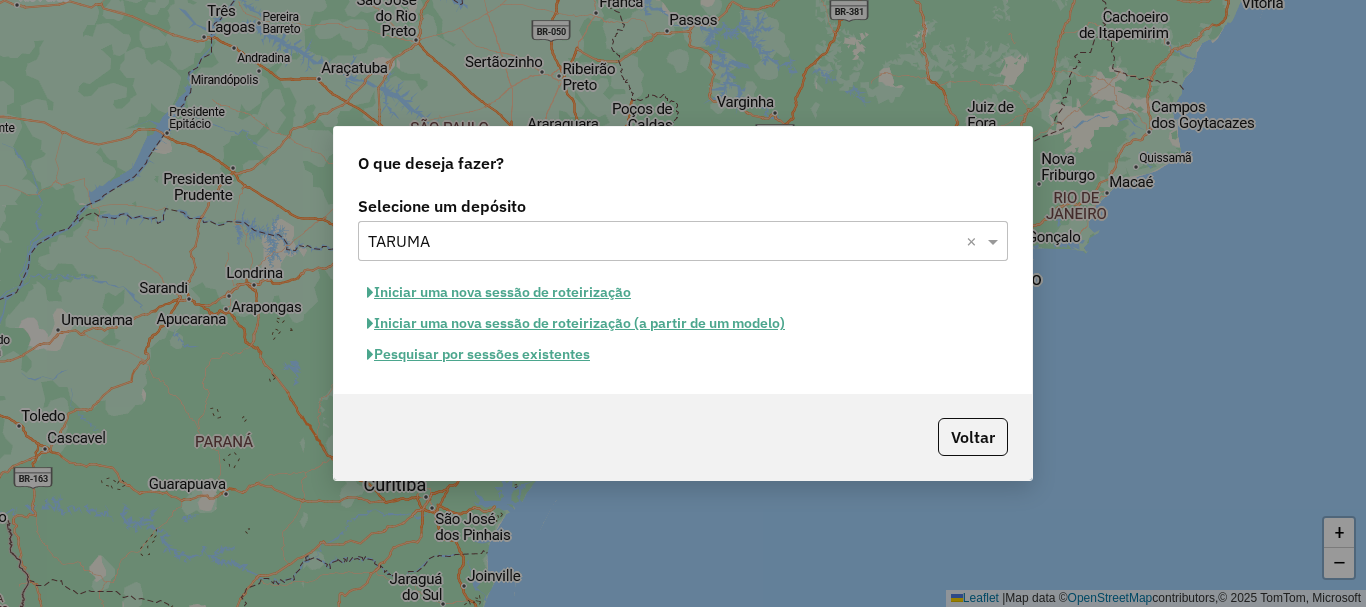 click on "Pesquisar por sessões existentes" 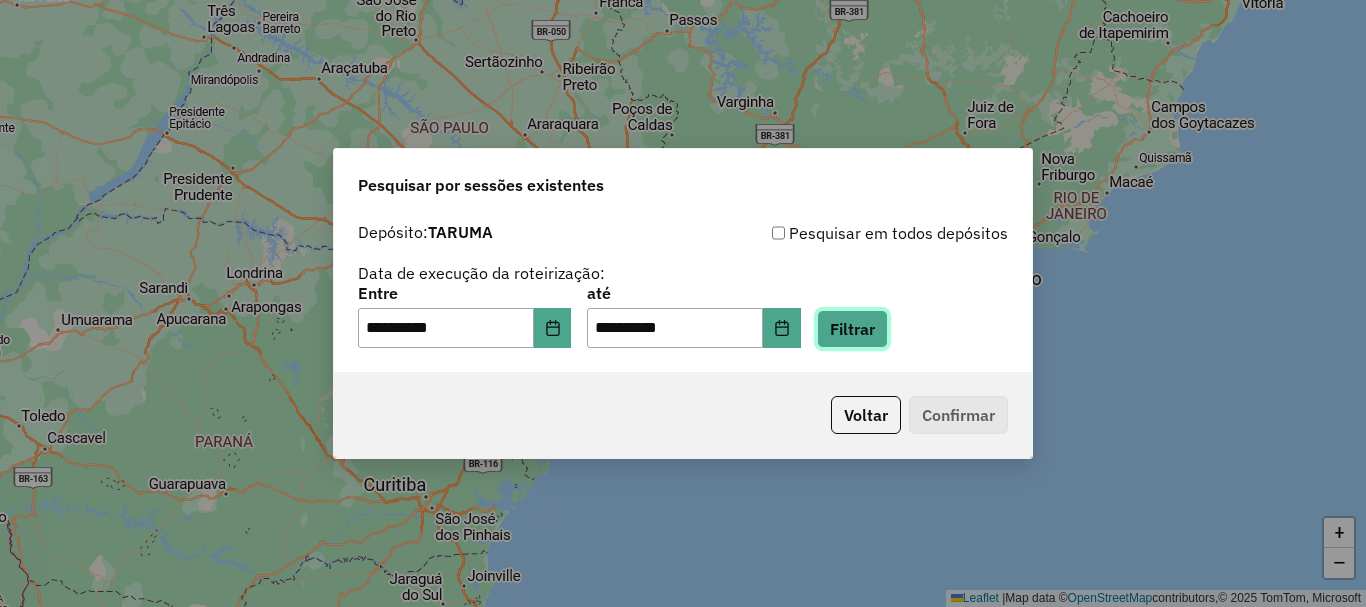 click on "Filtrar" 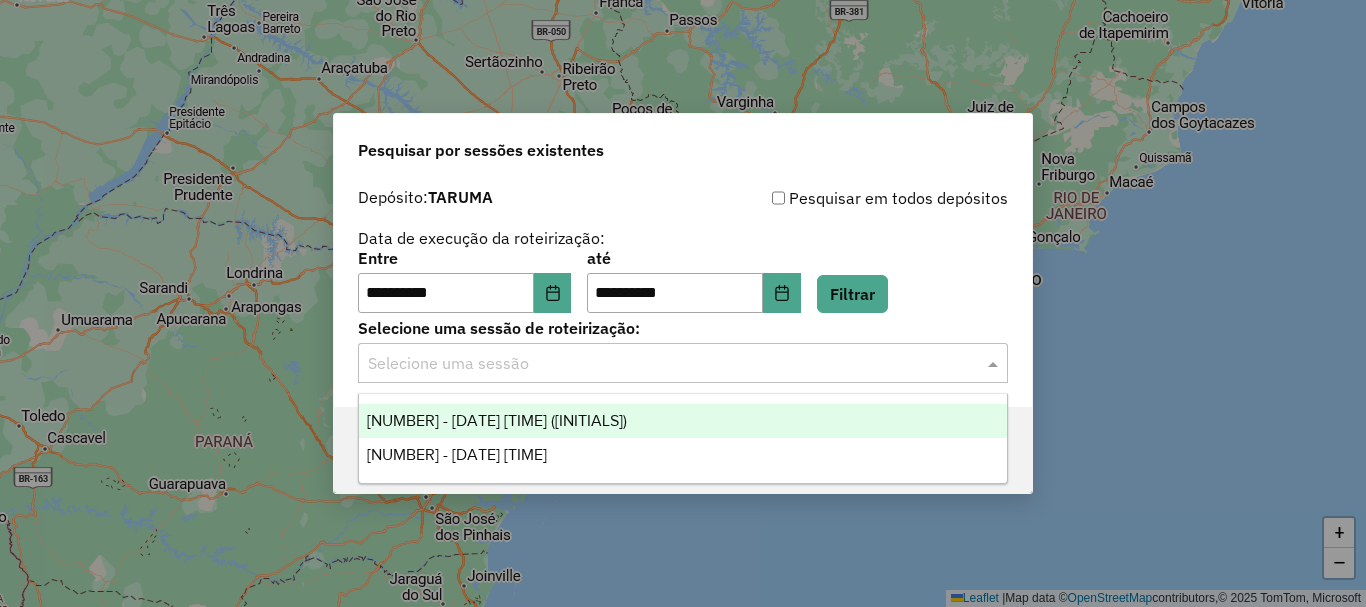 click 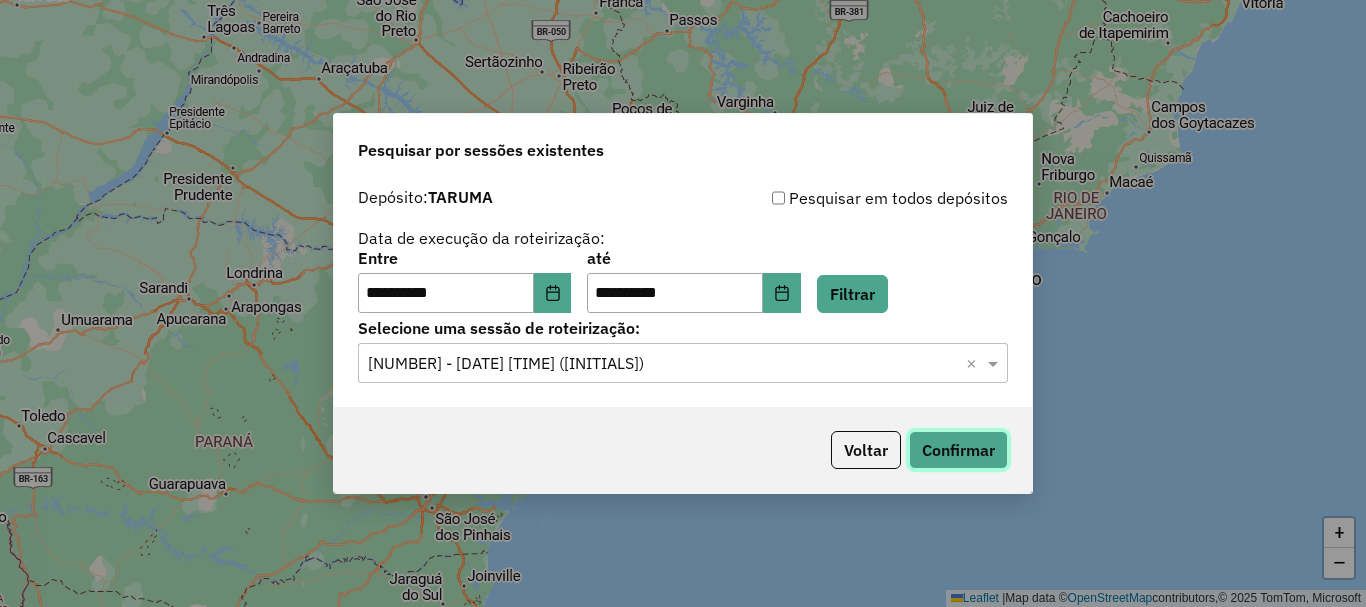 click on "Confirmar" 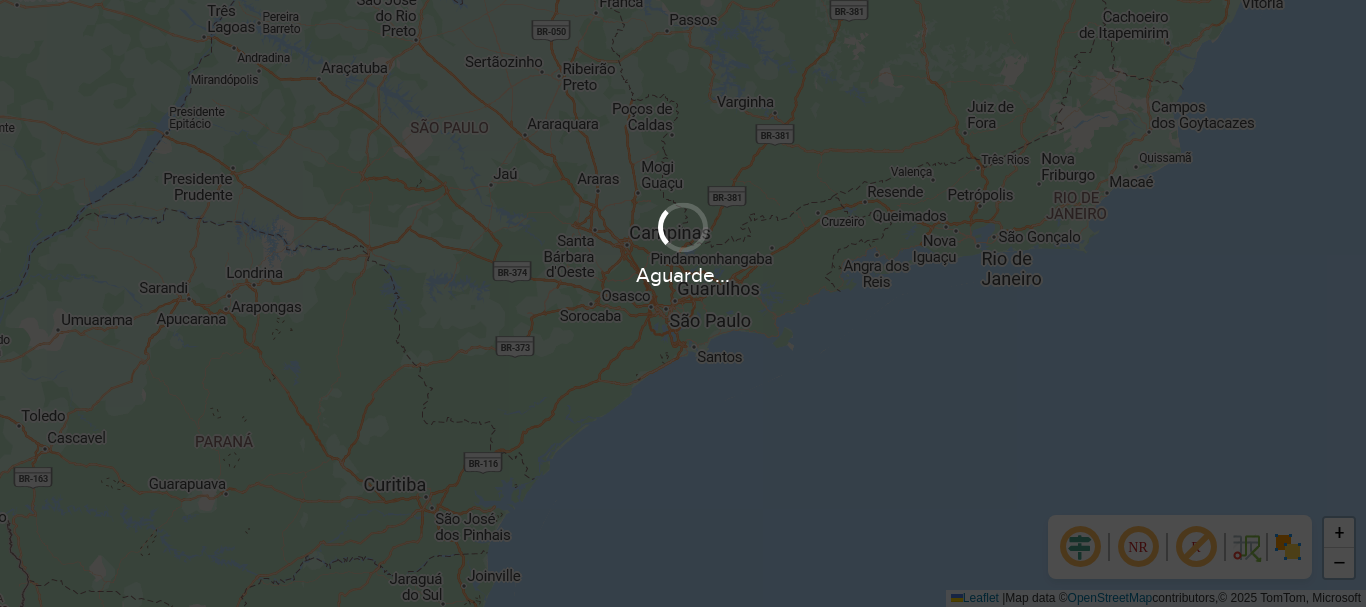 scroll, scrollTop: 0, scrollLeft: 0, axis: both 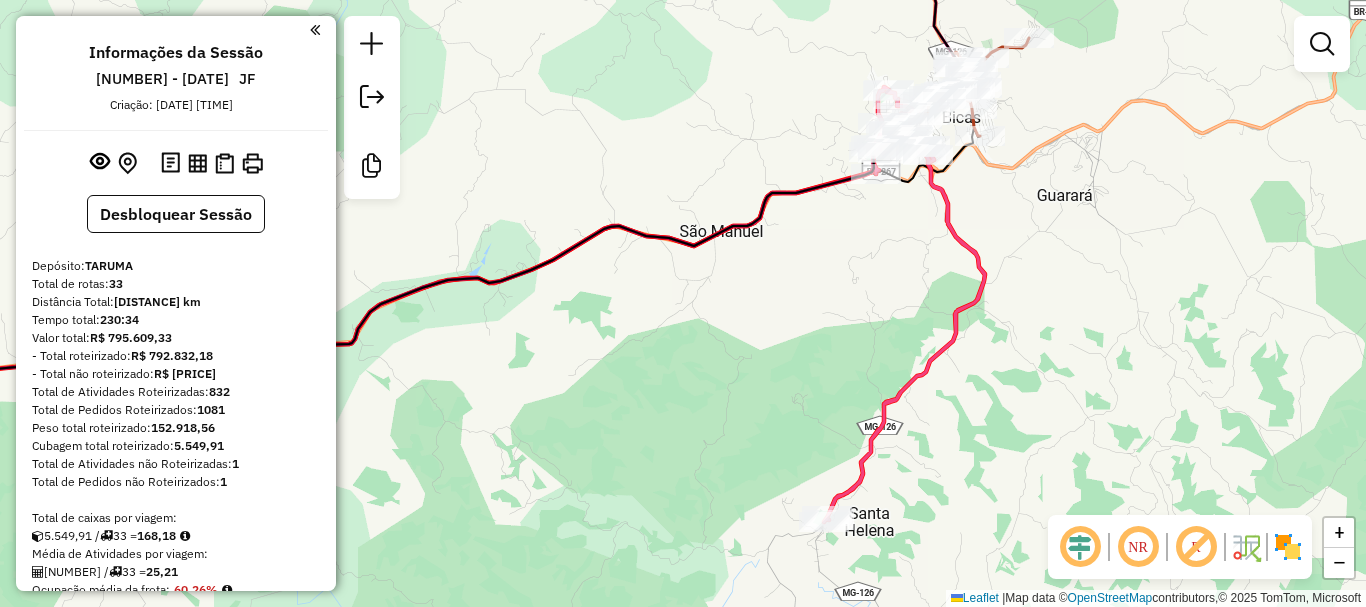 drag, startPoint x: 942, startPoint y: 169, endPoint x: 948, endPoint y: 286, distance: 117.15375 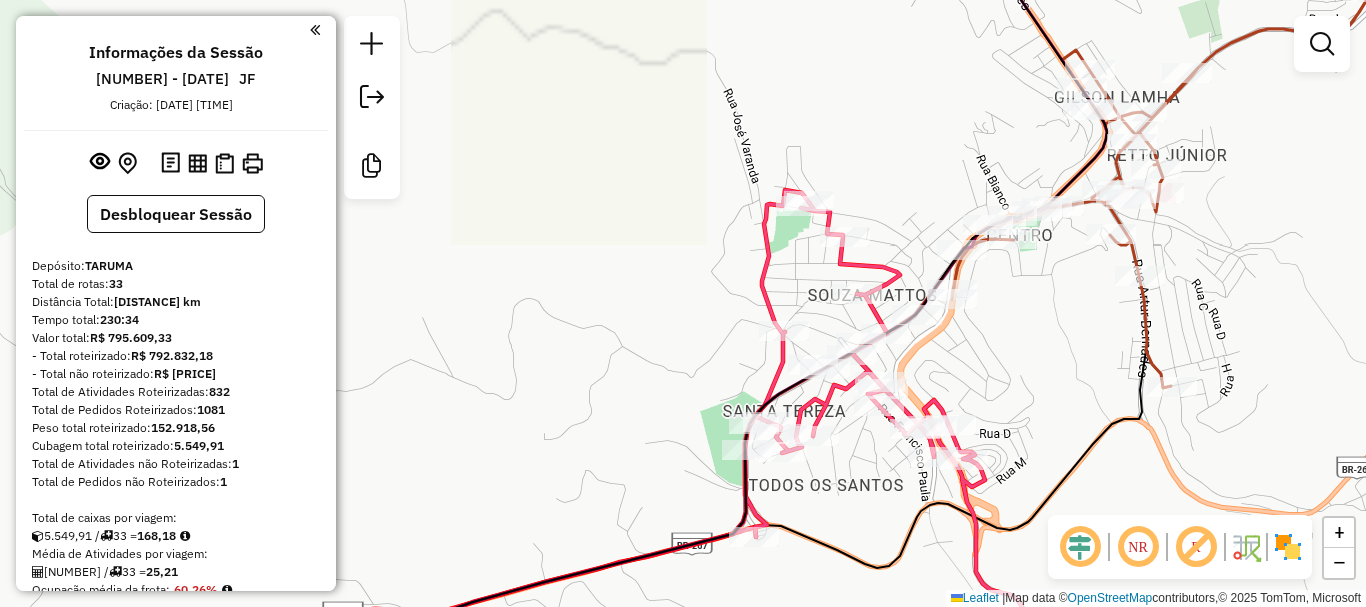 click 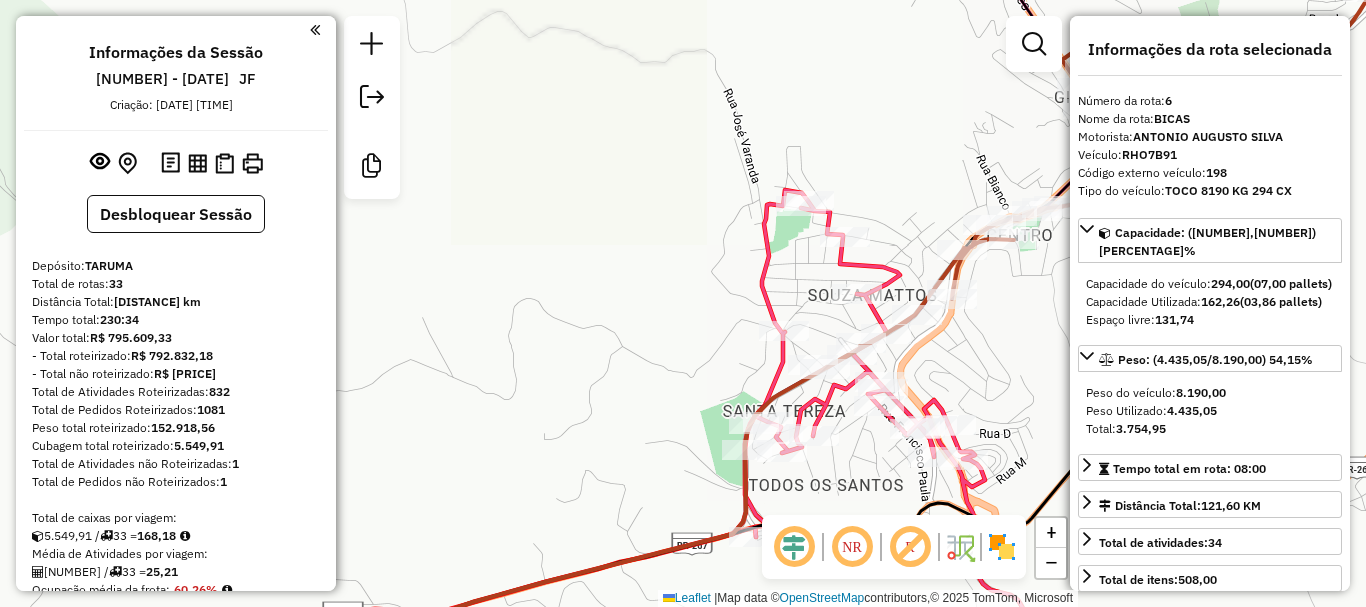 scroll, scrollTop: 1312, scrollLeft: 0, axis: vertical 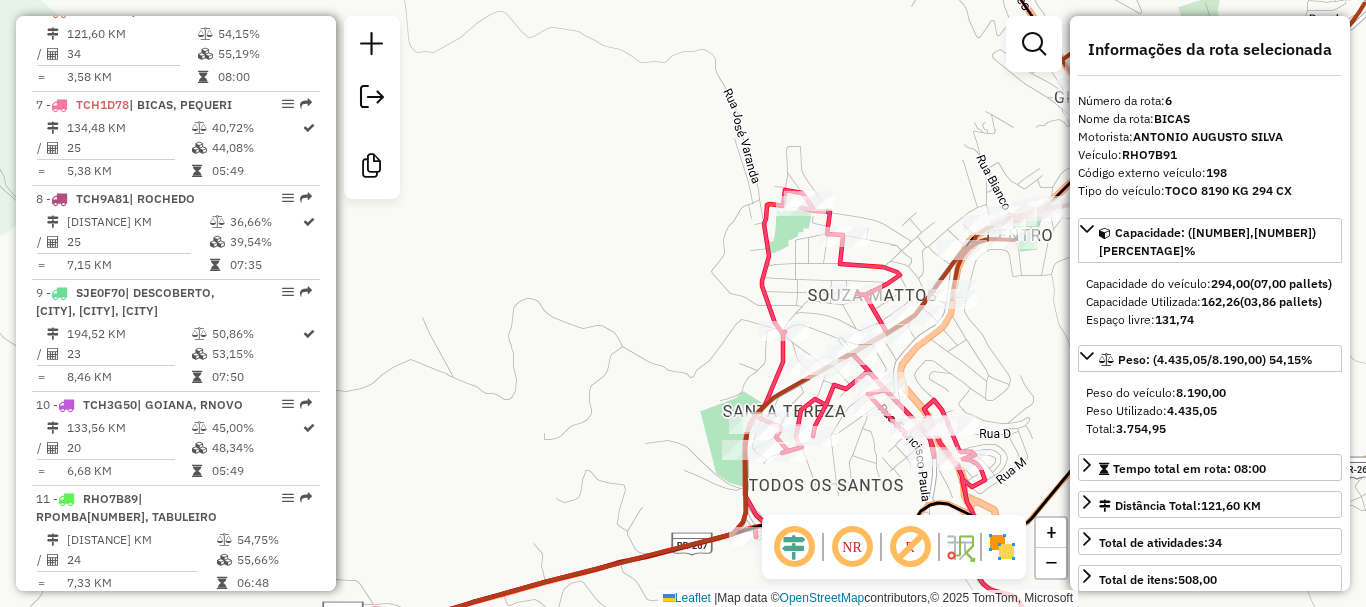 click on "Janela de atendimento Grade de atendimento Capacidade Transportadoras Veículos Cliente Pedidos  Rotas Selecione os dias de semana para filtrar as janelas de atendimento  Seg   Ter   Qua   Qui   Sex   Sáb   Dom  Informe o período da janela de atendimento: De: Até:  Filtrar exatamente a janela do cliente  Considerar janela de atendimento padrão  Selecione os dias de semana para filtrar as grades de atendimento  Seg   Ter   Qua   Qui   Sex   Sáb   Dom   Considerar clientes sem dia de atendimento cadastrado  Clientes fora do dia de atendimento selecionado Filtrar as atividades entre os valores definidos abaixo:  Peso mínimo:   Peso máximo:   Cubagem mínima:   Cubagem máxima:   De:   Até:  Filtrar as atividades entre o tempo de atendimento definido abaixo:  De:   Até:   Considerar capacidade total dos clientes não roteirizados Transportadora: Selecione um ou mais itens Tipo de veículo: Selecione um ou mais itens Veículo: Selecione um ou mais itens Motorista: Selecione um ou mais itens Nome: Rótulo:" 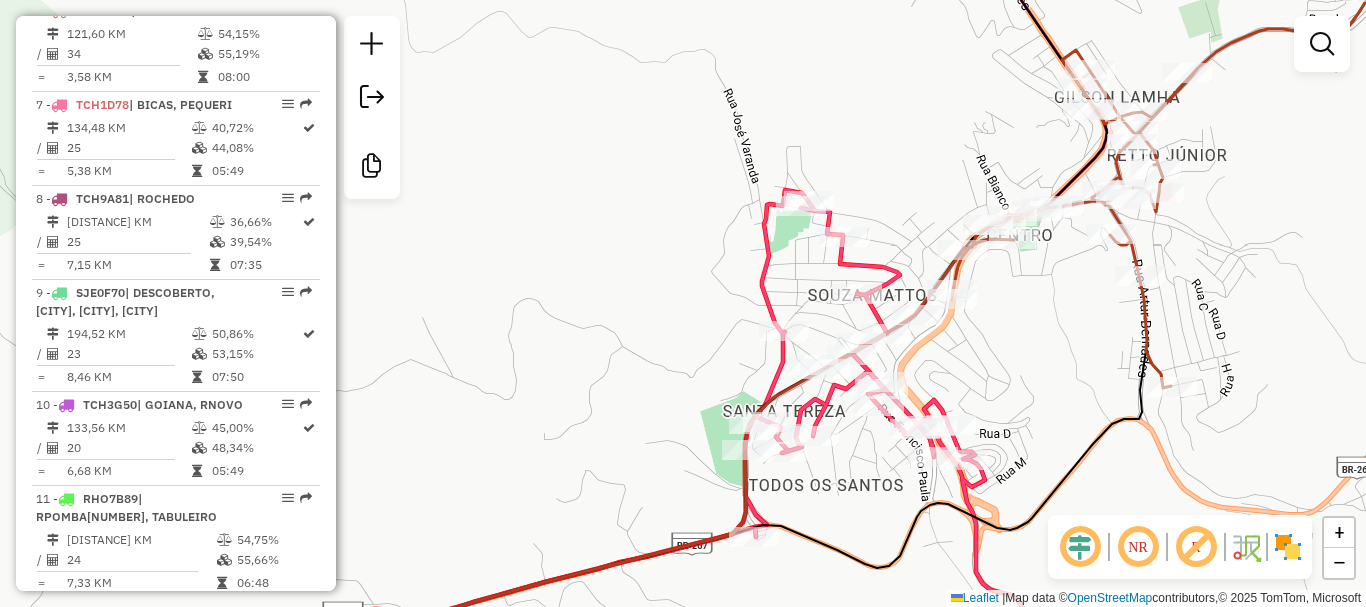 click 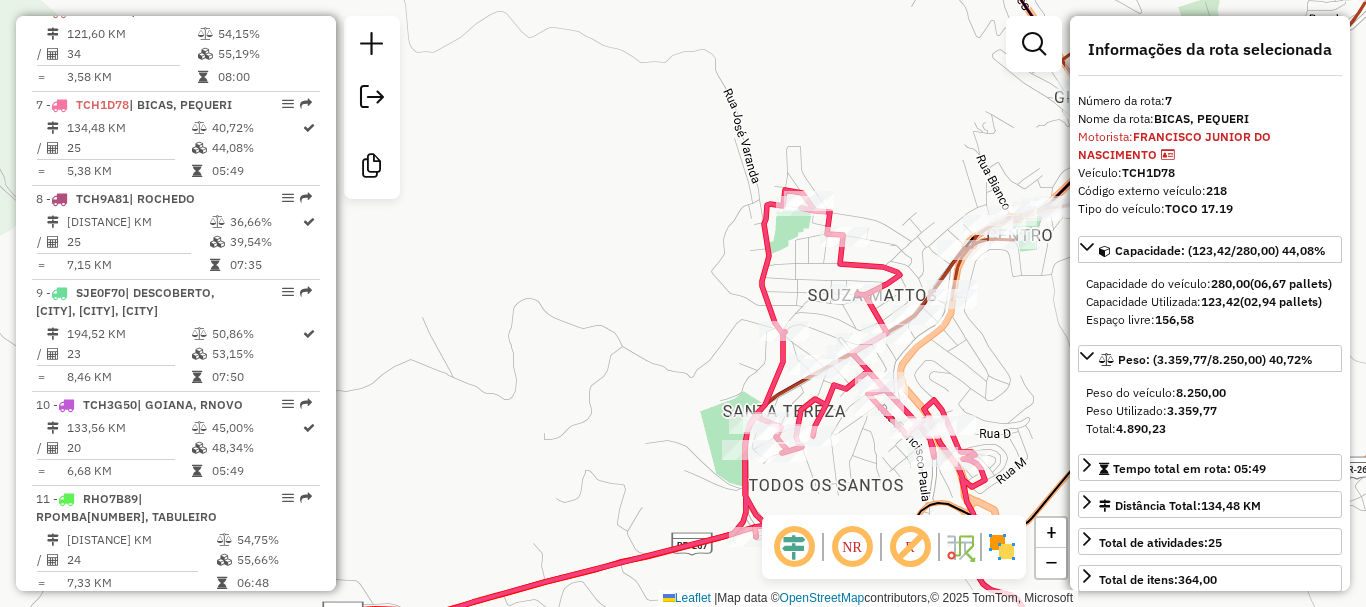 scroll, scrollTop: 1406, scrollLeft: 0, axis: vertical 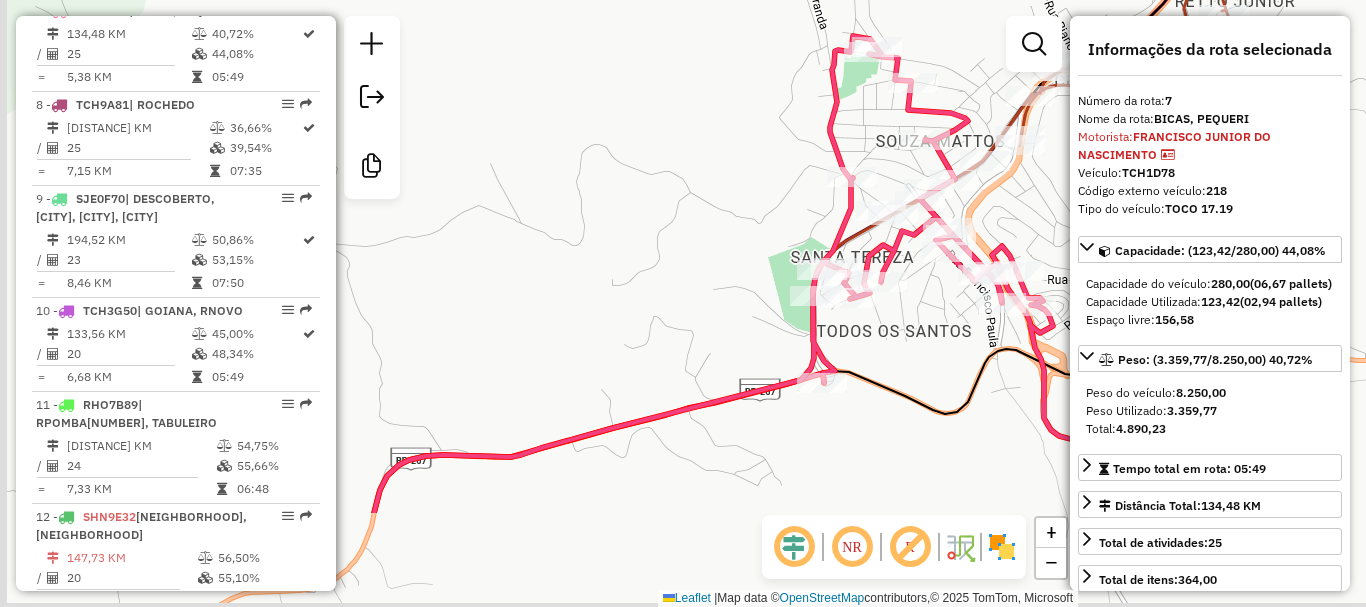 drag, startPoint x: 585, startPoint y: 200, endPoint x: 592, endPoint y: 158, distance: 42.579338 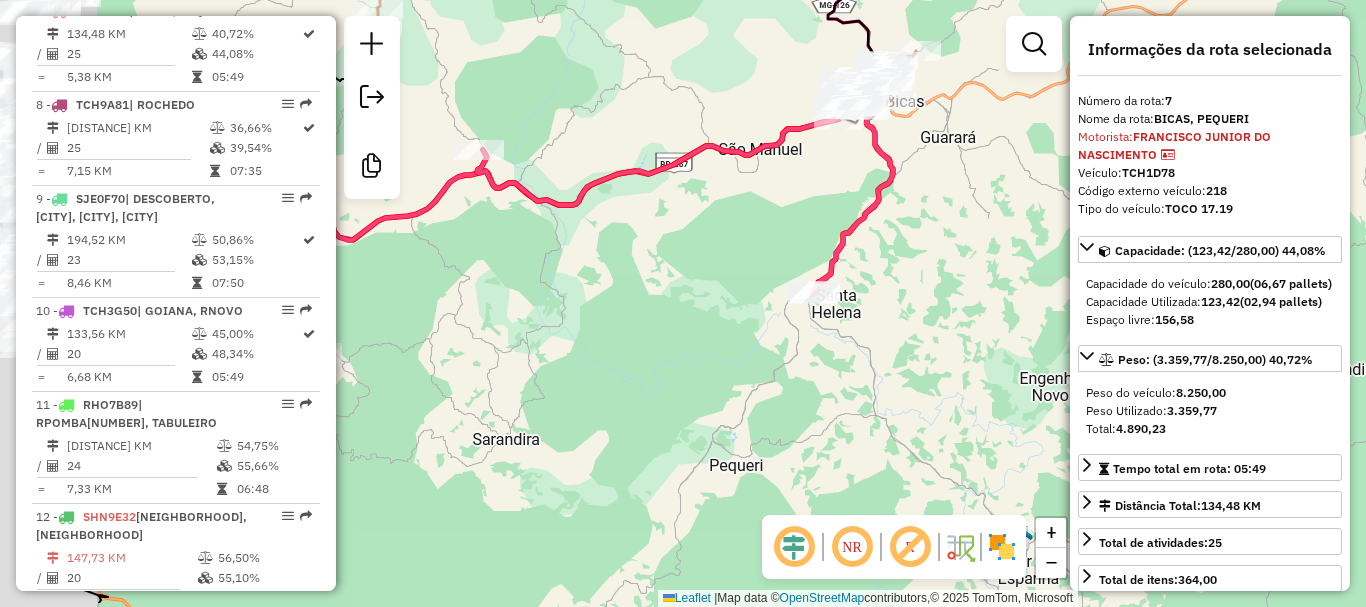 drag, startPoint x: 757, startPoint y: 209, endPoint x: 888, endPoint y: 175, distance: 135.34032 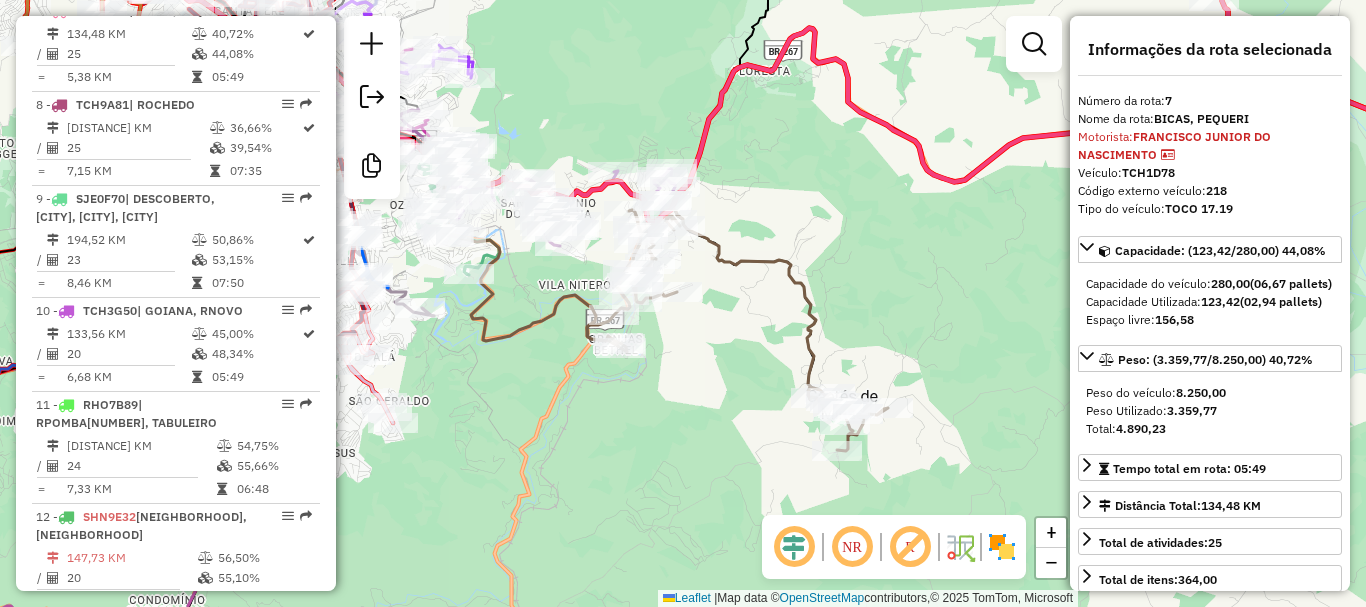 drag, startPoint x: 473, startPoint y: 255, endPoint x: 577, endPoint y: 276, distance: 106.09901 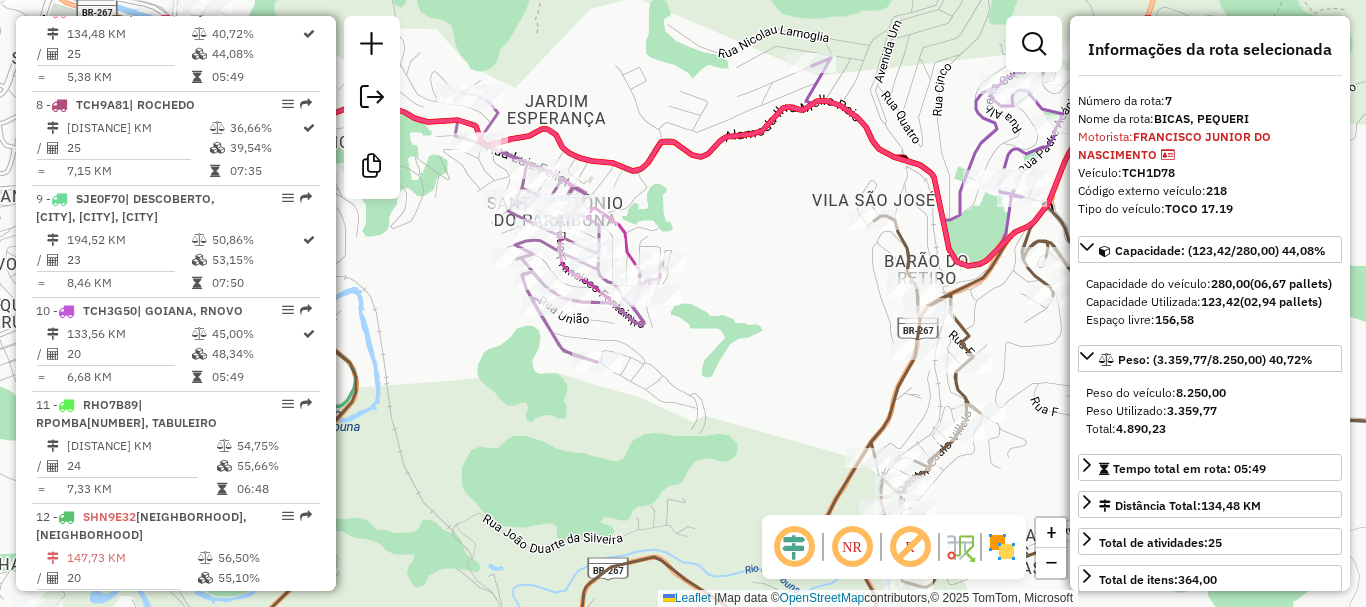 drag, startPoint x: 635, startPoint y: 175, endPoint x: 734, endPoint y: 260, distance: 130.48372 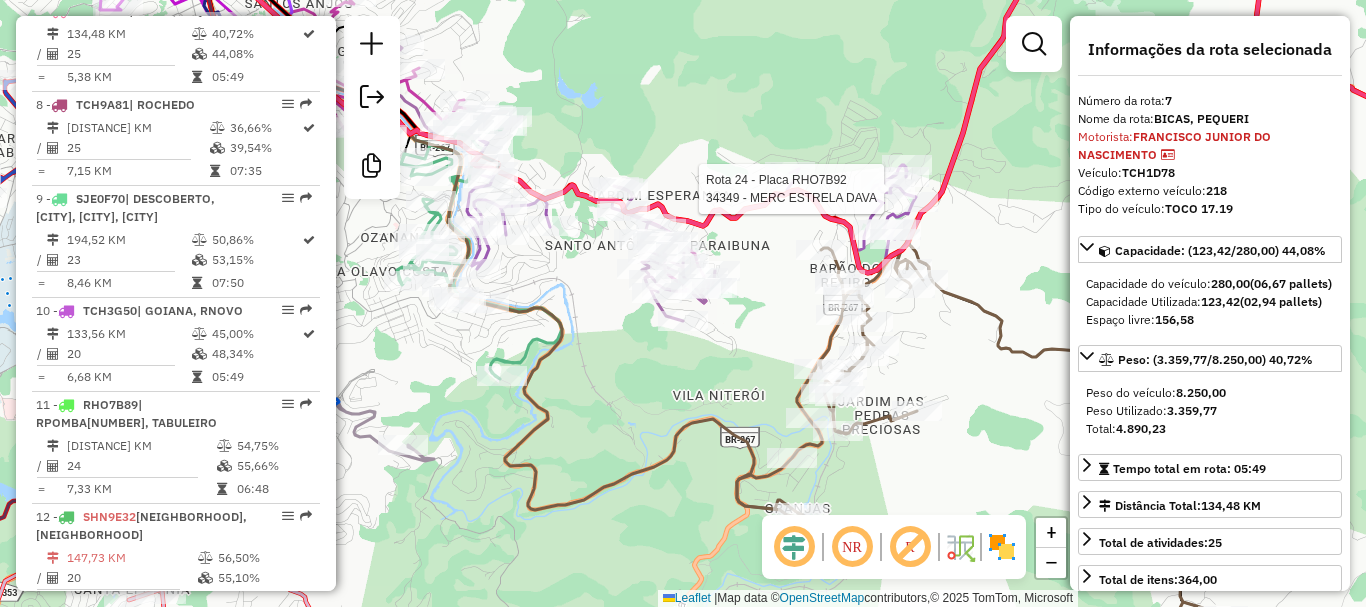 click 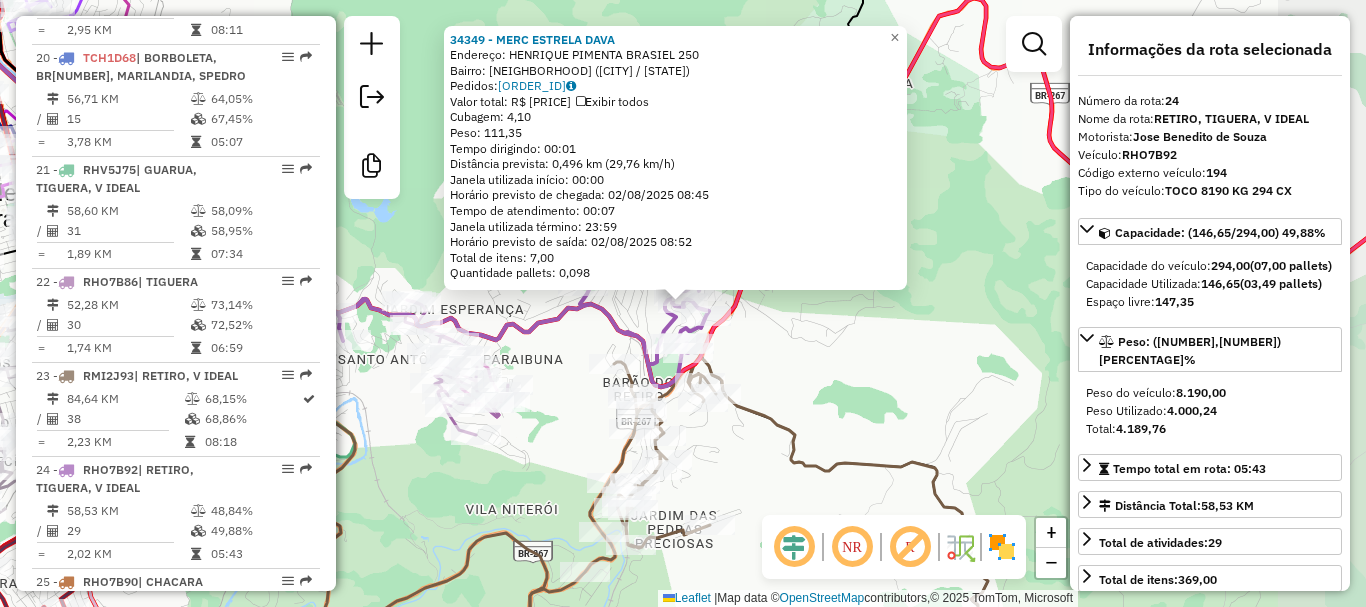 scroll, scrollTop: 3310, scrollLeft: 0, axis: vertical 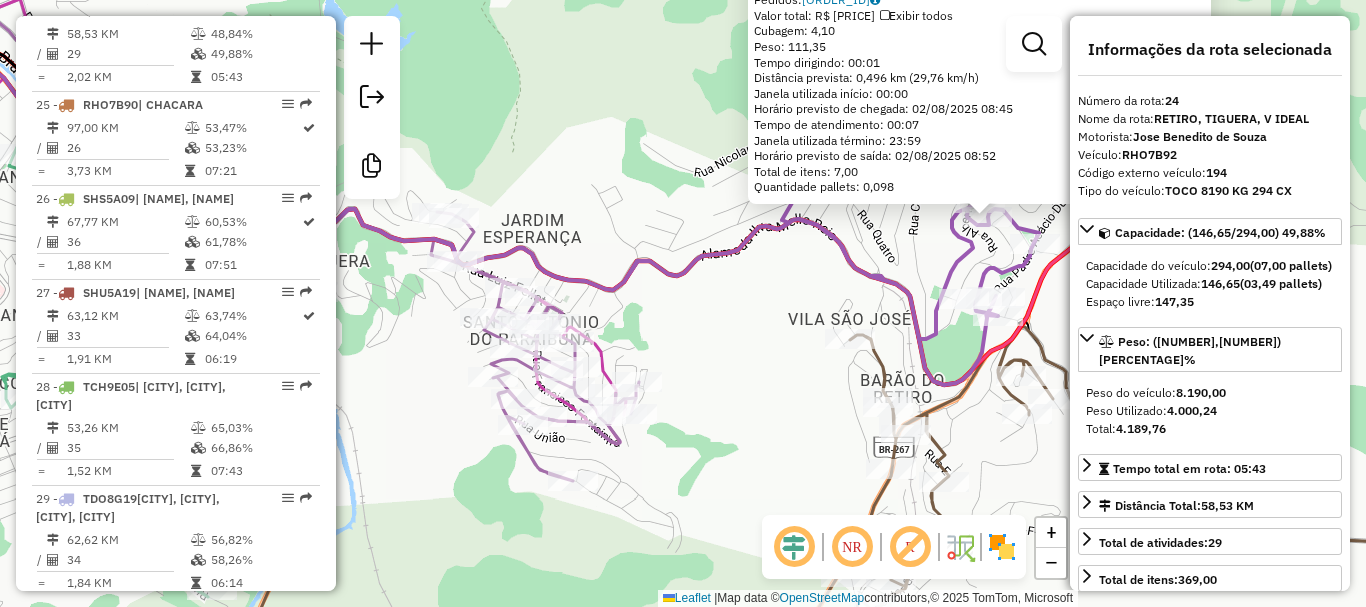 drag, startPoint x: 639, startPoint y: 299, endPoint x: 789, endPoint y: 298, distance: 150.00333 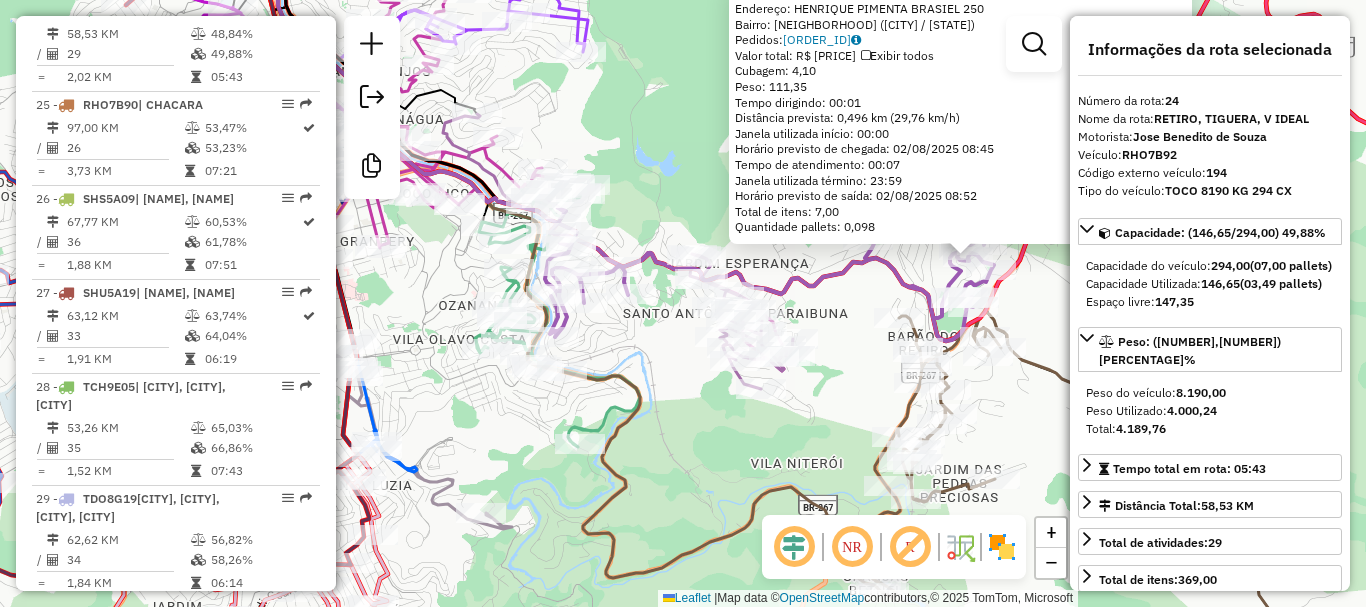 click 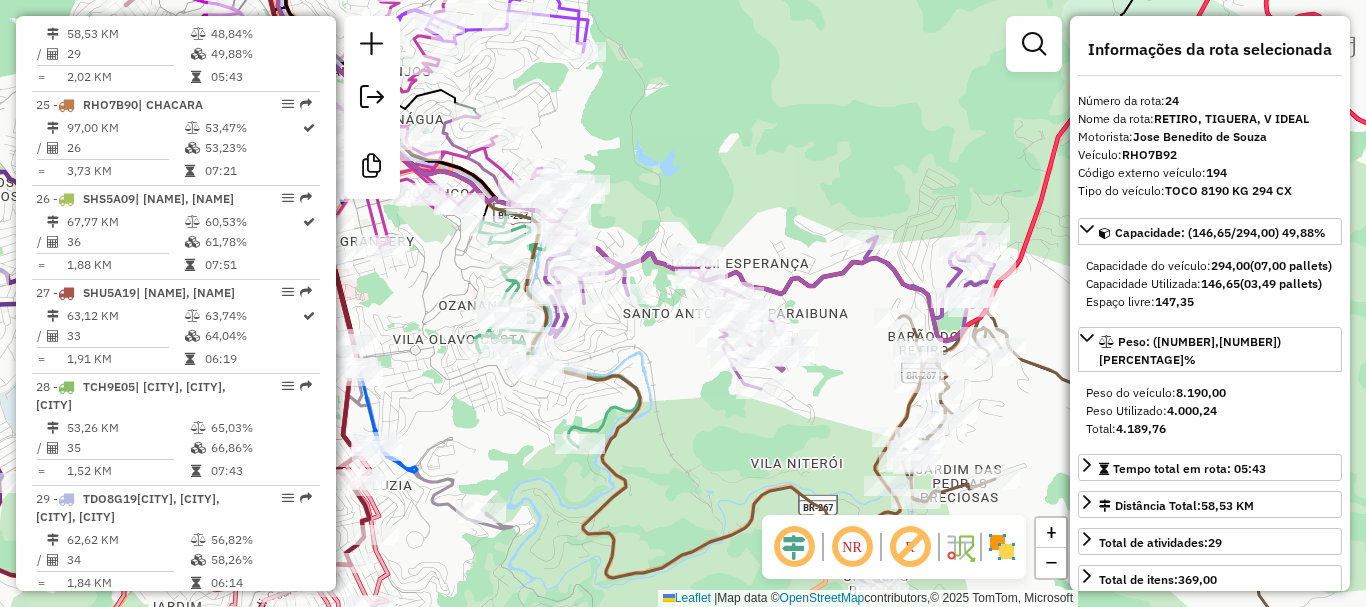 drag, startPoint x: 863, startPoint y: 349, endPoint x: 779, endPoint y: 188, distance: 181.5957 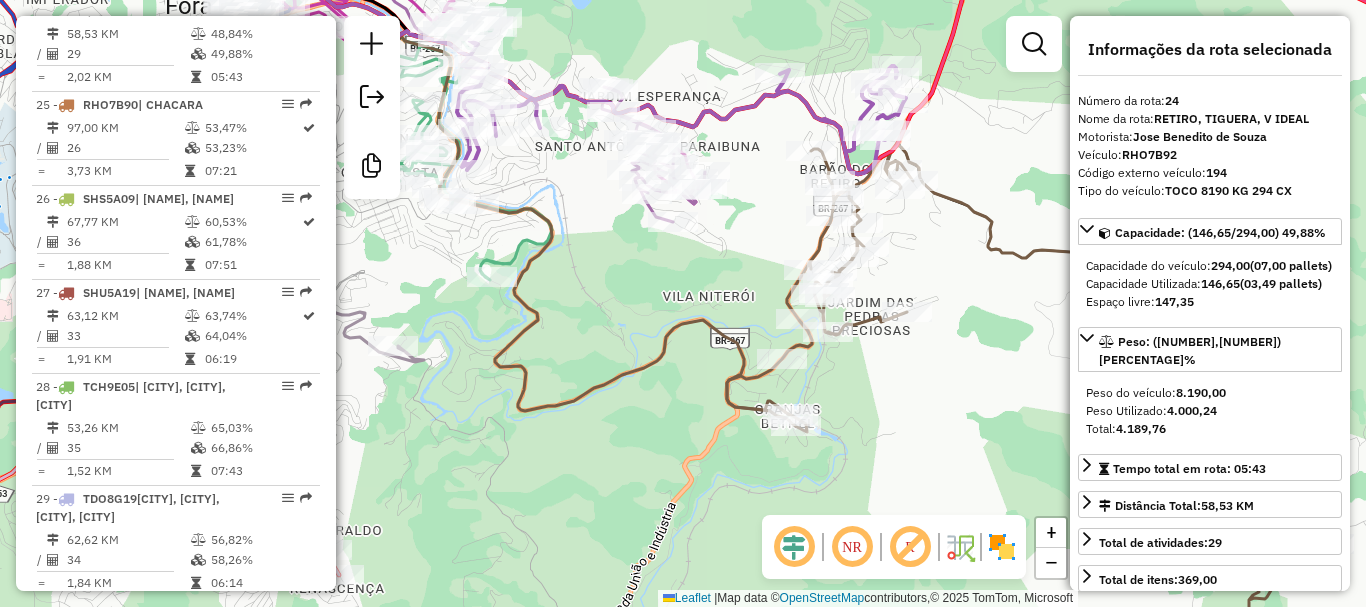 click 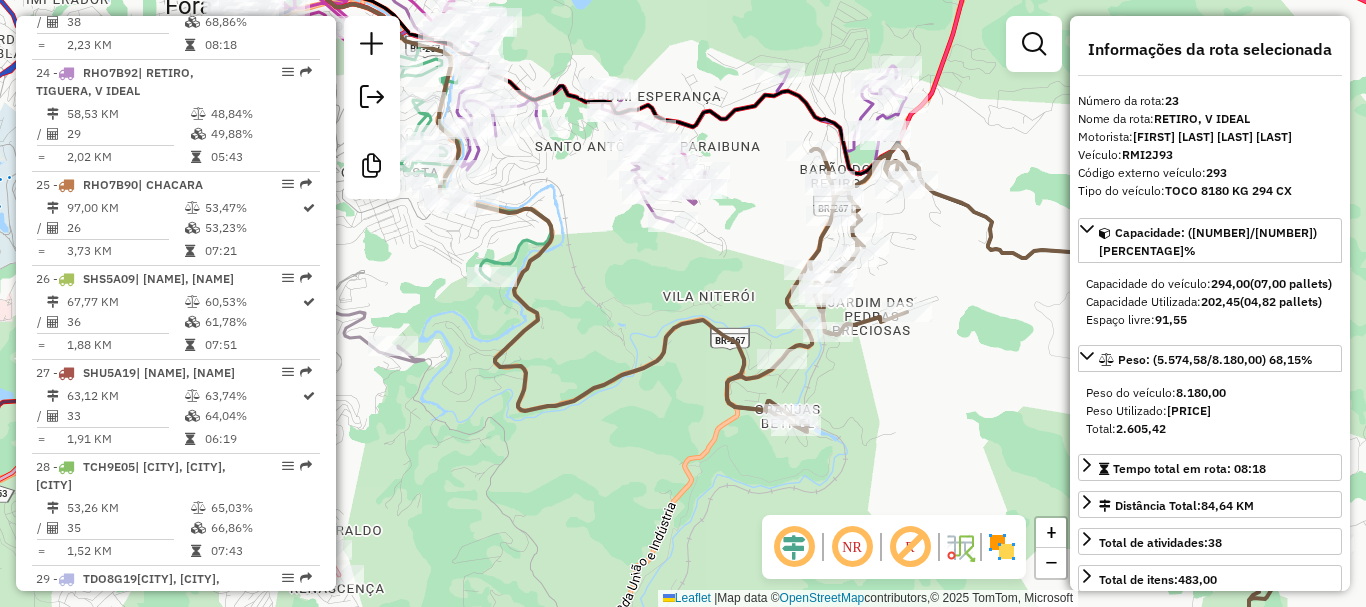 scroll, scrollTop: 3216, scrollLeft: 0, axis: vertical 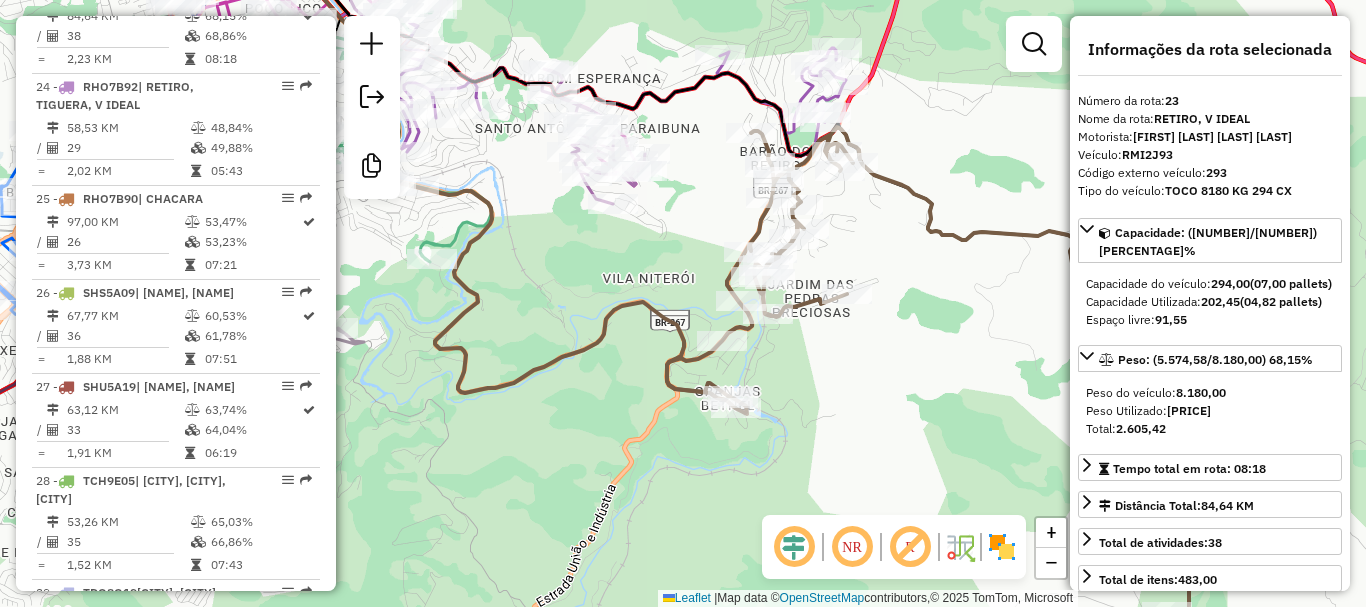 drag, startPoint x: 958, startPoint y: 265, endPoint x: 778, endPoint y: 181, distance: 198.63535 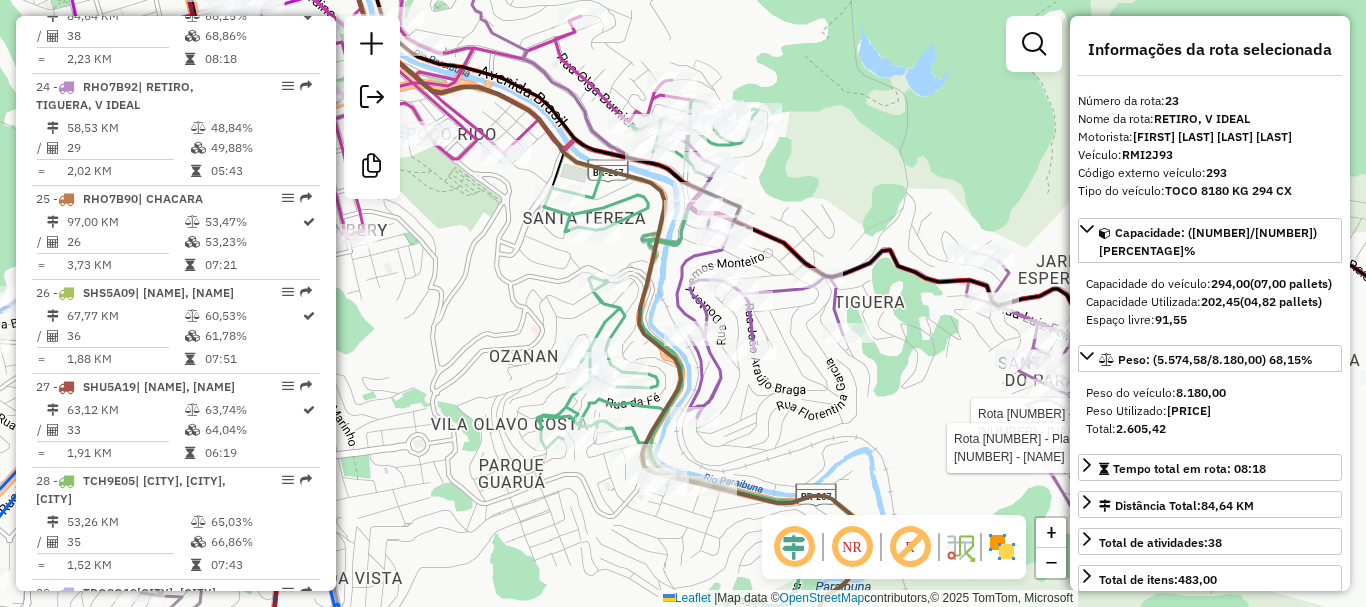 click 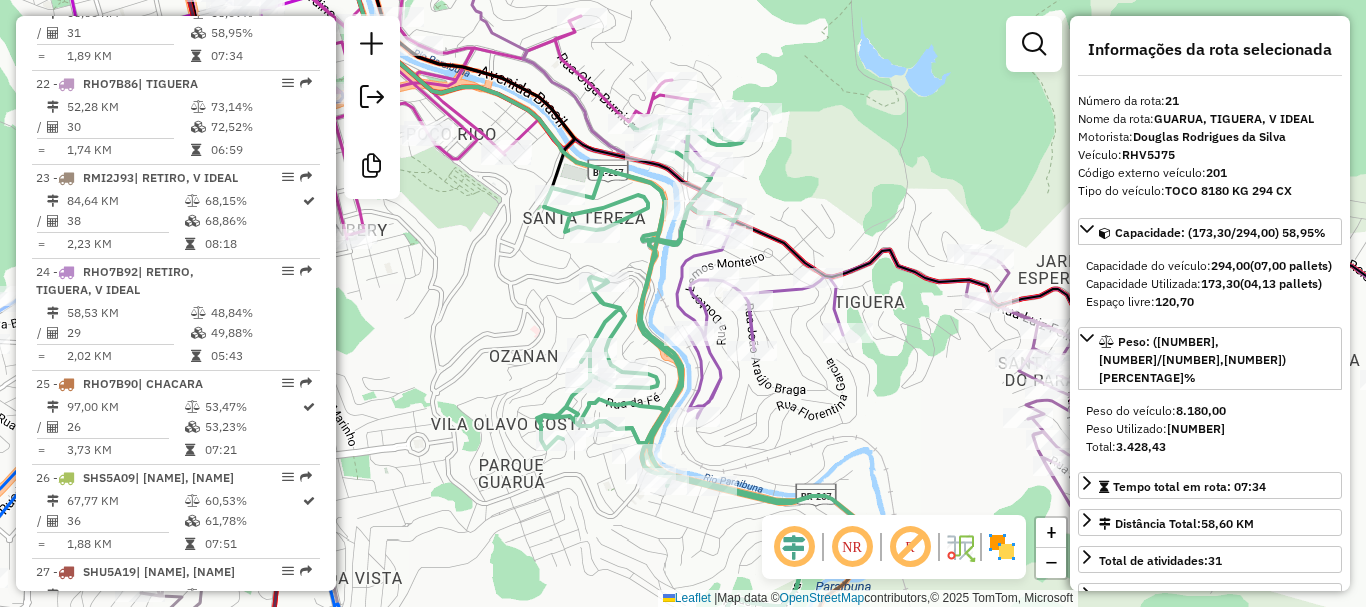 scroll, scrollTop: 3010, scrollLeft: 0, axis: vertical 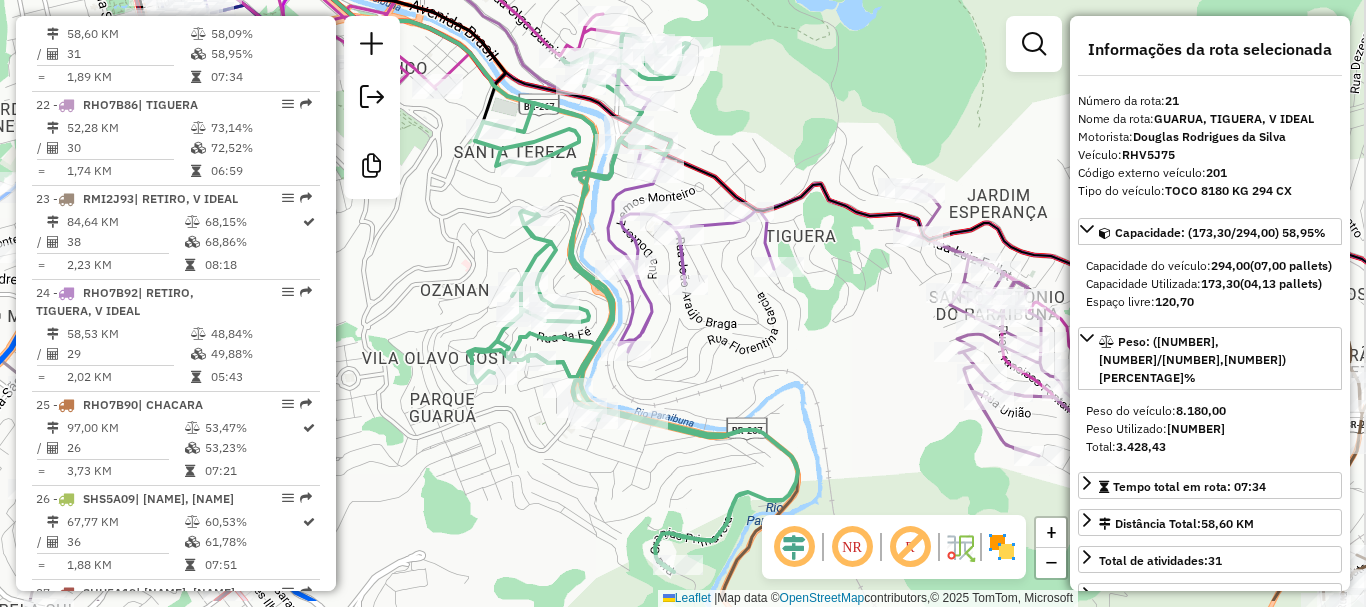 drag, startPoint x: 849, startPoint y: 309, endPoint x: 728, endPoint y: 79, distance: 259.8865 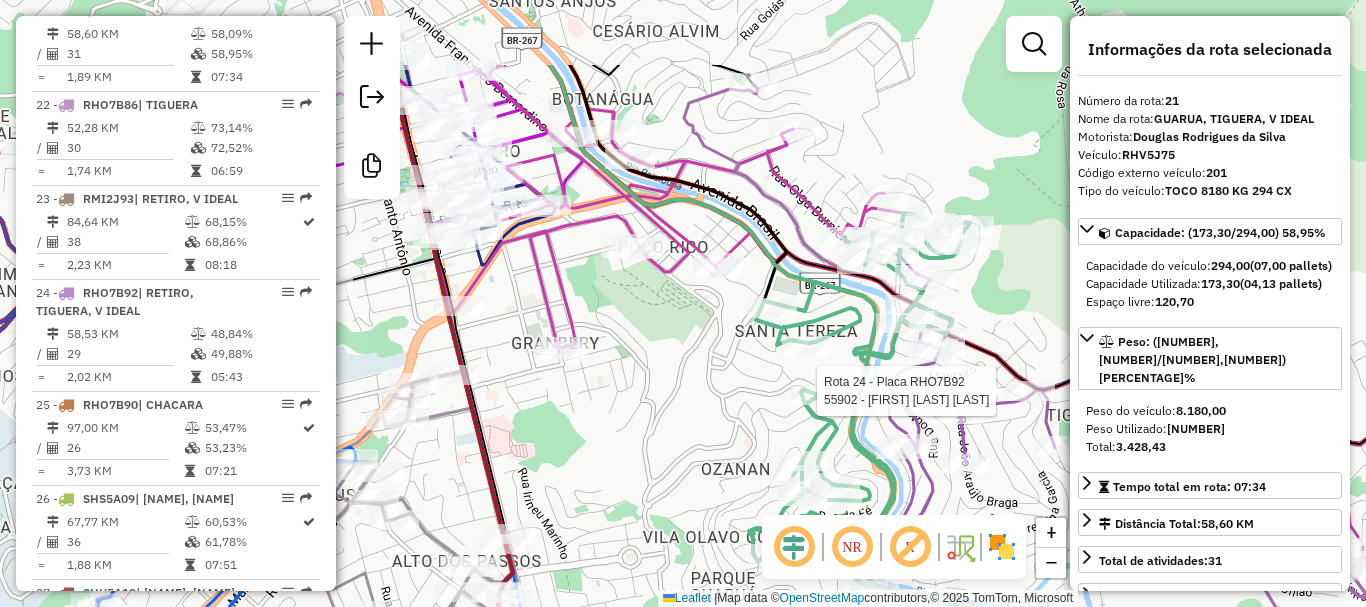 drag, startPoint x: 696, startPoint y: 201, endPoint x: 773, endPoint y: 325, distance: 145.96233 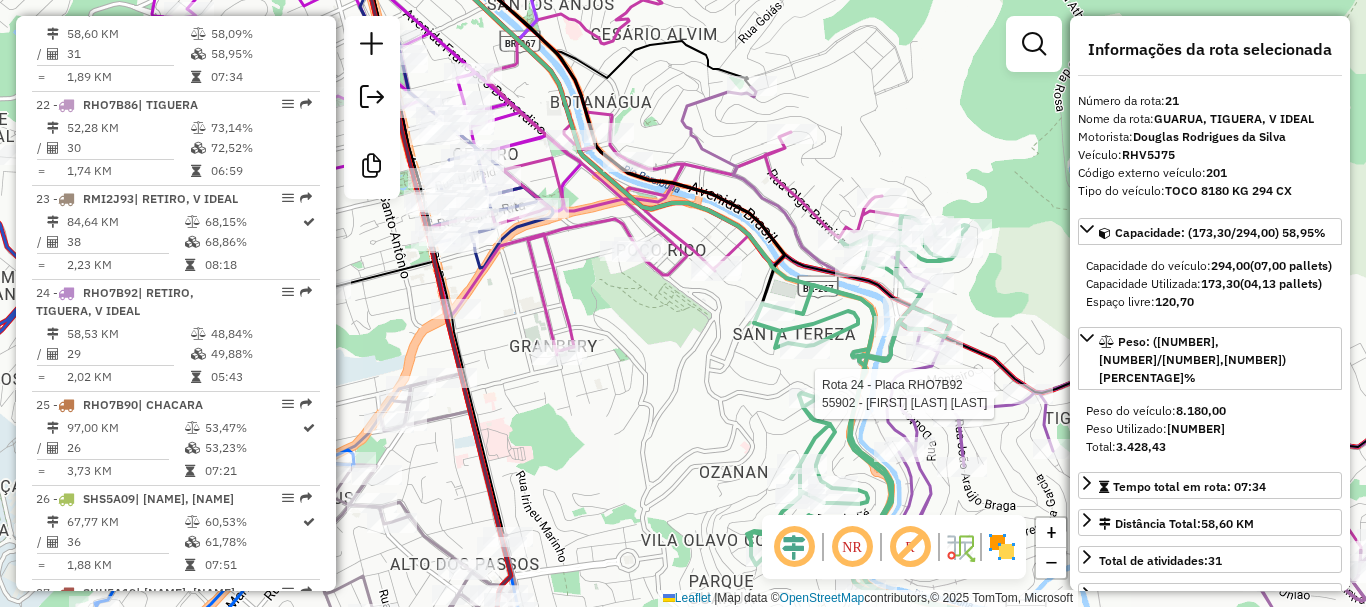 click 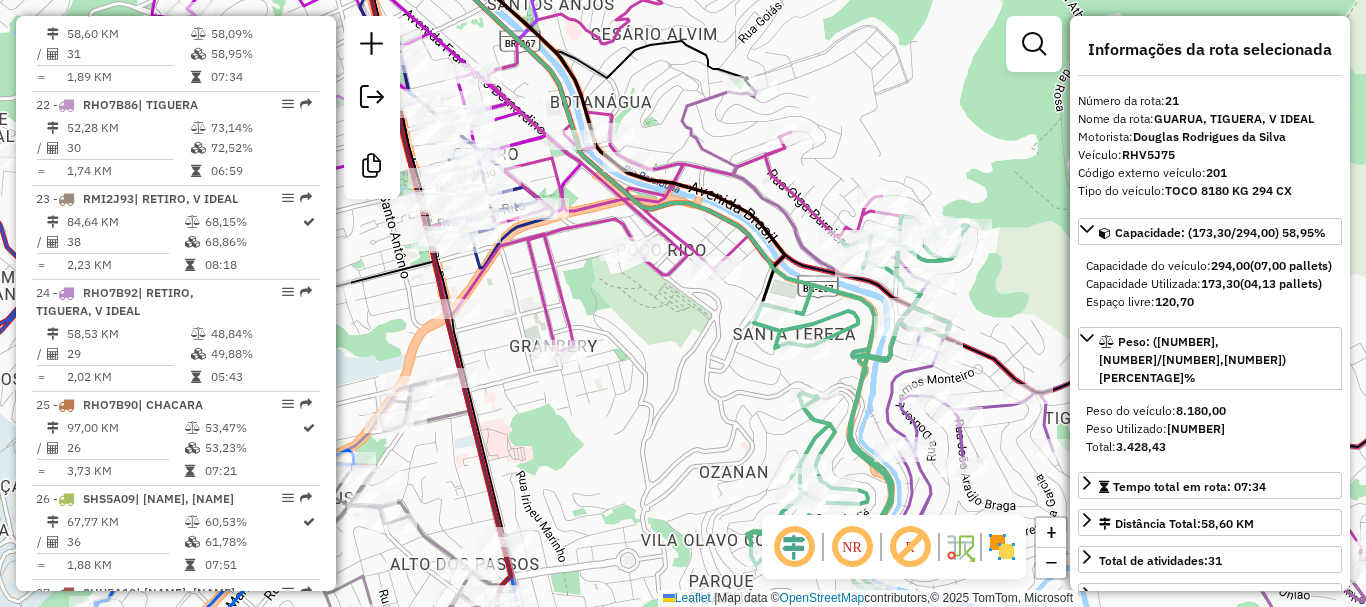 click 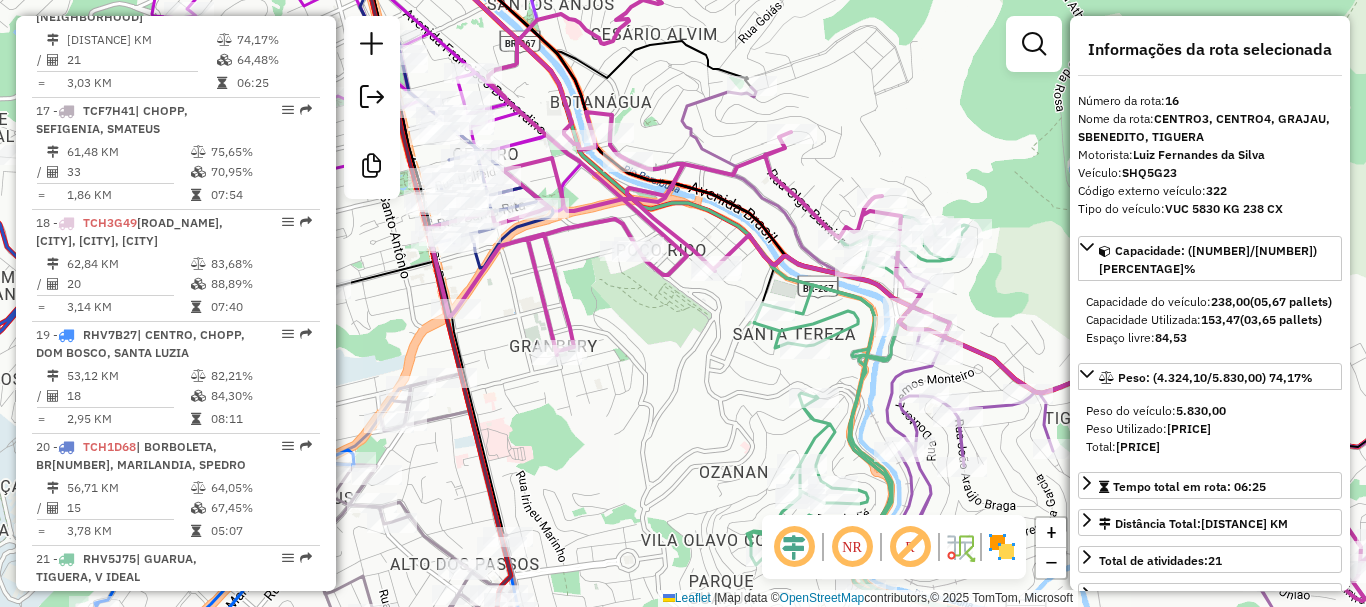 scroll, scrollTop: 2414, scrollLeft: 0, axis: vertical 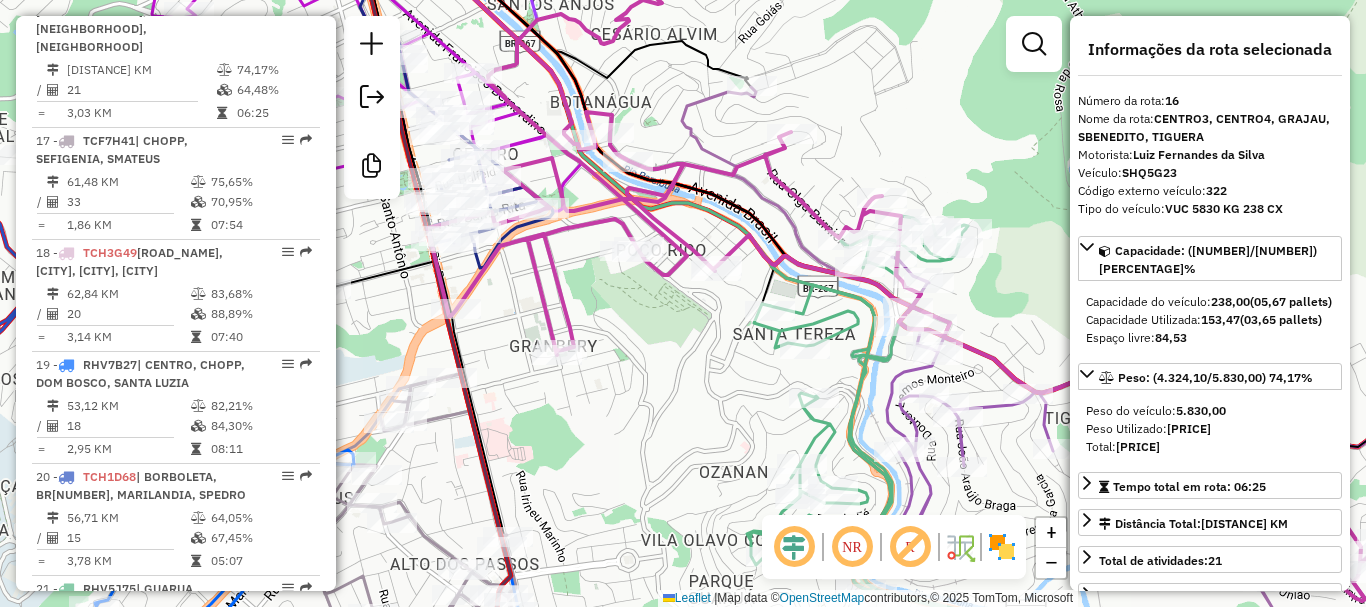 click on "Janela de atendimento Grade de atendimento Capacidade Transportadoras Veículos Cliente Pedidos  Rotas Selecione os dias de semana para filtrar as janelas de atendimento  Seg   Ter   Qua   Qui   Sex   Sáb   Dom  Informe o período da janela de atendimento: De: Até:  Filtrar exatamente a janela do cliente  Considerar janela de atendimento padrão  Selecione os dias de semana para filtrar as grades de atendimento  Seg   Ter   Qua   Qui   Sex   Sáb   Dom   Considerar clientes sem dia de atendimento cadastrado  Clientes fora do dia de atendimento selecionado Filtrar as atividades entre os valores definidos abaixo:  Peso mínimo:   Peso máximo:   Cubagem mínima:   Cubagem máxima:   De:   Até:  Filtrar as atividades entre o tempo de atendimento definido abaixo:  De:   Até:   Considerar capacidade total dos clientes não roteirizados Transportadora: Selecione um ou mais itens Tipo de veículo: Selecione um ou mais itens Veículo: Selecione um ou mais itens Motorista: Selecione um ou mais itens Nome: Rótulo:" 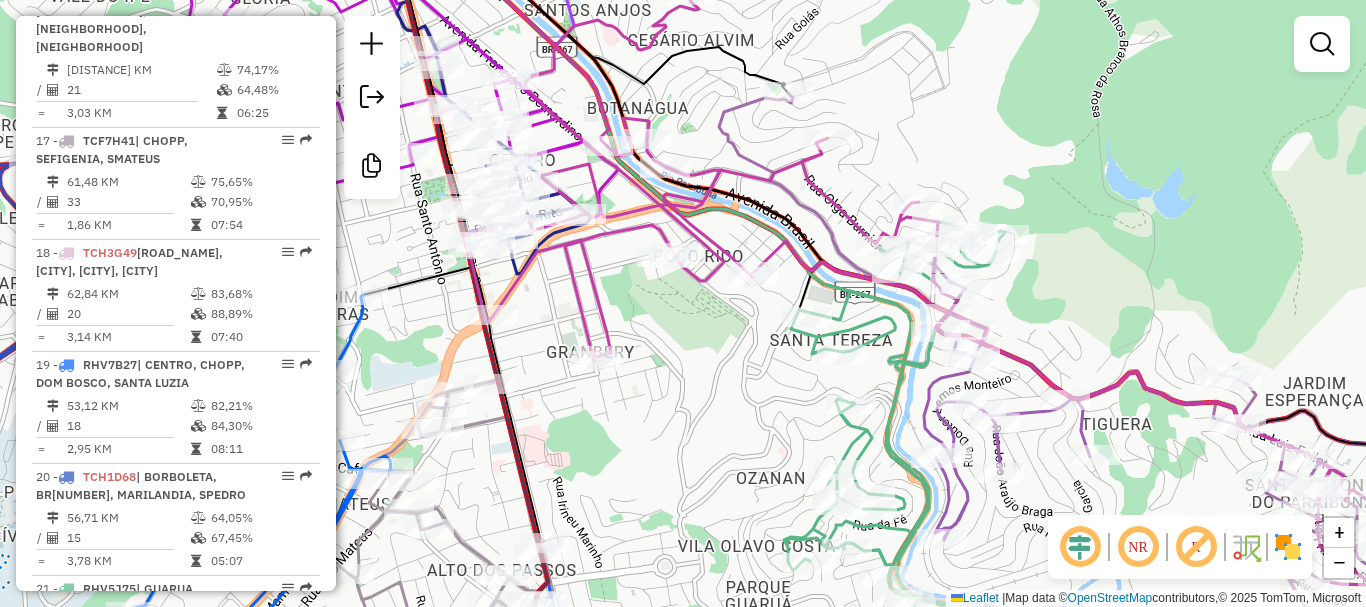 drag, startPoint x: 680, startPoint y: 386, endPoint x: 849, endPoint y: 408, distance: 170.42593 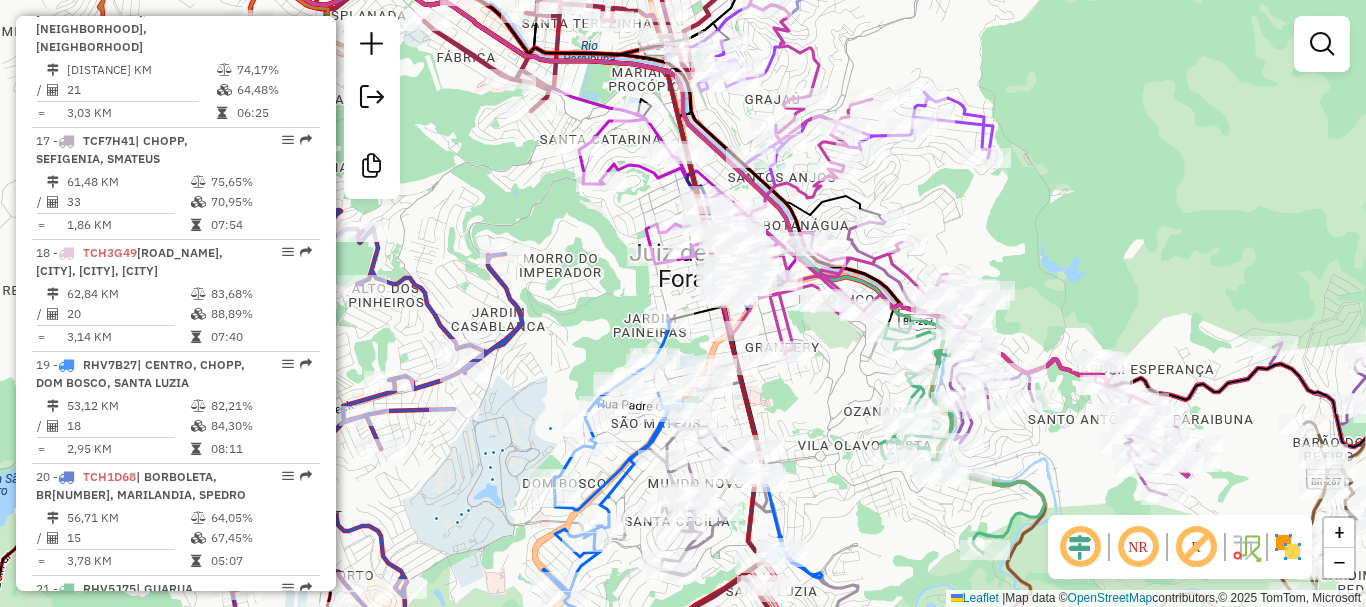 drag, startPoint x: 1038, startPoint y: 352, endPoint x: 1019, endPoint y: 332, distance: 27.58623 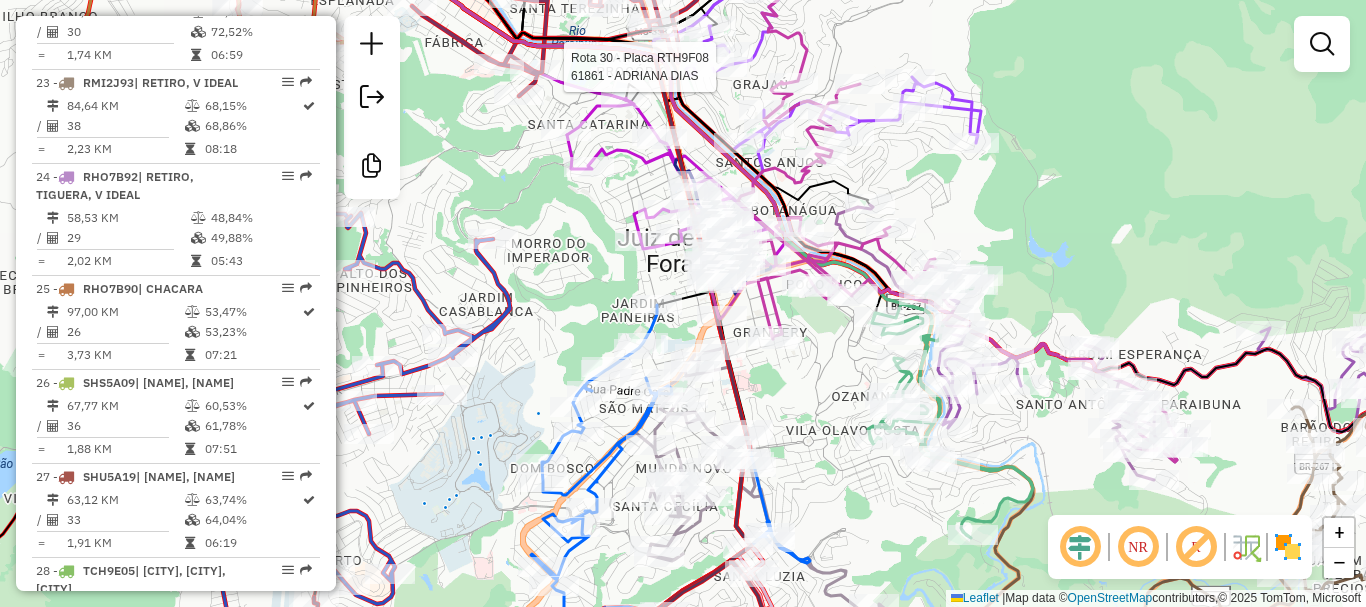 select on "**********" 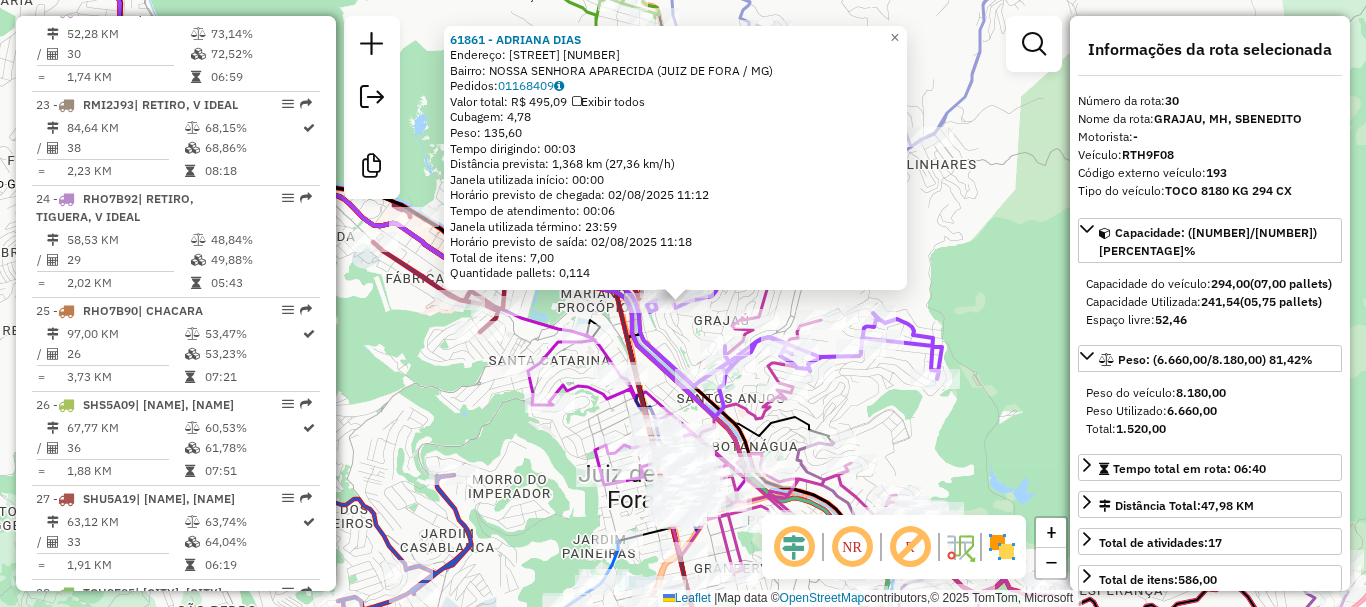 scroll, scrollTop: 3100, scrollLeft: 0, axis: vertical 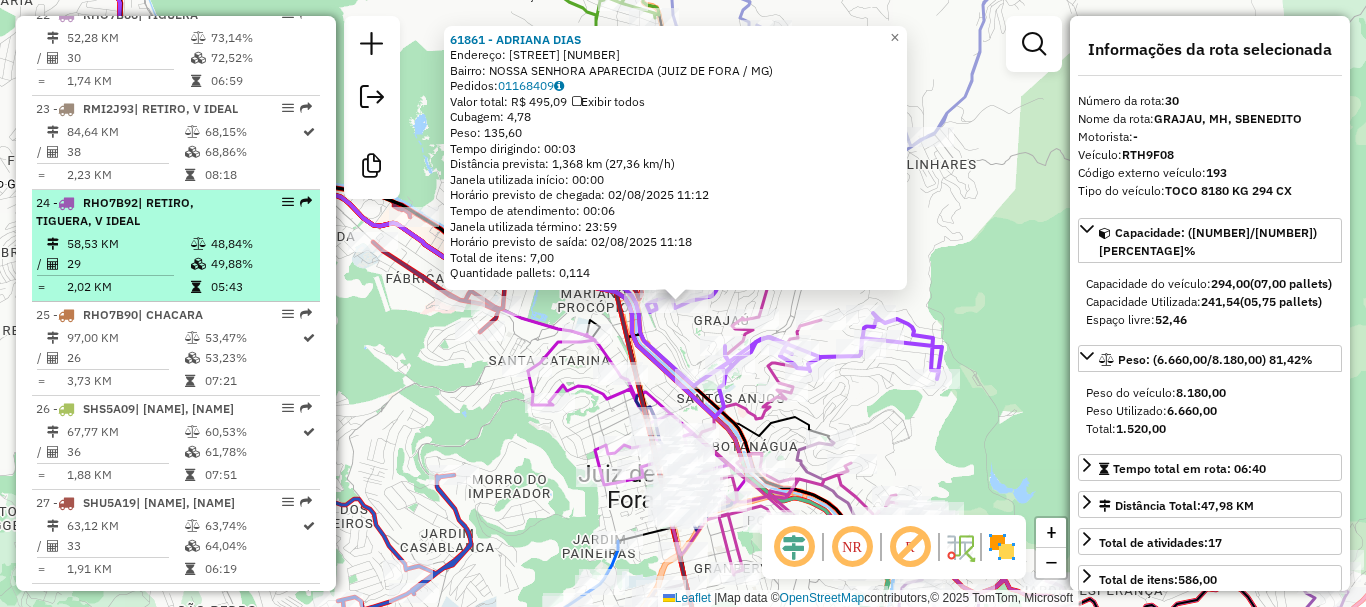click on "49,88%" at bounding box center [260, 264] 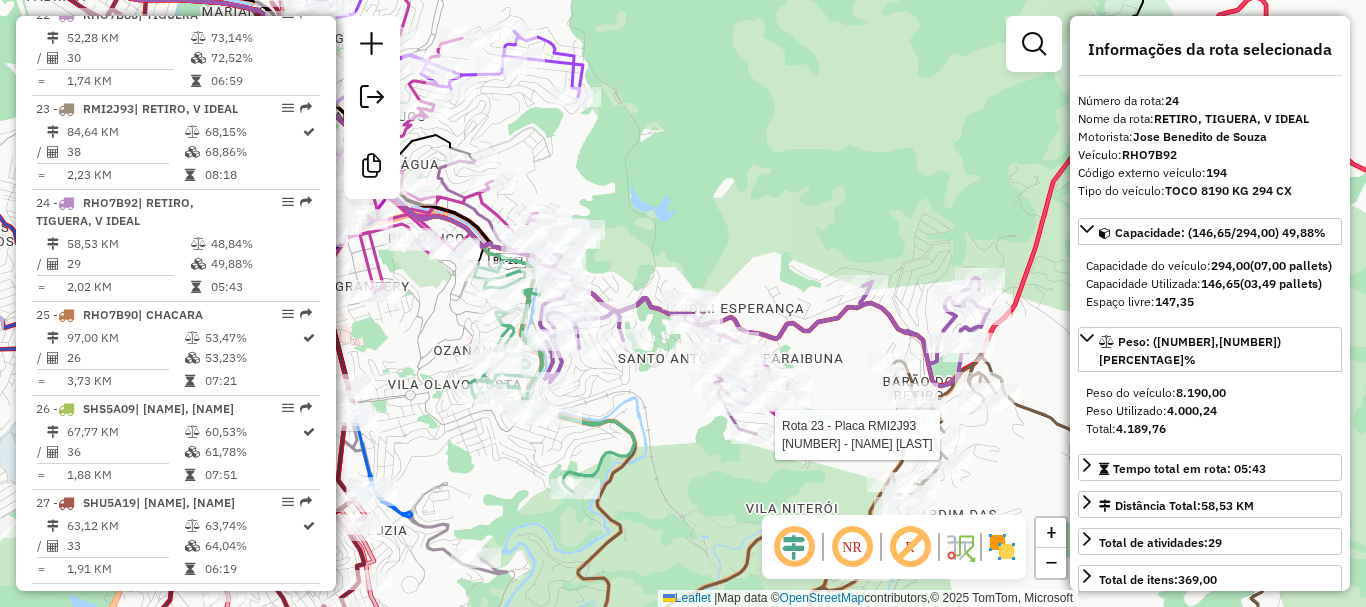 drag, startPoint x: 935, startPoint y: 455, endPoint x: 922, endPoint y: 445, distance: 16.40122 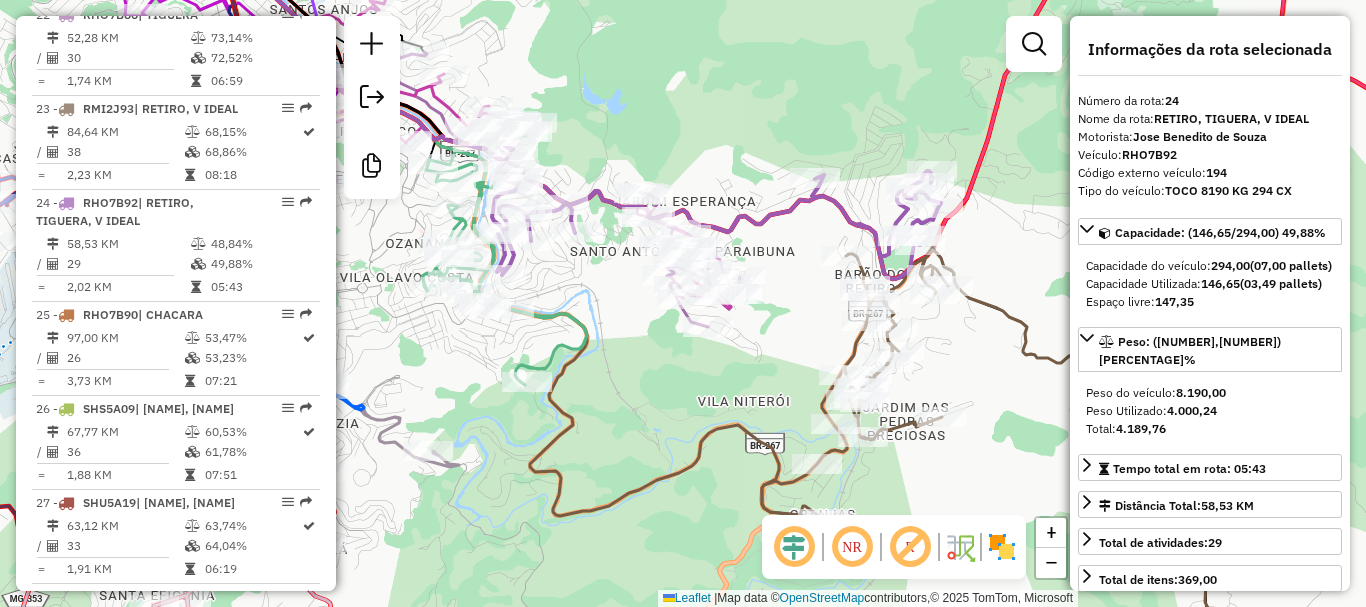 click 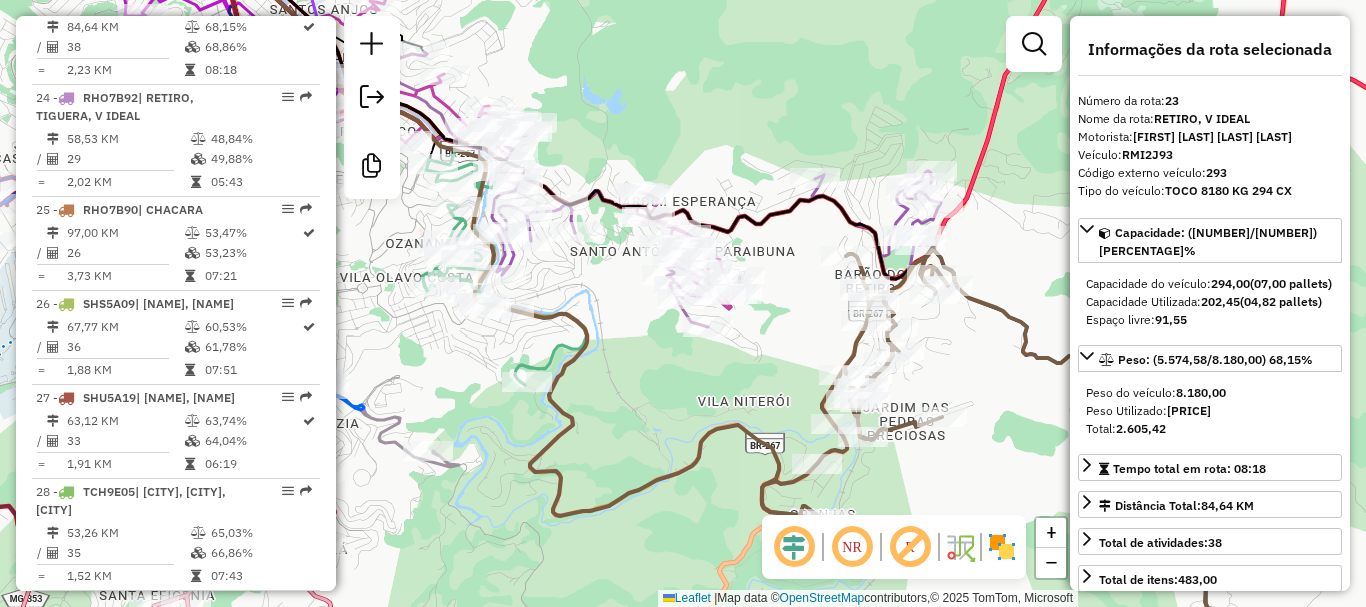 scroll, scrollTop: 3216, scrollLeft: 0, axis: vertical 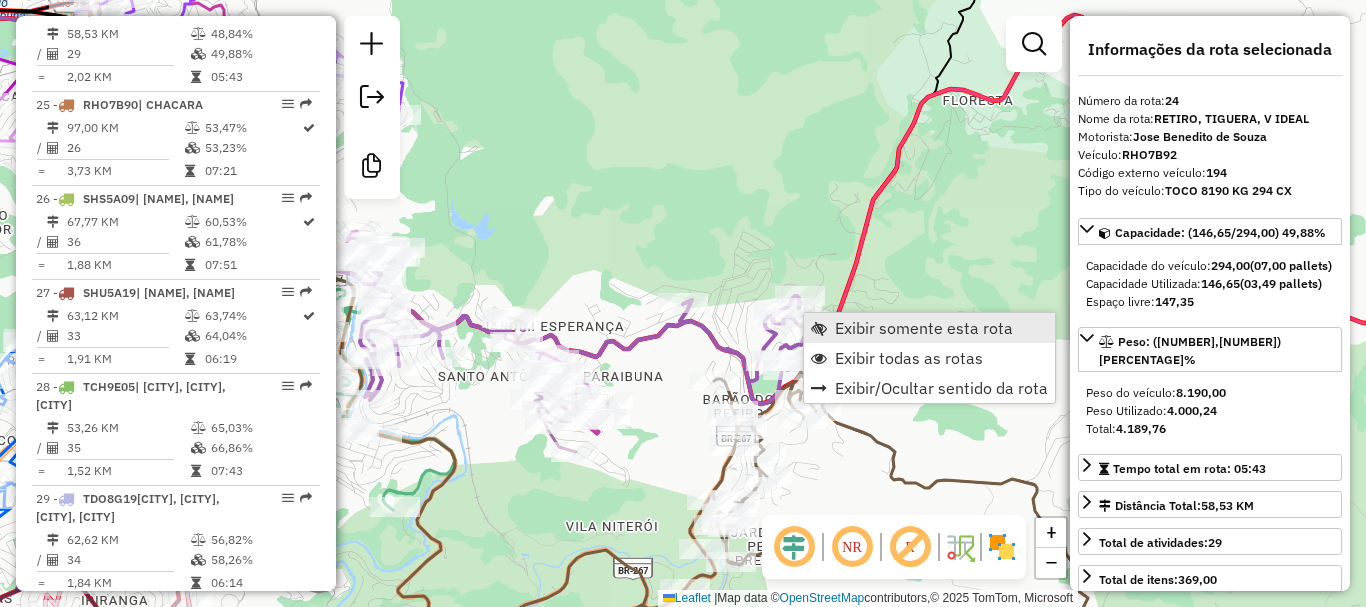 click on "Exibir somente esta rota" at bounding box center (929, 328) 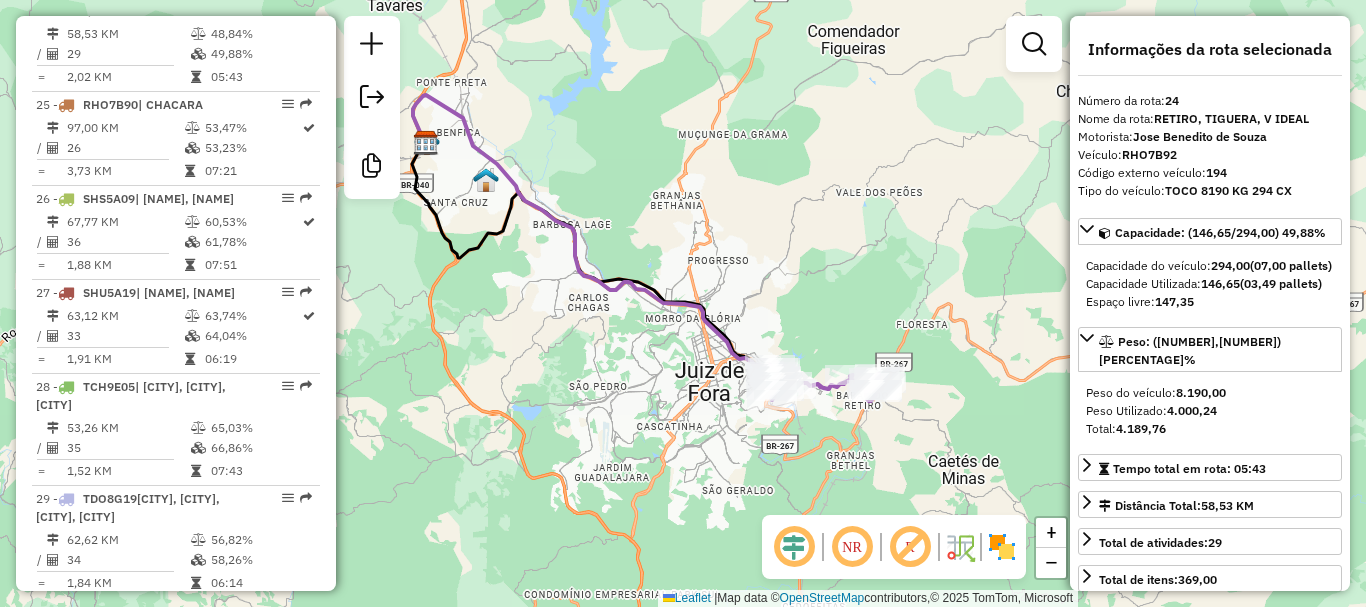 drag, startPoint x: 875, startPoint y: 407, endPoint x: 825, endPoint y: 312, distance: 107.35455 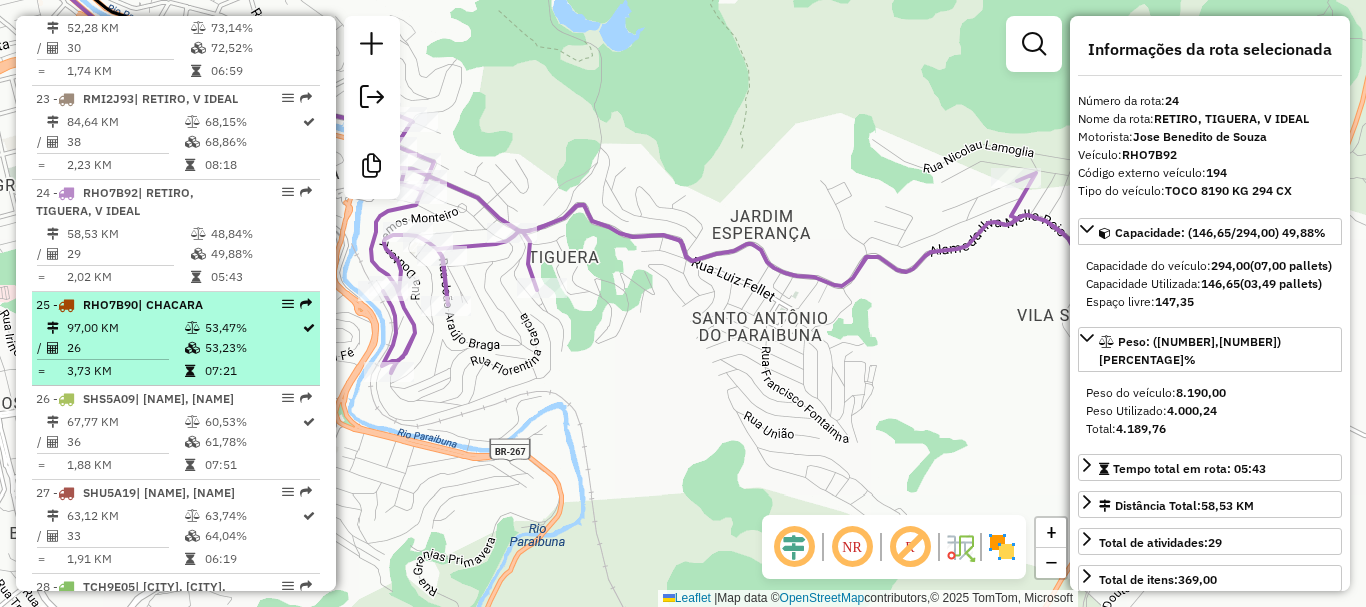 scroll, scrollTop: 3010, scrollLeft: 0, axis: vertical 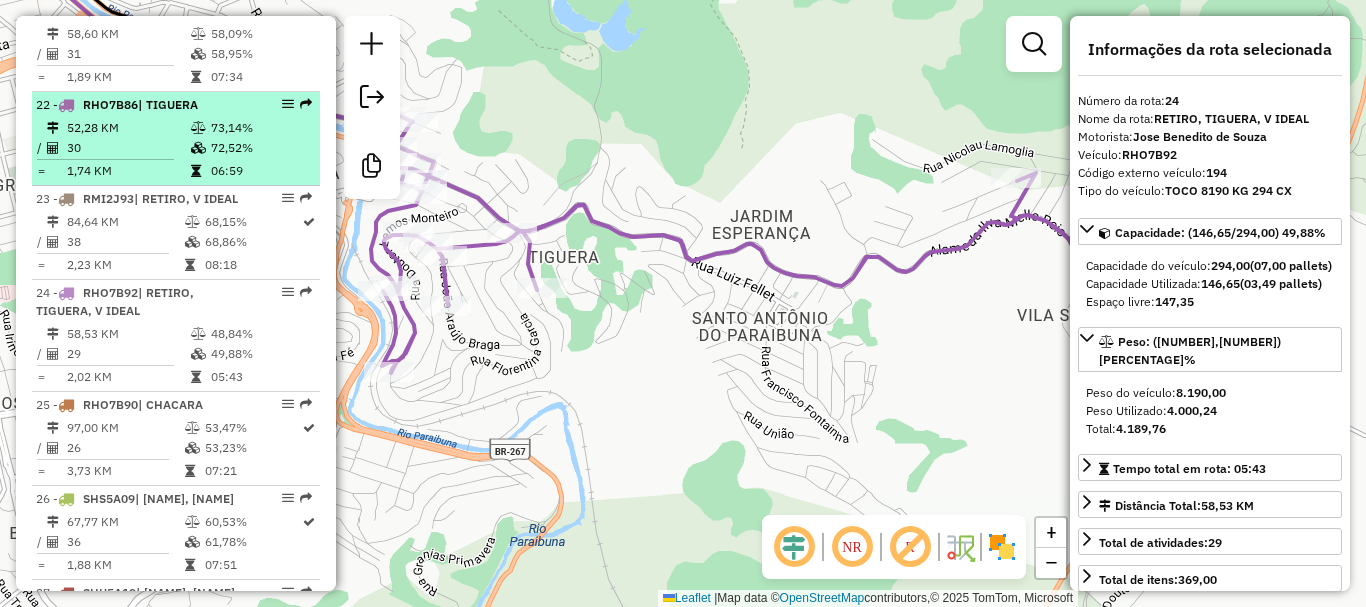 click on "72,52%" at bounding box center (260, 148) 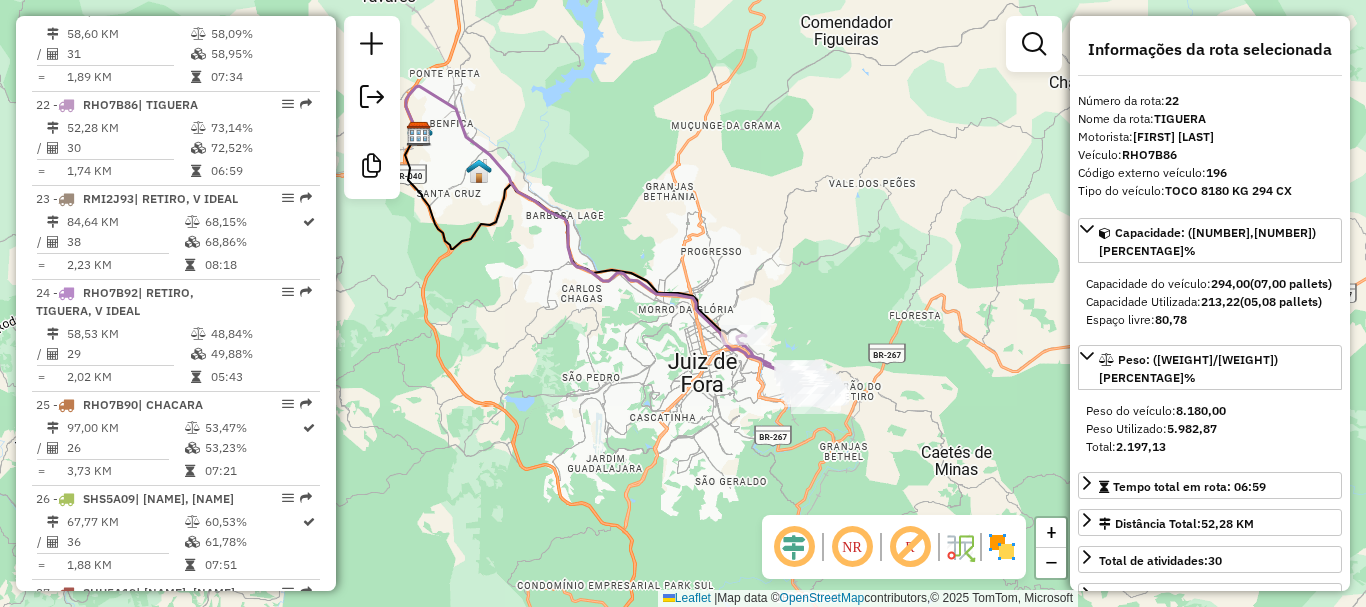 drag, startPoint x: 887, startPoint y: 399, endPoint x: 752, endPoint y: 241, distance: 207.81963 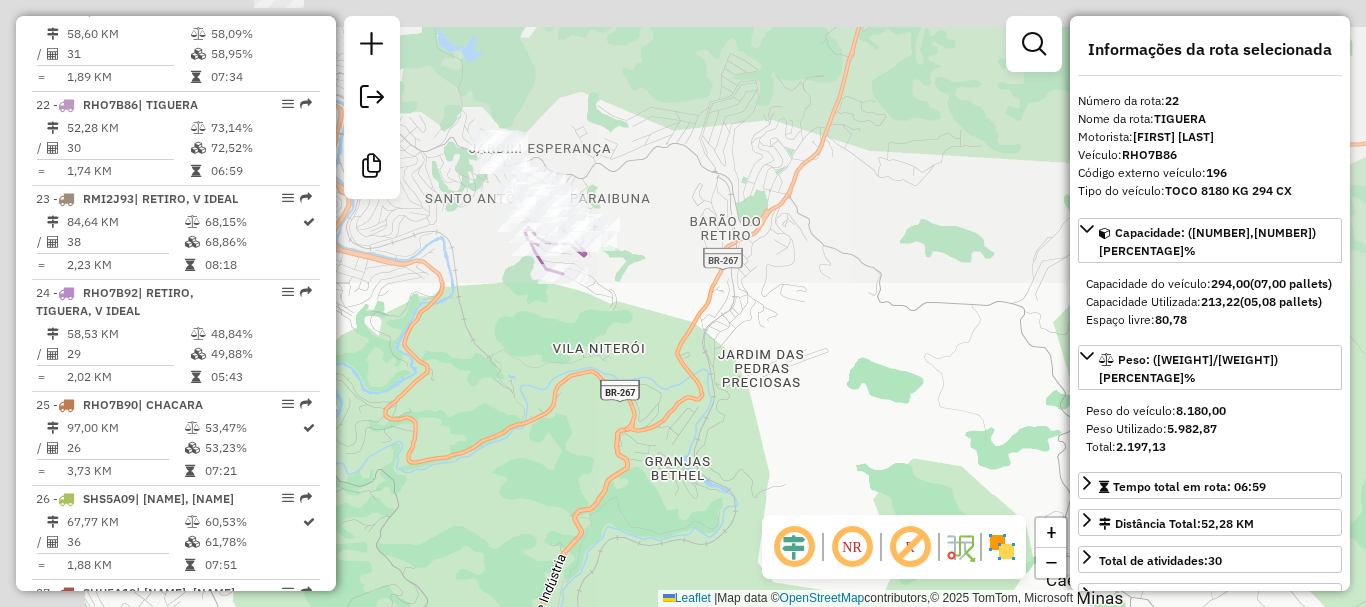 drag, startPoint x: 668, startPoint y: 285, endPoint x: 633, endPoint y: 407, distance: 126.921234 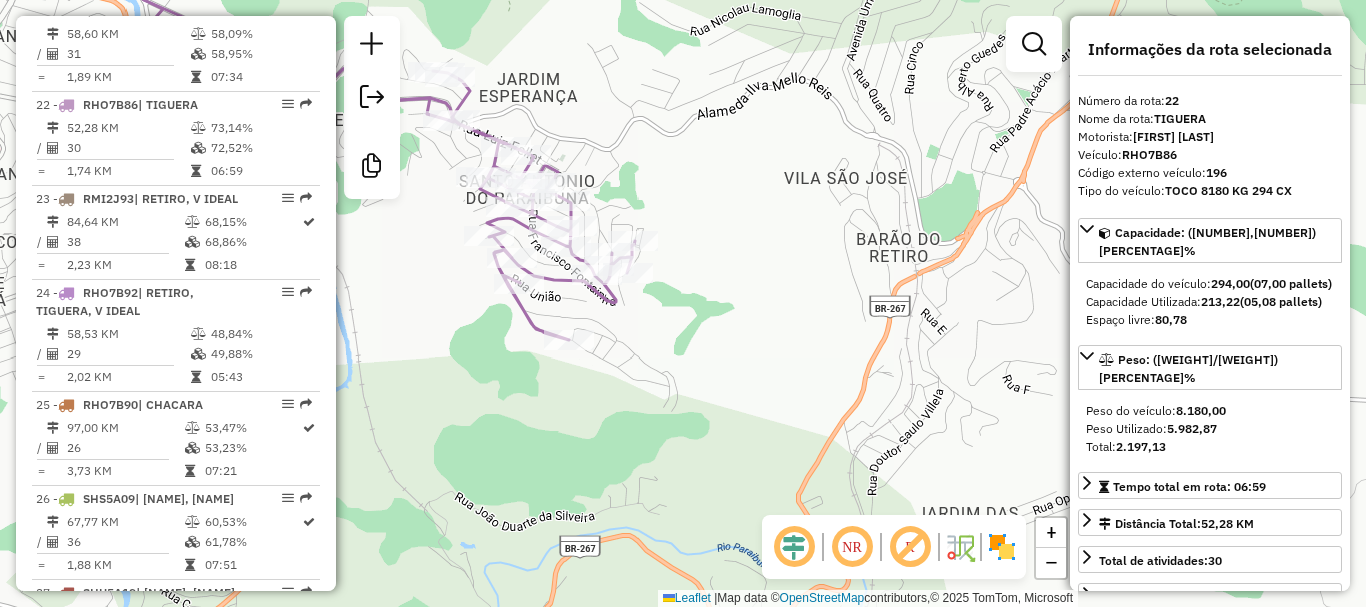 drag, startPoint x: 571, startPoint y: 340, endPoint x: 602, endPoint y: 355, distance: 34.43835 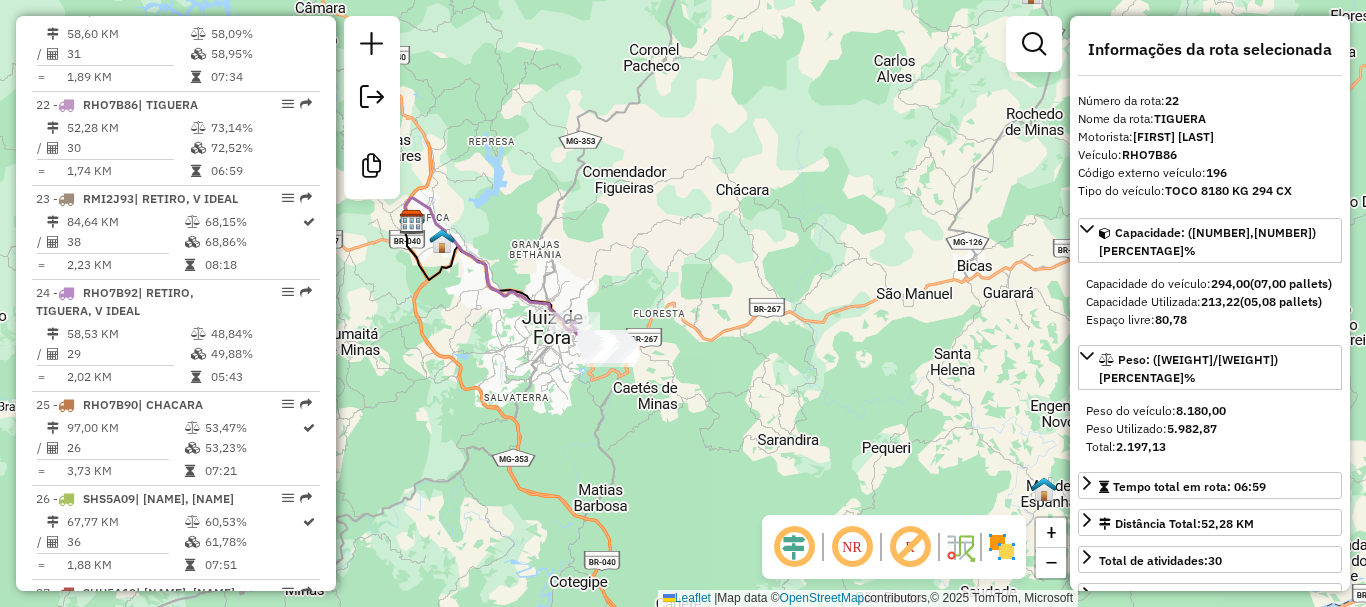 drag, startPoint x: 475, startPoint y: 332, endPoint x: 595, endPoint y: 373, distance: 126.81088 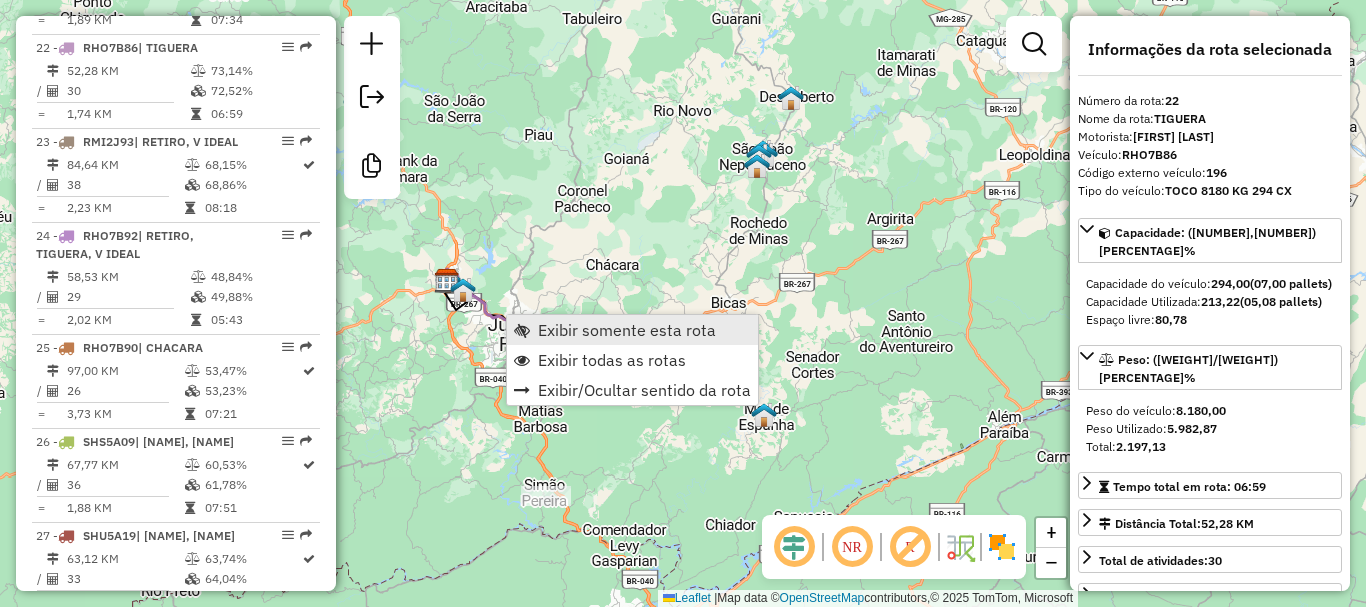 scroll, scrollTop: 3122, scrollLeft: 0, axis: vertical 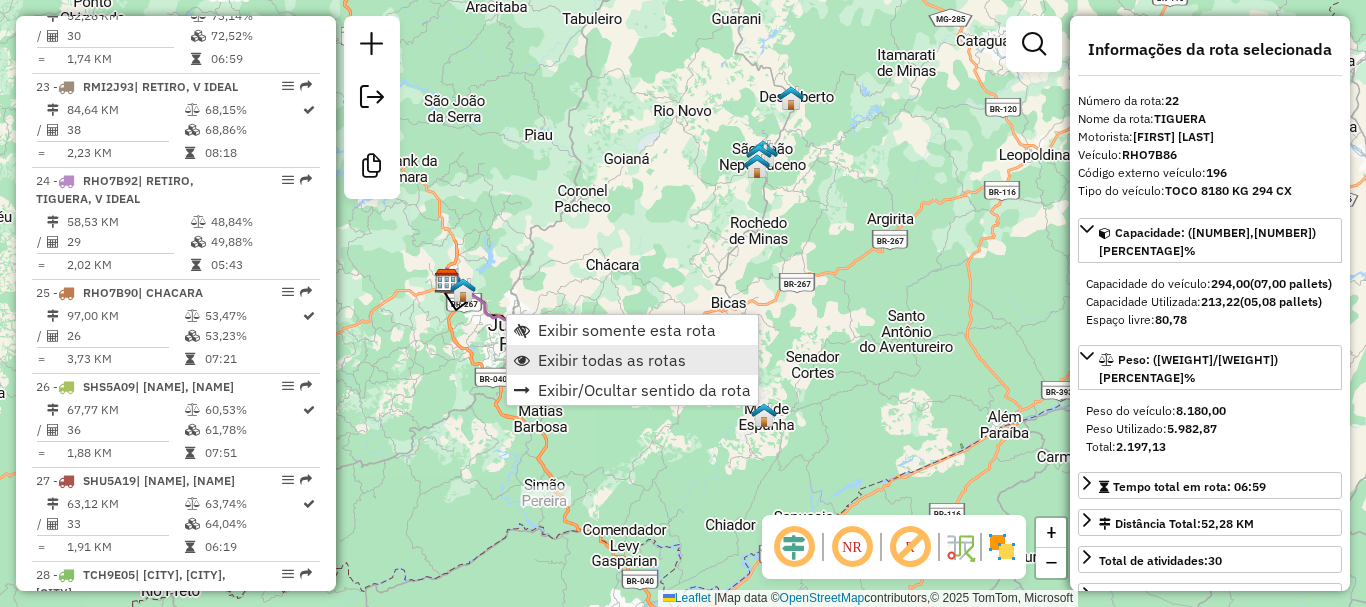 click on "Exibir todas as rotas" at bounding box center [632, 360] 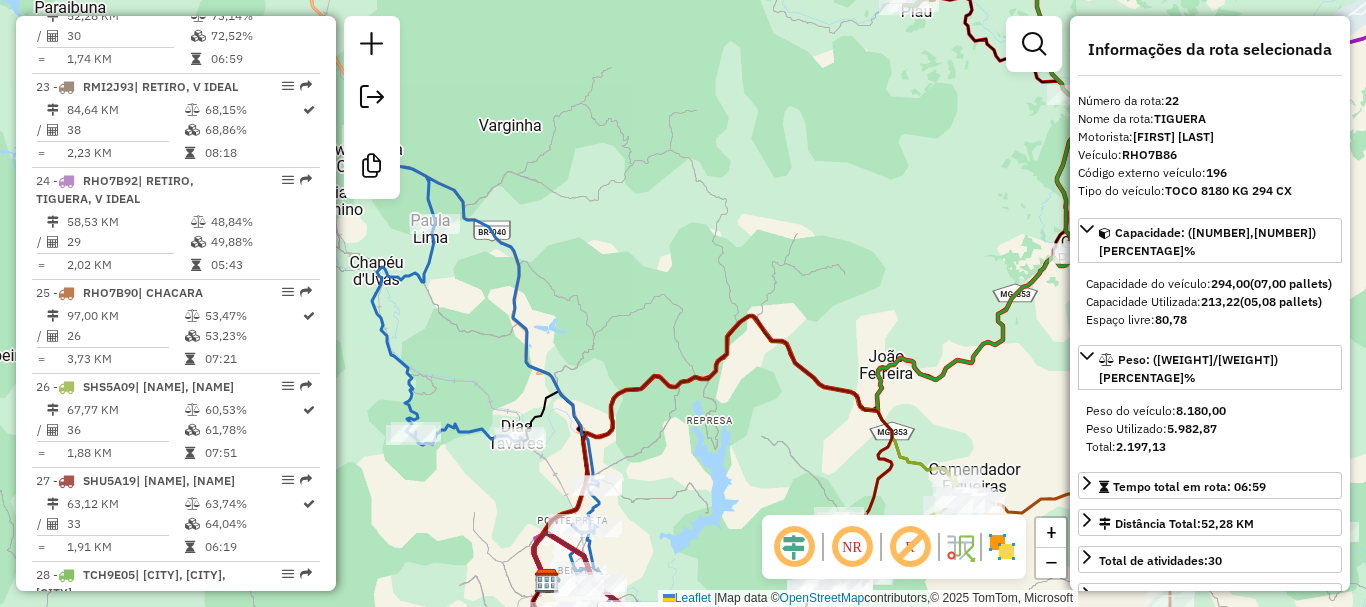 click 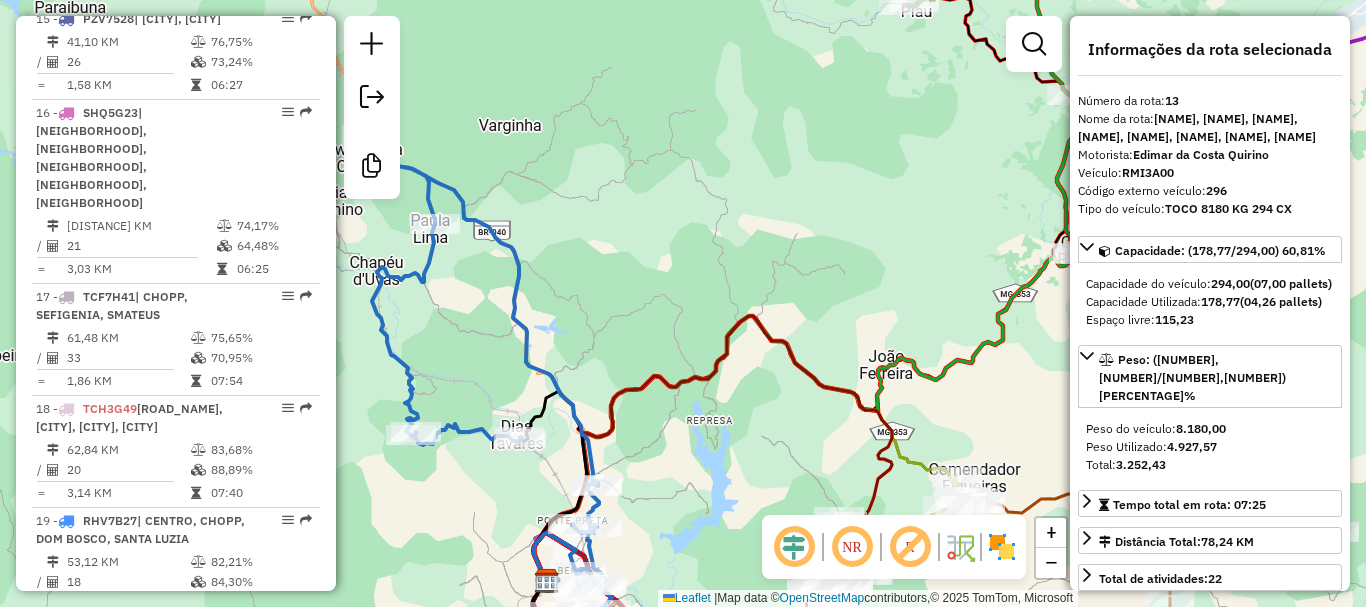 scroll, scrollTop: 2042, scrollLeft: 0, axis: vertical 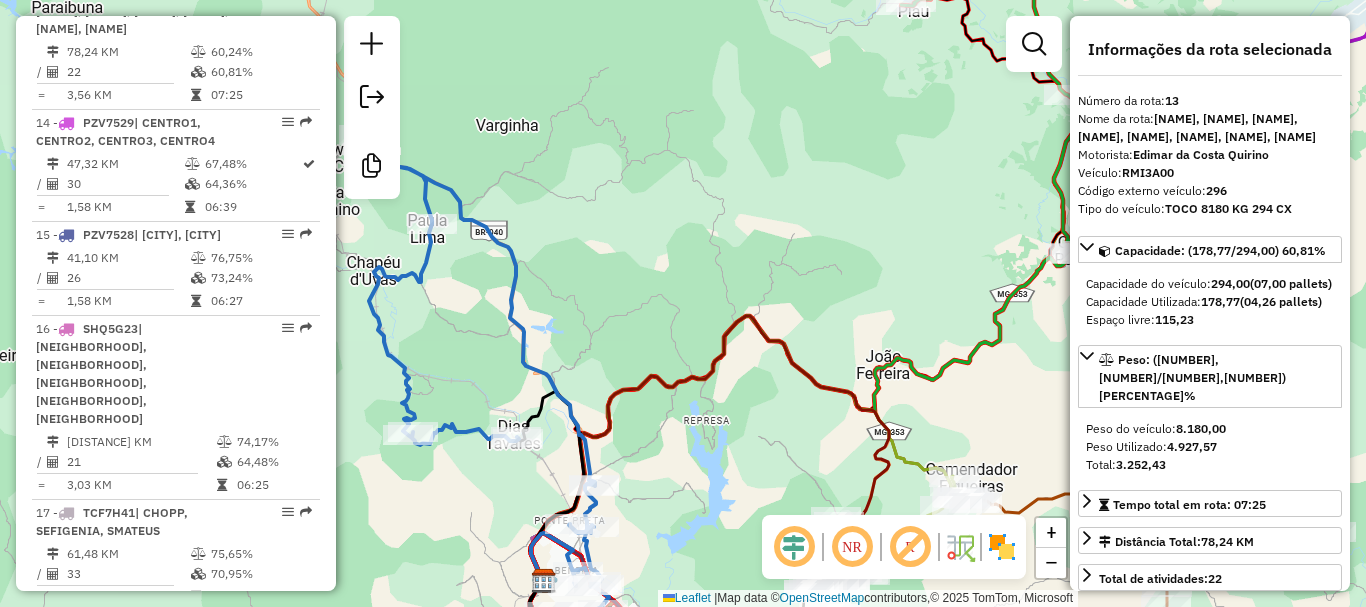 drag, startPoint x: 498, startPoint y: 377, endPoint x: 474, endPoint y: 215, distance: 163.76813 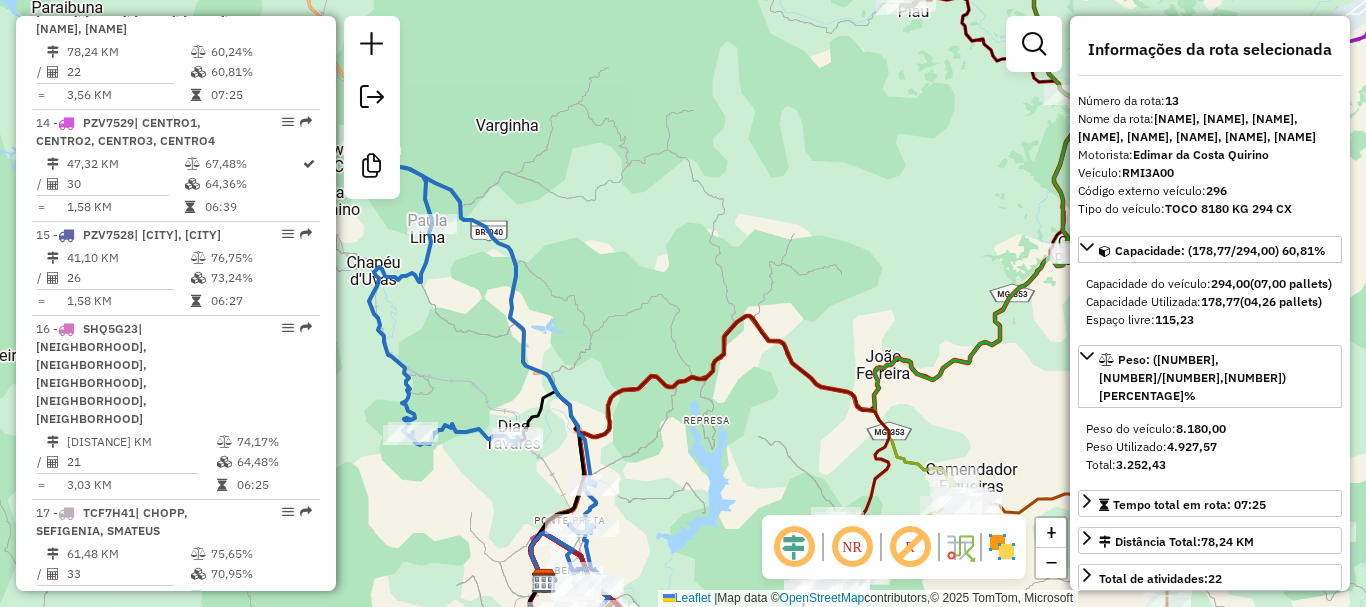 click on "Janela de atendimento Grade de atendimento Capacidade Transportadoras Veículos Cliente Pedidos  Rotas Selecione os dias de semana para filtrar as janelas de atendimento  Seg   Ter   Qua   Qui   Sex   Sáb   Dom  Informe o período da janela de atendimento: De: Até:  Filtrar exatamente a janela do cliente  Considerar janela de atendimento padrão  Selecione os dias de semana para filtrar as grades de atendimento  Seg   Ter   Qua   Qui   Sex   Sáb   Dom   Considerar clientes sem dia de atendimento cadastrado  Clientes fora do dia de atendimento selecionado Filtrar as atividades entre os valores definidos abaixo:  Peso mínimo:   Peso máximo:   Cubagem mínima:   Cubagem máxima:   De:   Até:  Filtrar as atividades entre o tempo de atendimento definido abaixo:  De:   Até:   Considerar capacidade total dos clientes não roteirizados Transportadora: Selecione um ou mais itens Tipo de veículo: Selecione um ou mais itens Veículo: Selecione um ou mais itens Motorista: Selecione um ou mais itens Nome: Rótulo:" 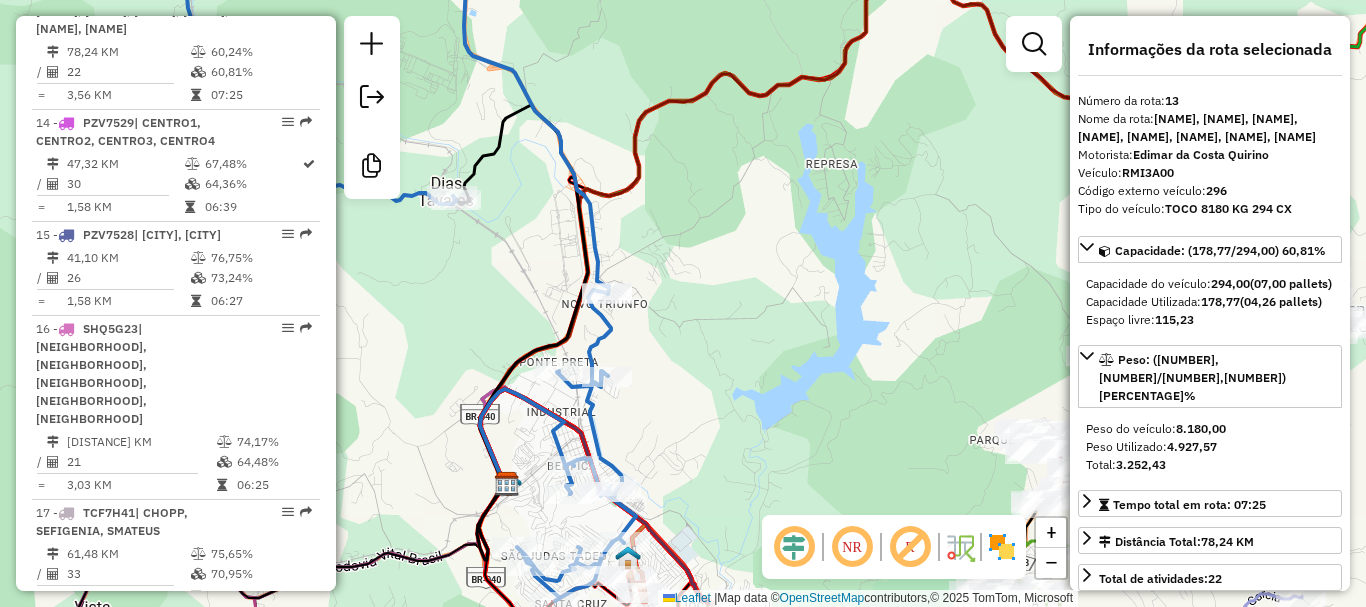 click 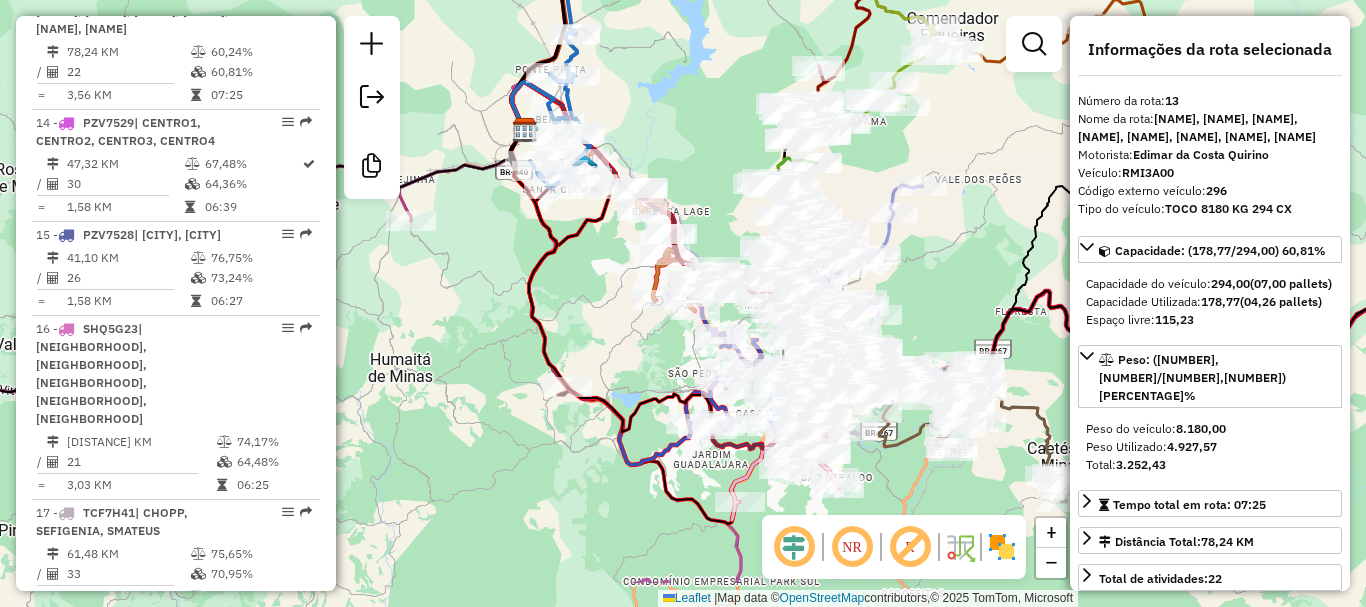 drag, startPoint x: 618, startPoint y: 317, endPoint x: 571, endPoint y: 110, distance: 212.26869 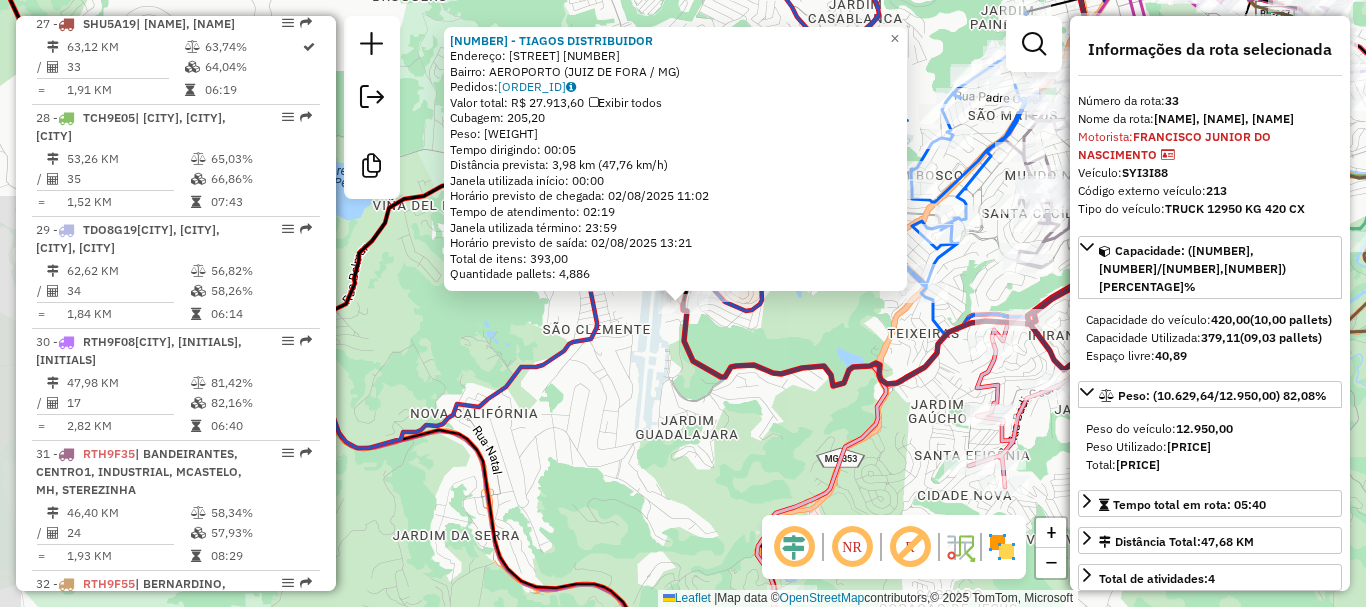 scroll, scrollTop: 4294, scrollLeft: 0, axis: vertical 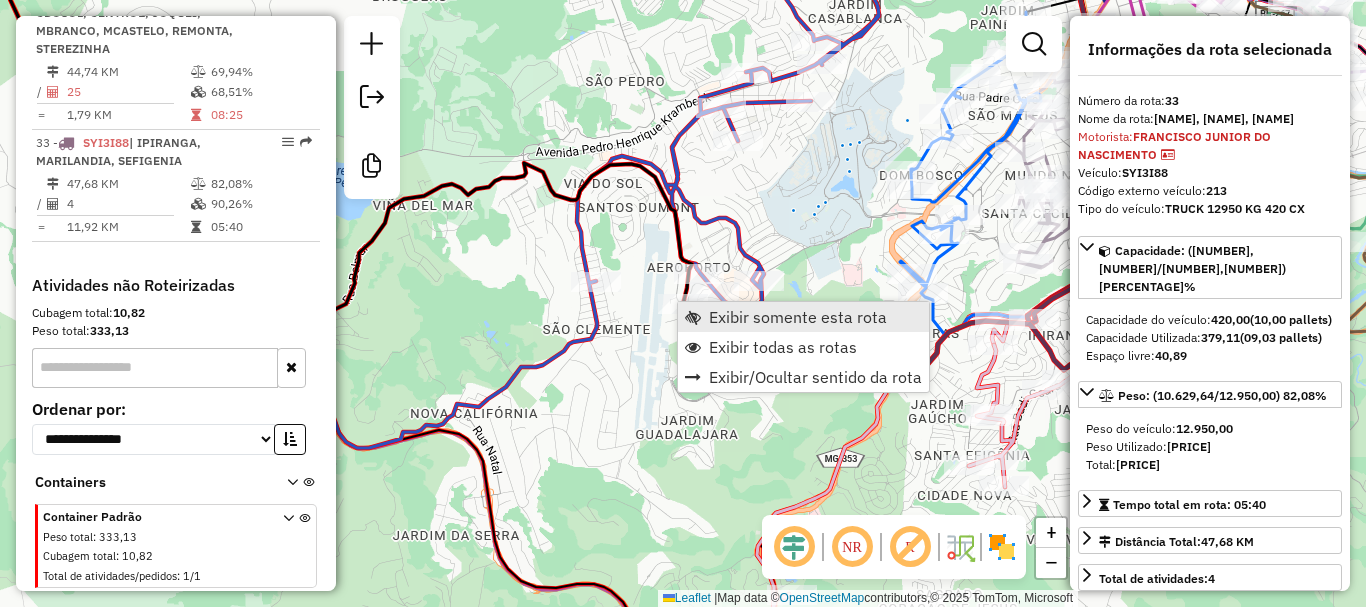 click on "Exibir somente esta rota" at bounding box center [798, 317] 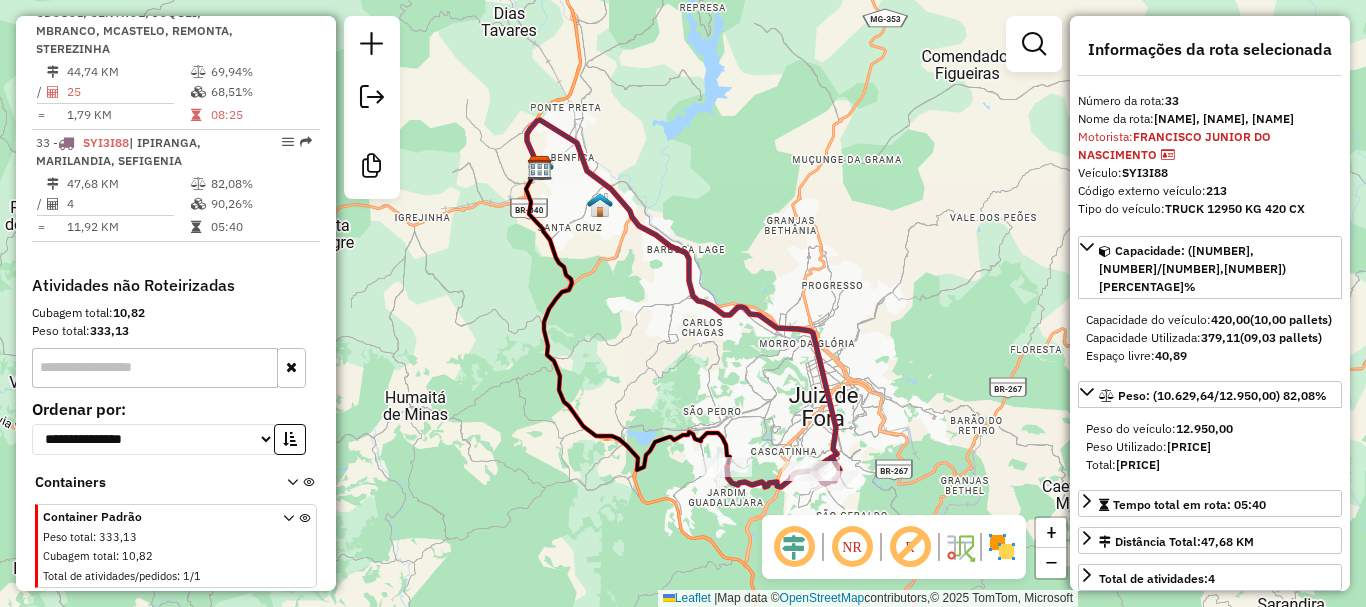 drag, startPoint x: 700, startPoint y: 282, endPoint x: 691, endPoint y: 239, distance: 43.931767 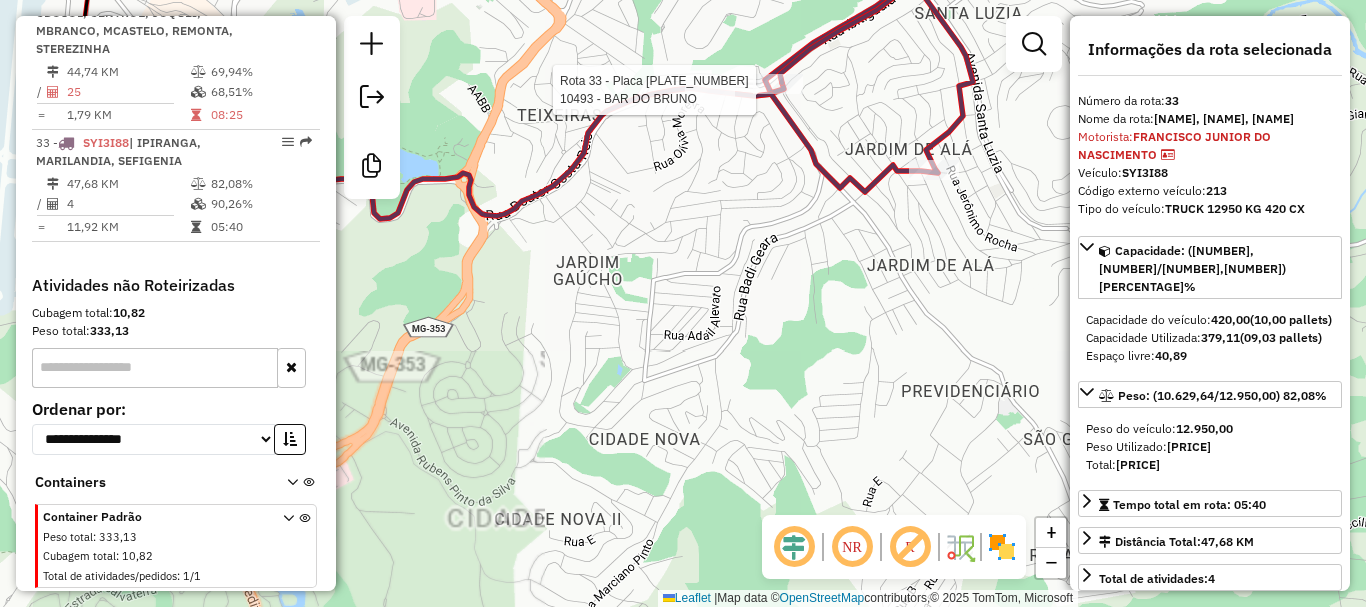 click 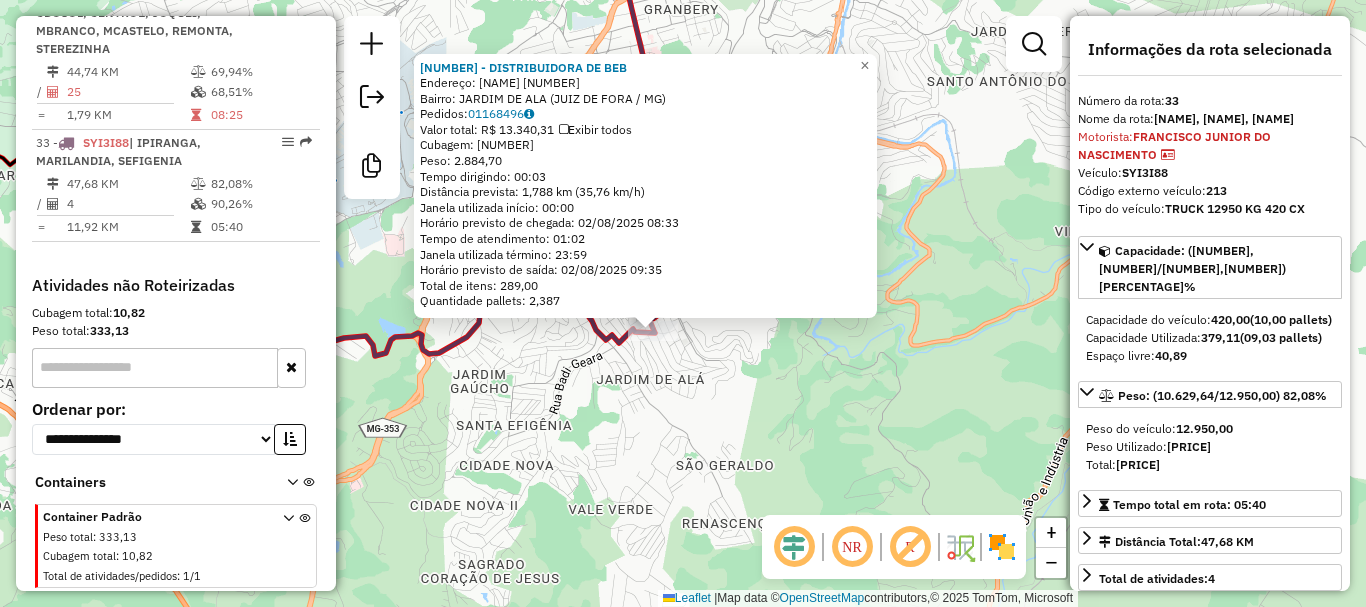click on "[ID] - [NAME] Endereço: [STREET] [NUMBER] Bairro: [NEIGHBORHOOD] ([CITY] / [STATE]) Pedidos: [ORDER_ID] Valor total: R$ [PRICE] Exibir todos Cubagem: [NUMBER] Peso: [NUMBER] Tempo dirigindo: [TIME] Distância prevista: [DISTANCE] km ([SPEED] km/h) Janela utilizada início: [TIME] Horário previsto de chegada: [DATE] [TIME] Tempo de atendimento: [TIME] Janela utilizada término: [TIME] Horário previsto de saída: [DATE] [TIME] Total de itens: [NUMBER] Quantidade pallets: [NUMBER] × Janela de atendimento Grade de atendimento Capacidade Transportadoras Veículos Cliente Pedidos Rotas Selecione os dias de semana para filtrar as janelas de atendimento Seg Ter Qua Qui Sex Sáb Dom Informe o período da janela de atendimento: De: Até: Filtrar exatamente a janela do cliente Considerar janela de atendimento padrão Seg Ter Qua Qui Sex Sáb Dom Peso mínimo: Peso máximo:" 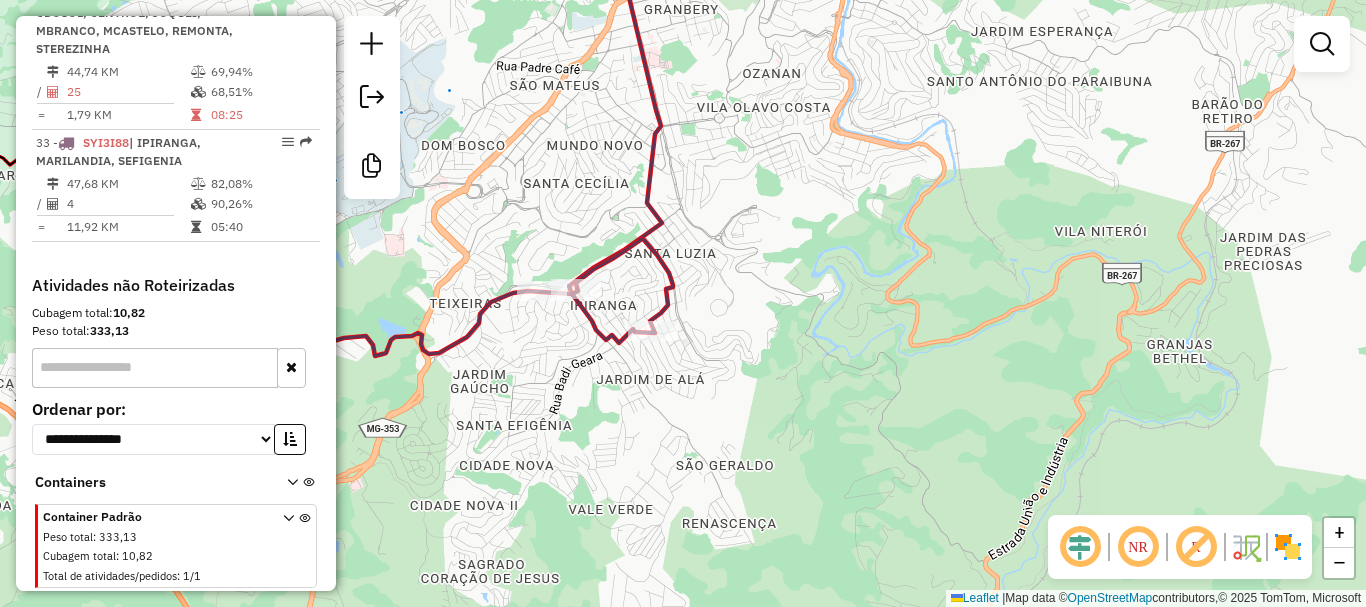 select on "**********" 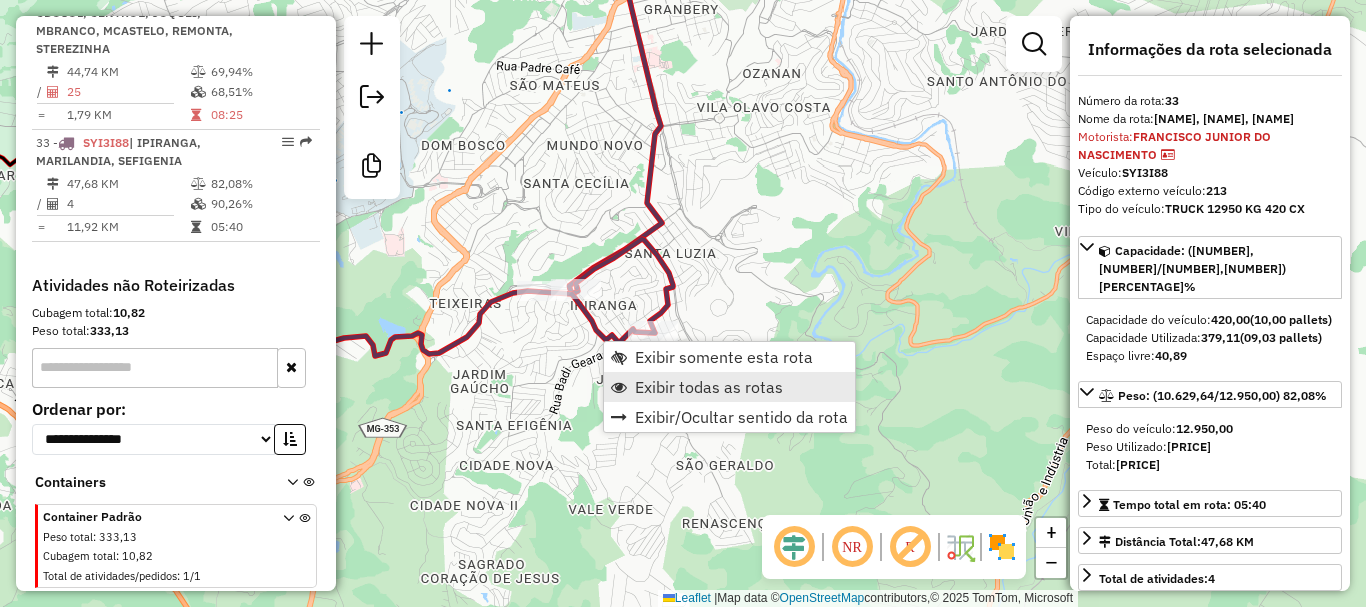 click on "Exibir todas as rotas" at bounding box center [729, 387] 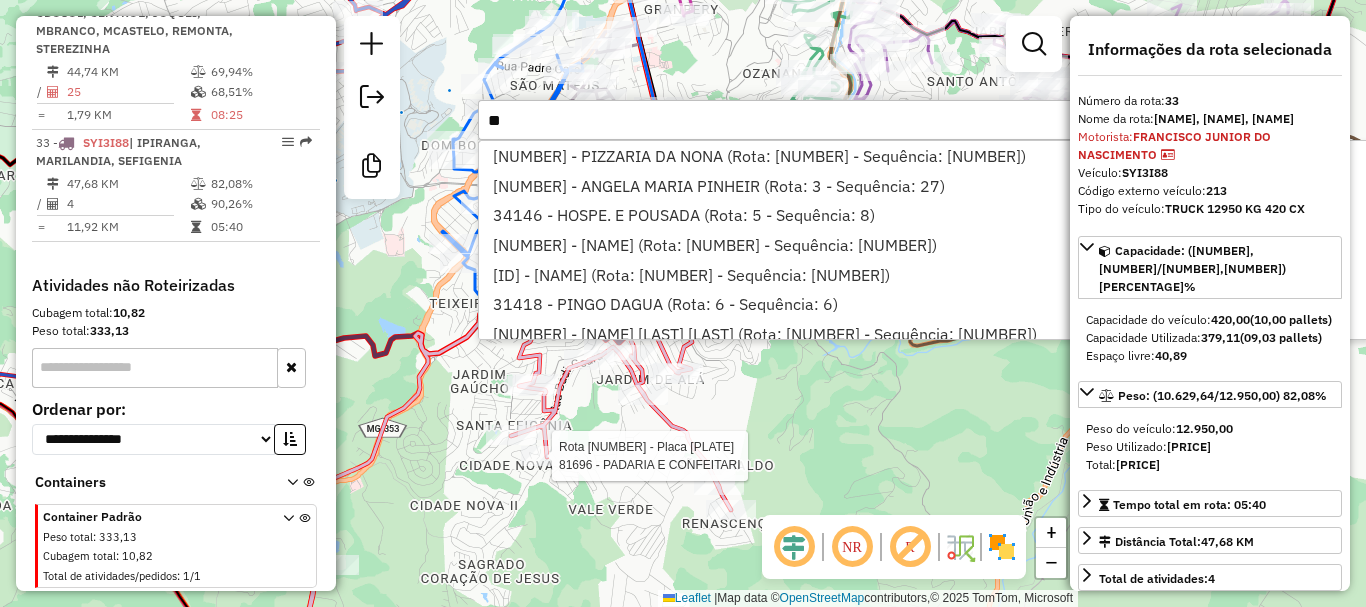 type on "*" 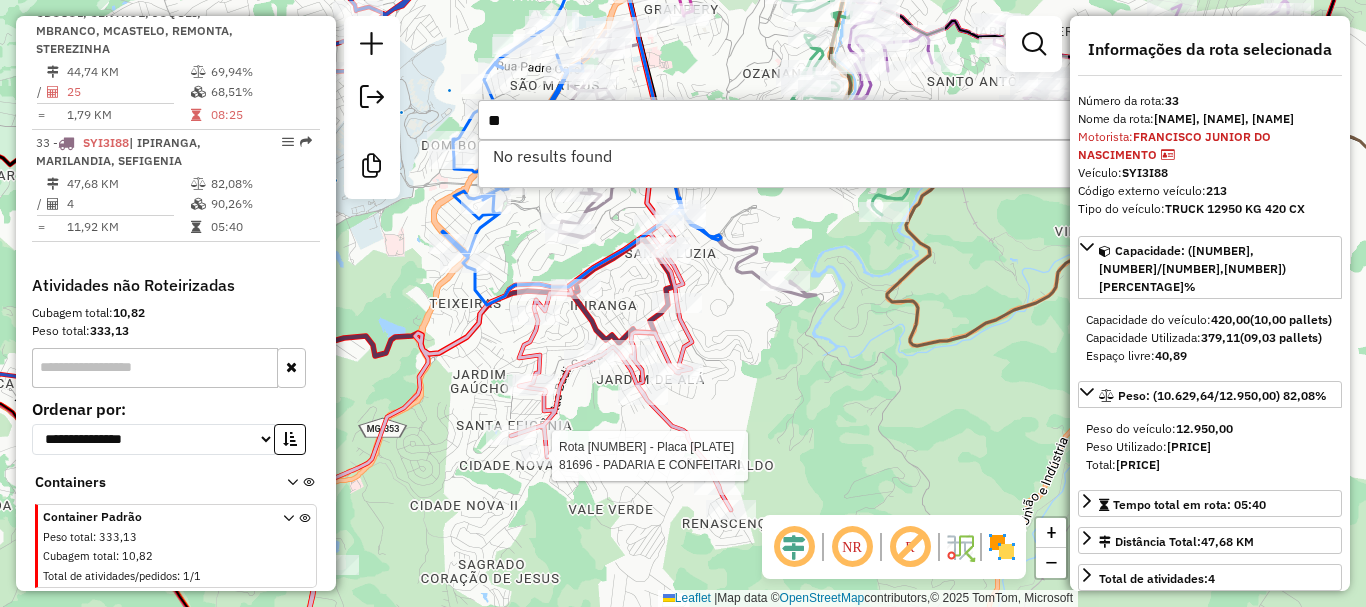 type on "*" 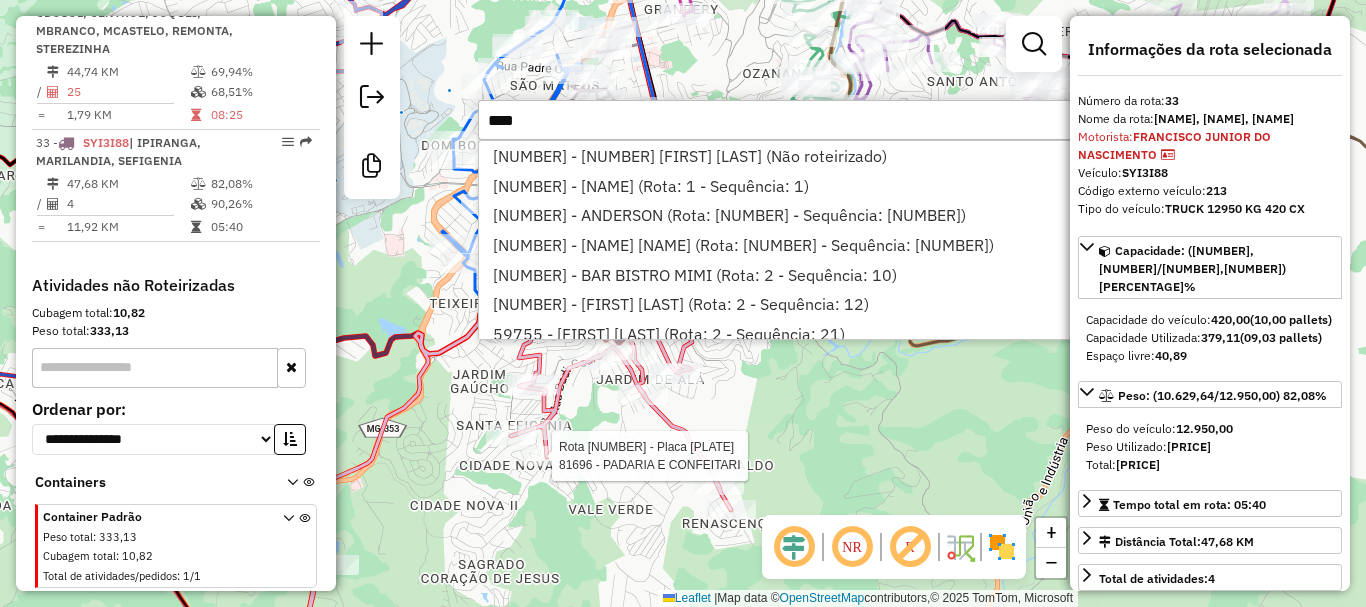 type on "*****" 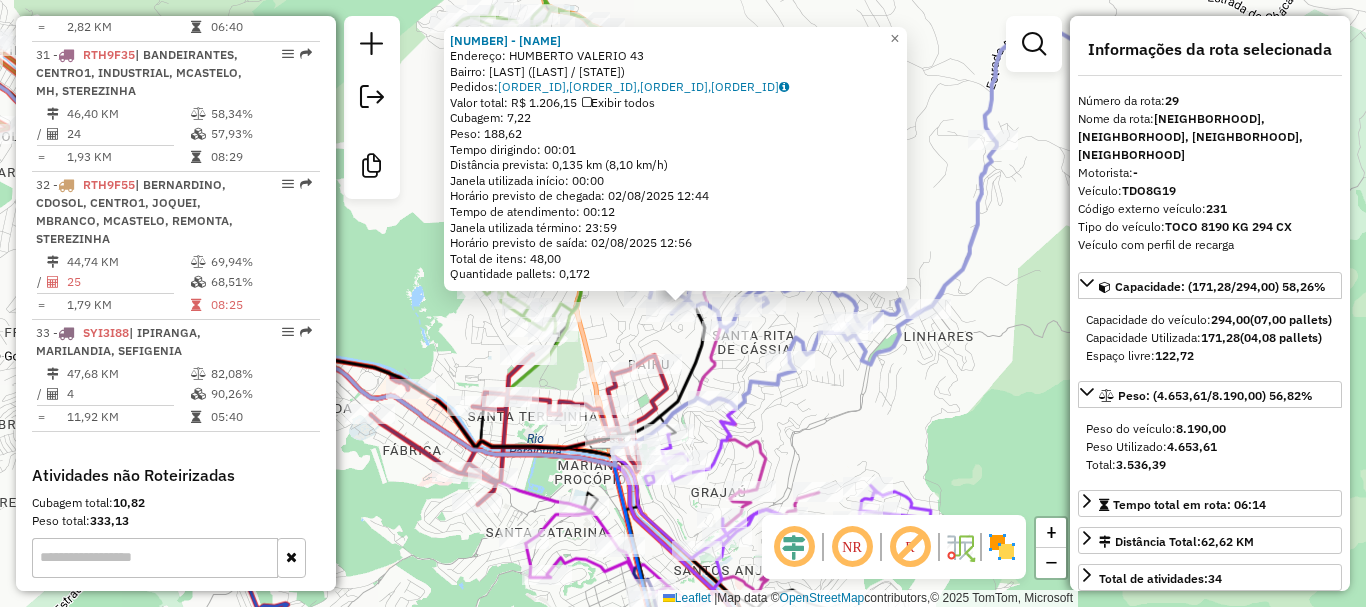 scroll, scrollTop: 3870, scrollLeft: 0, axis: vertical 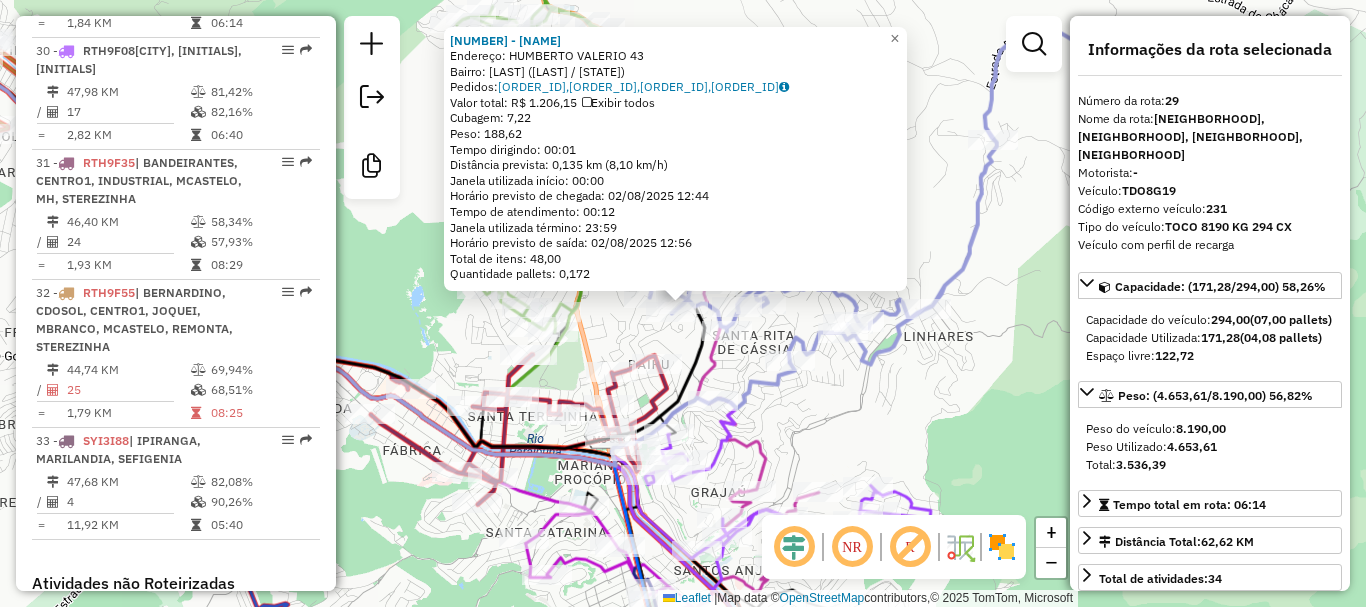 click on "[NUMBER] - [FIRST] [LAST]  Endereço:  [STREET] [NUMBER]   Bairro: [NEIGHBORHOOD] ([CITY] / [STATE])   Pedidos:  [ORDER_ID], [ORDER_ID], [ORDER_ID], [ORDER_ID]   Valor total: [CURRENCY] [PRICE]   Exibir todos   Cubagem: [NUMBER]  Peso: [NUMBER]  Tempo dirigindo: [TIME]   Distância prevista: [DISTANCE] ([SPEED])   Janela utilizada início: [TIME]   Horário previsto de chegada: [DATE] [TIME]   Tempo de atendimento: [TIME]   Janela utilizada término: [TIME]   Horário previsto de saída: [DATE] [TIME]   Total de itens: [NUMBER],00   Quantidade pallets: [NUMBER]  × Janela de atendimento Grade de atendimento Capacidade Transportadoras Veículos Cliente Pedidos  Rotas Selecione os dias de semana para filtrar as janelas de atendimento  Seg   Ter   Qua   Qui   Sex   Sáb   Dom  Informe o período da janela de atendimento: De: Até:  Filtrar exatamente a janela do cliente  Considerar janela de atendimento padrão  Selecione os dias de semana para filtrar as grades de atendimento  Seg   Ter   Qua   Qui   Sex   Sáb   Dom   Peso mínimo:  De:" 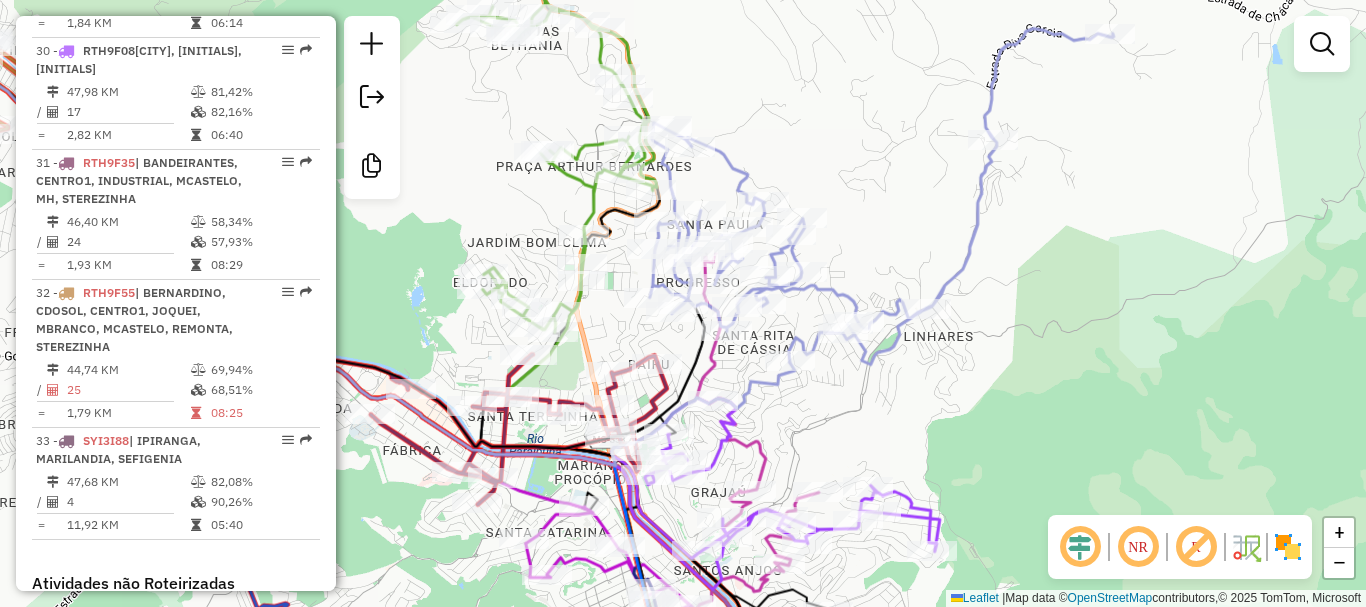 click on "Janela de atendimento Grade de atendimento Capacidade Transportadoras Veículos Cliente Pedidos  Rotas Selecione os dias de semana para filtrar as janelas de atendimento  Seg   Ter   Qua   Qui   Sex   Sáb   Dom  Informe o período da janela de atendimento: De: Até:  Filtrar exatamente a janela do cliente  Considerar janela de atendimento padrão  Selecione os dias de semana para filtrar as grades de atendimento  Seg   Ter   Qua   Qui   Sex   Sáb   Dom   Considerar clientes sem dia de atendimento cadastrado  Clientes fora do dia de atendimento selecionado Filtrar as atividades entre os valores definidos abaixo:  Peso mínimo:   Peso máximo:   Cubagem mínima:   Cubagem máxima:   De:   Até:  Filtrar as atividades entre o tempo de atendimento definido abaixo:  De:   Até:   Considerar capacidade total dos clientes não roteirizados Transportadora: Selecione um ou mais itens Tipo de veículo: Selecione um ou mais itens Veículo: Selecione um ou mais itens Motorista: Selecione um ou mais itens Nome: Rótulo:" 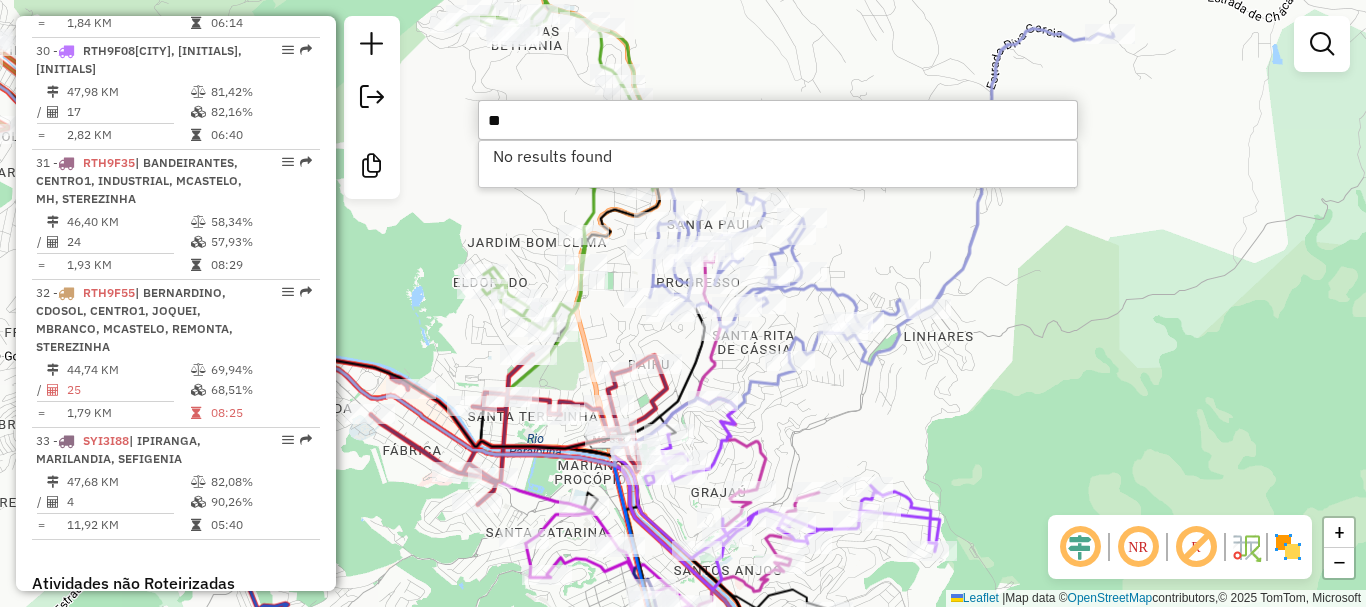 type on "*" 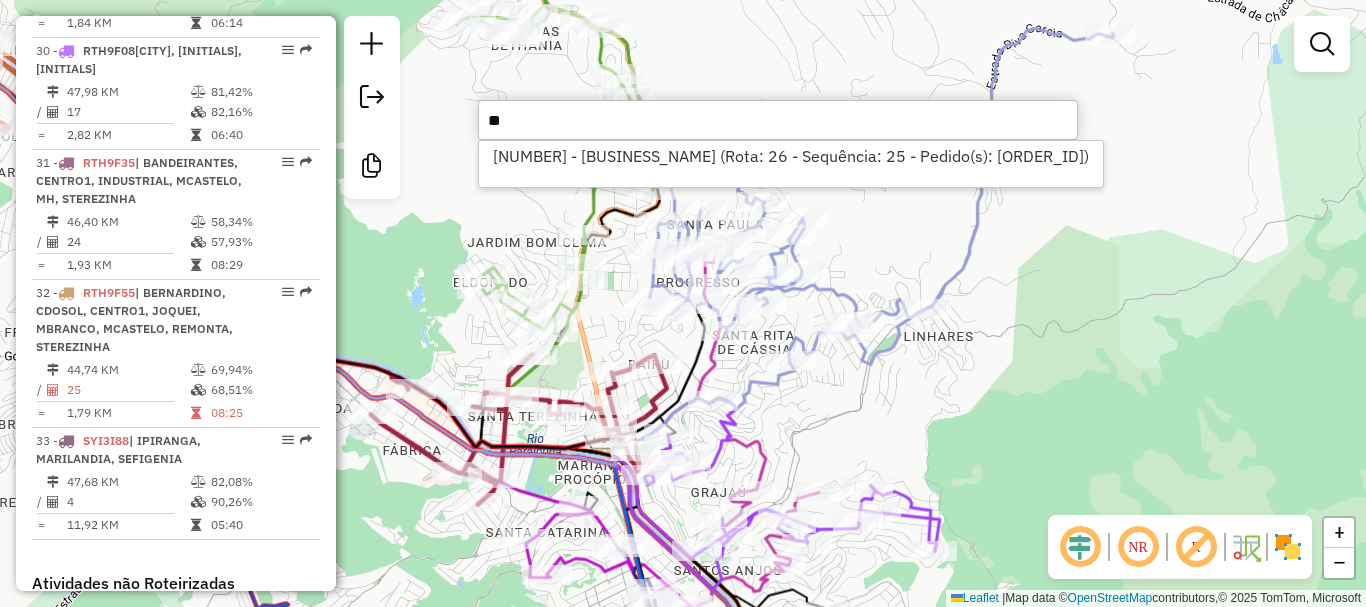 type on "*" 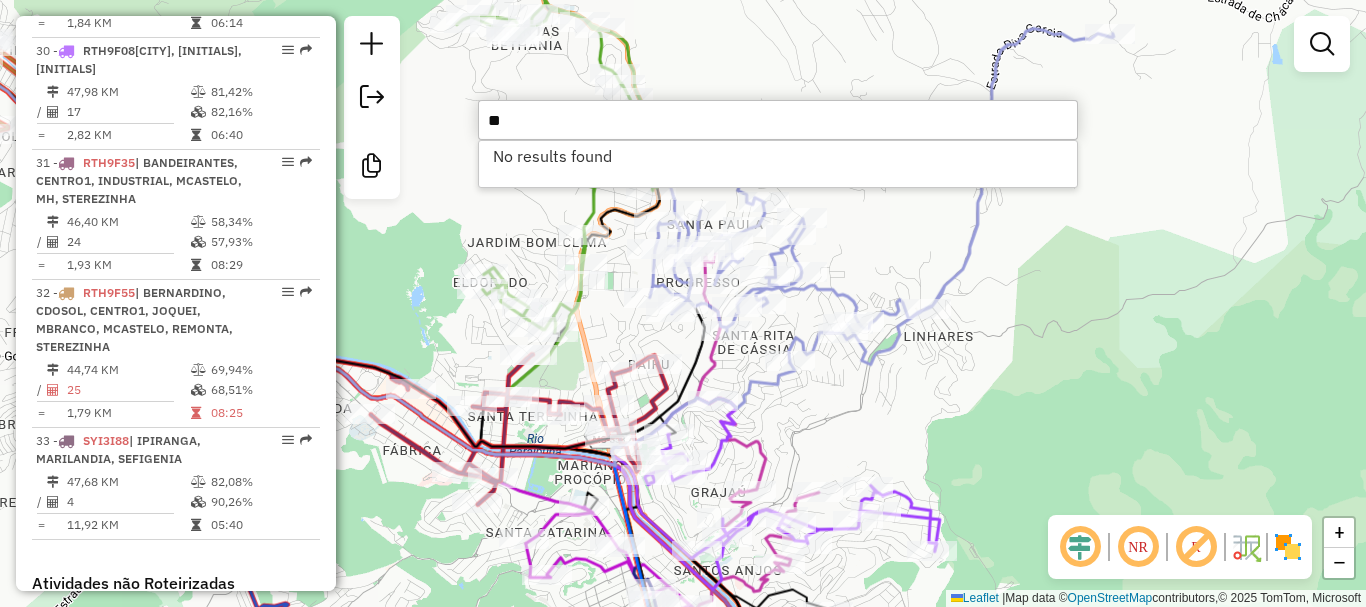 type on "*" 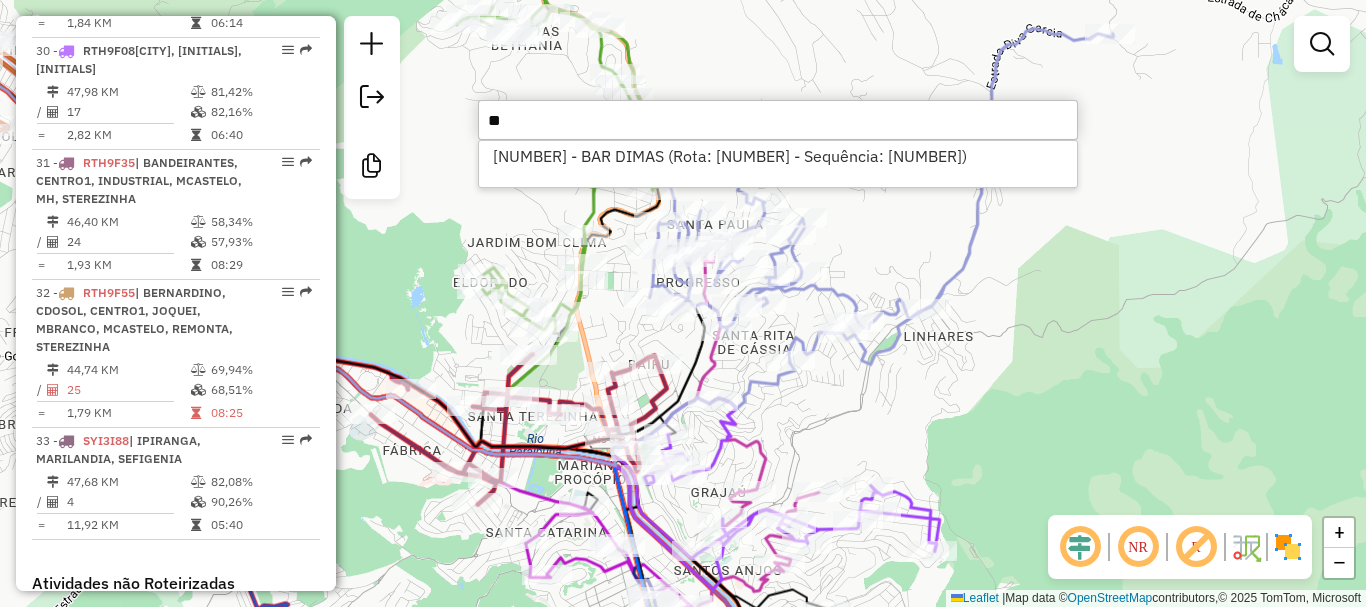 type on "*" 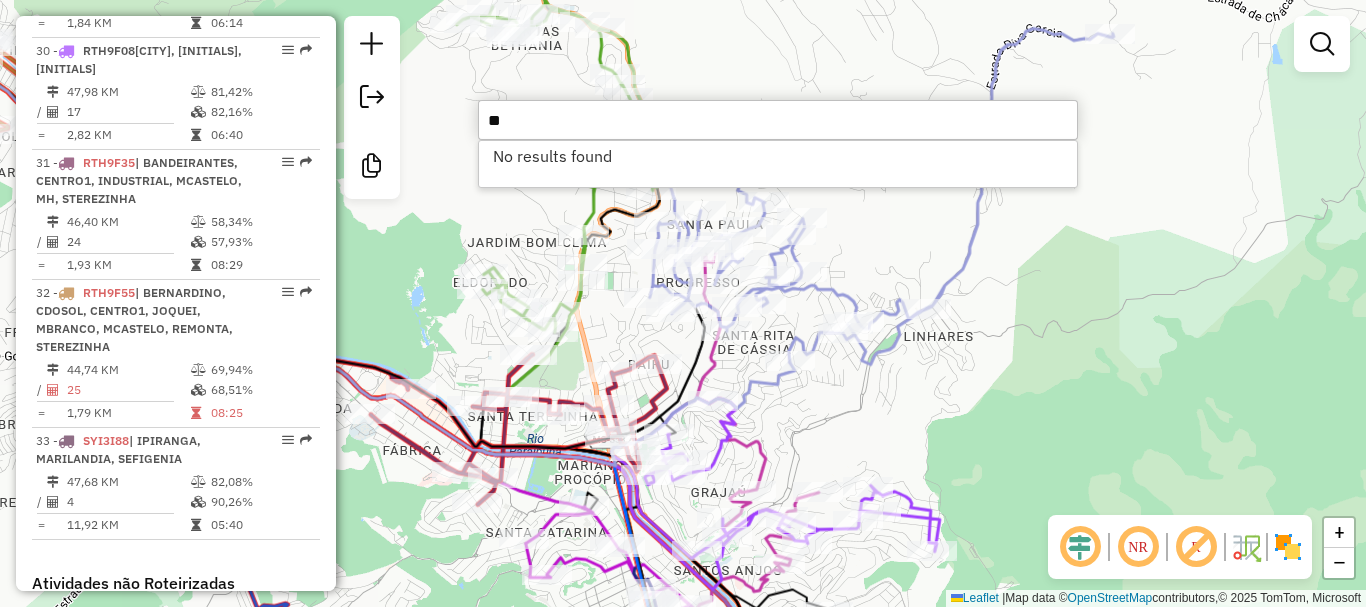 type on "*" 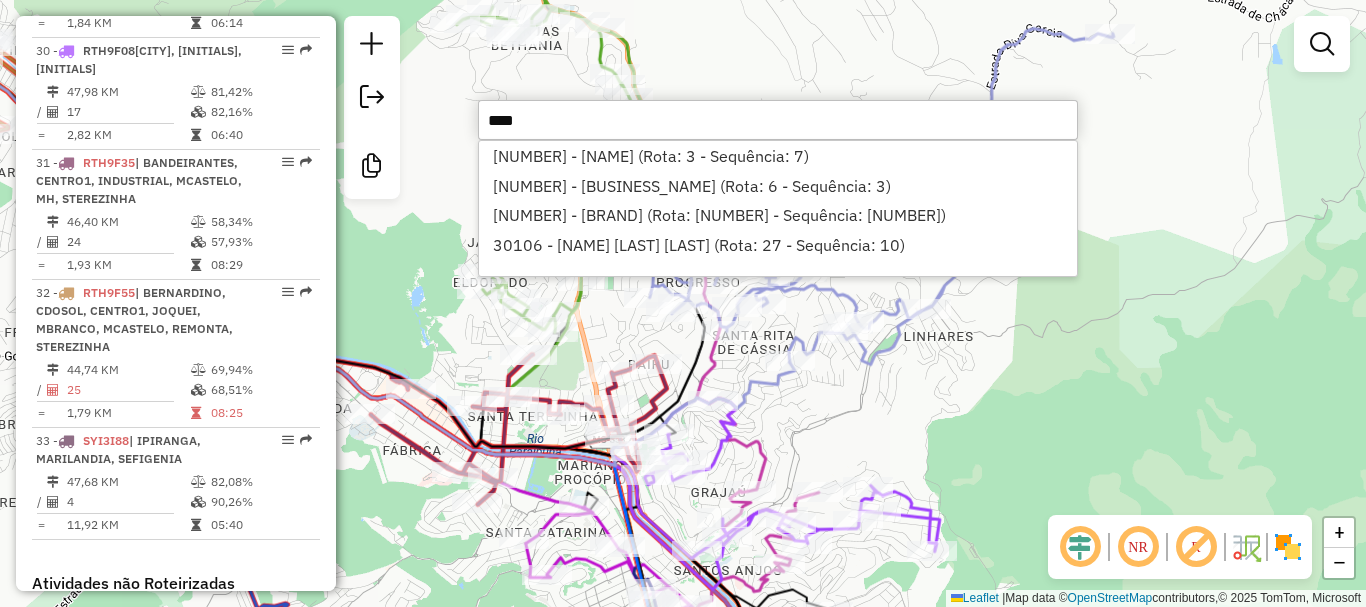 type on "*****" 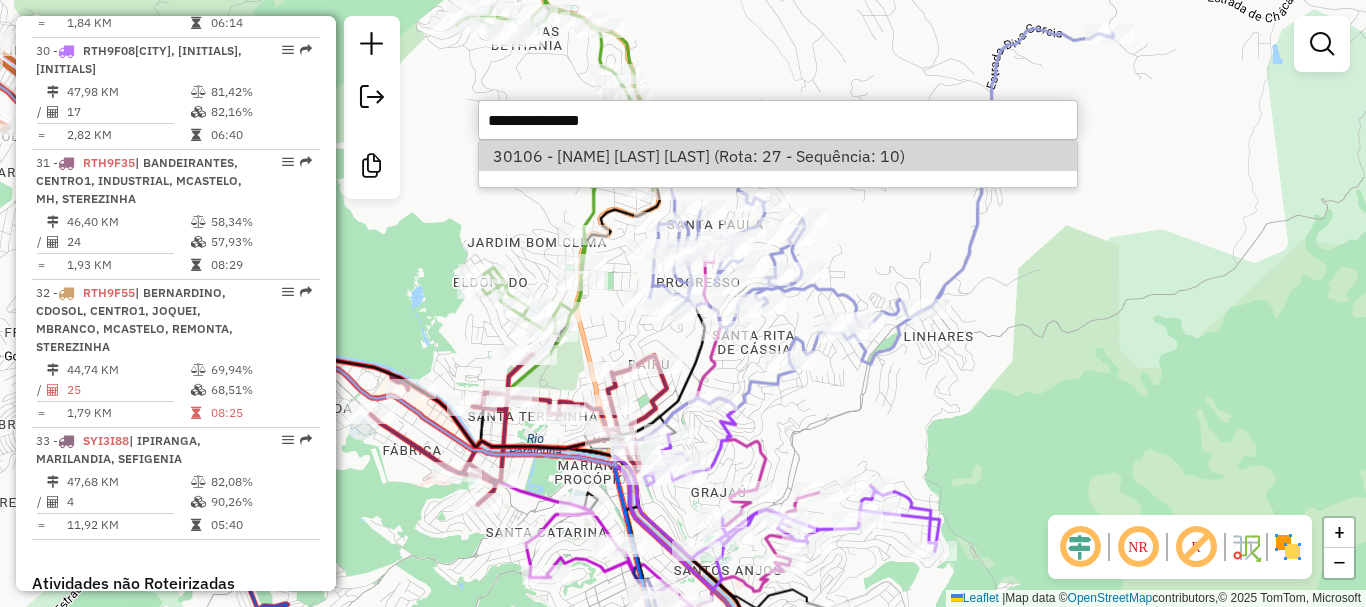 select on "**********" 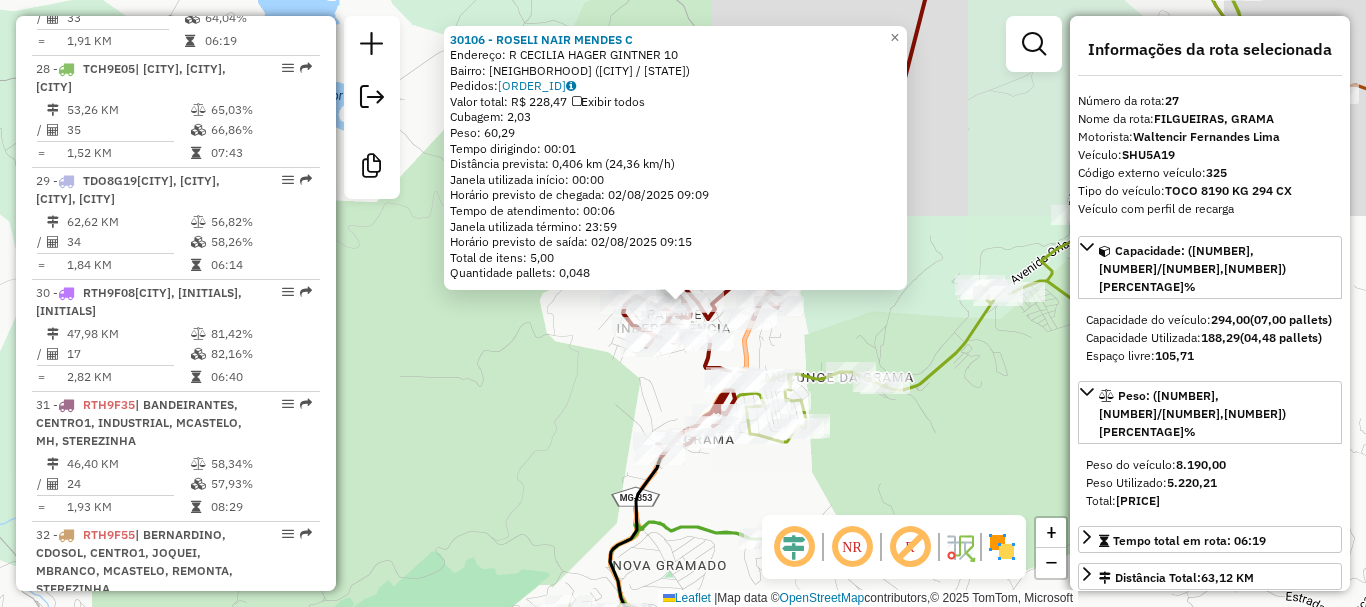 scroll, scrollTop: 3628, scrollLeft: 0, axis: vertical 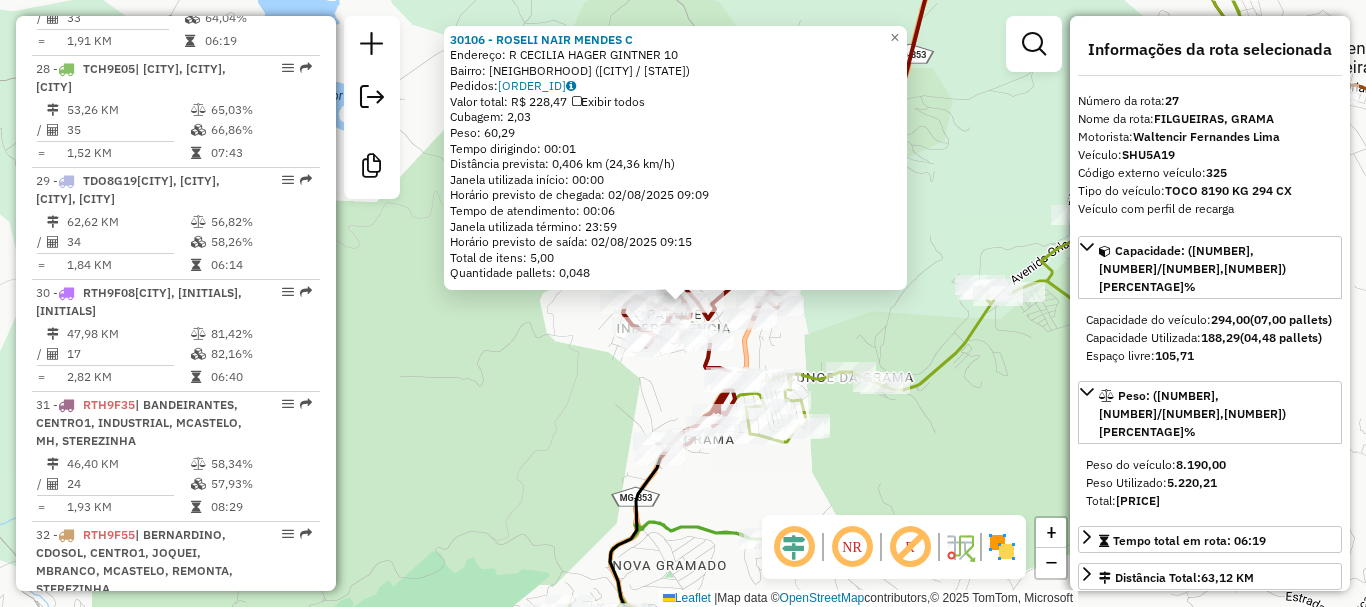click on "Rota 28 - Placa TCH9E05 [NUMBER] - SABOR DO RECANTO Rota 27 - Placa SHU5A19 [NUMBER] - RAIRA [NUMBER] - ROSELI NAIR MENDES C Endereço: R CECILIA HAGER GINTNER 10 Bairro: PARQUE INDEPENDENCIA ([CITY] / [STATE]) Pedidos: 01167865 Valor total: R$ 228,47 Exibir todos Cubagem: 2,03 Peso: 60,29 Tempo dirigindo: 00:01 Distância prevista: 0,406 km (24,36 km/h) Janela utilizada início: 00:00 Horário previsto de chegada: 02/08/2025 09:09 Tempo de atendimento: 00:06 Janela utilizada término: 23:59 Horário previsto de saída: 02/08/2025 09:15 Total de itens: 5,00 Quantidade pallets: 0,048 × Janela de atendimento Grade de atendimento Capacidade Transportadoras Veículos Cliente Pedidos Rotas Selecione os dias de semana para filtrar as janelas de atendimento Seg Ter Qua Qui Sex Sáb Dom Informe o período da janela de atendimento: De: Até: Filtrar exatamente a janela do cliente Considerar janela de atendimento padrão Seg Ter Qua Qui Sex Sáb Dom" 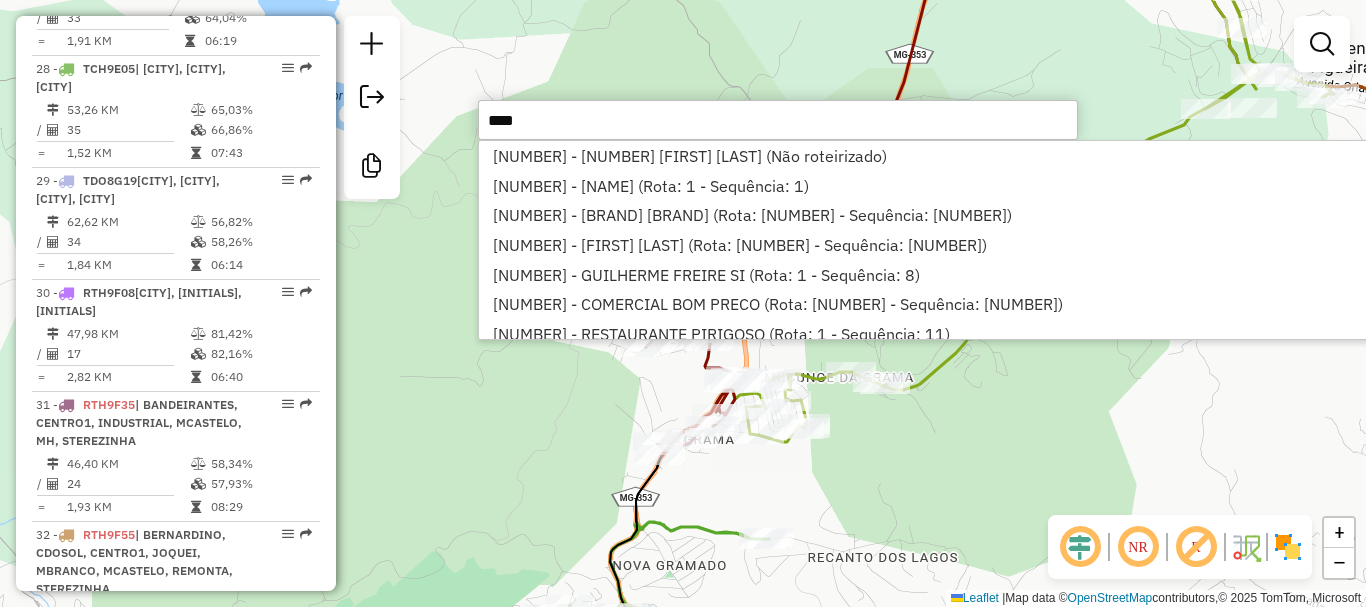 type on "*****" 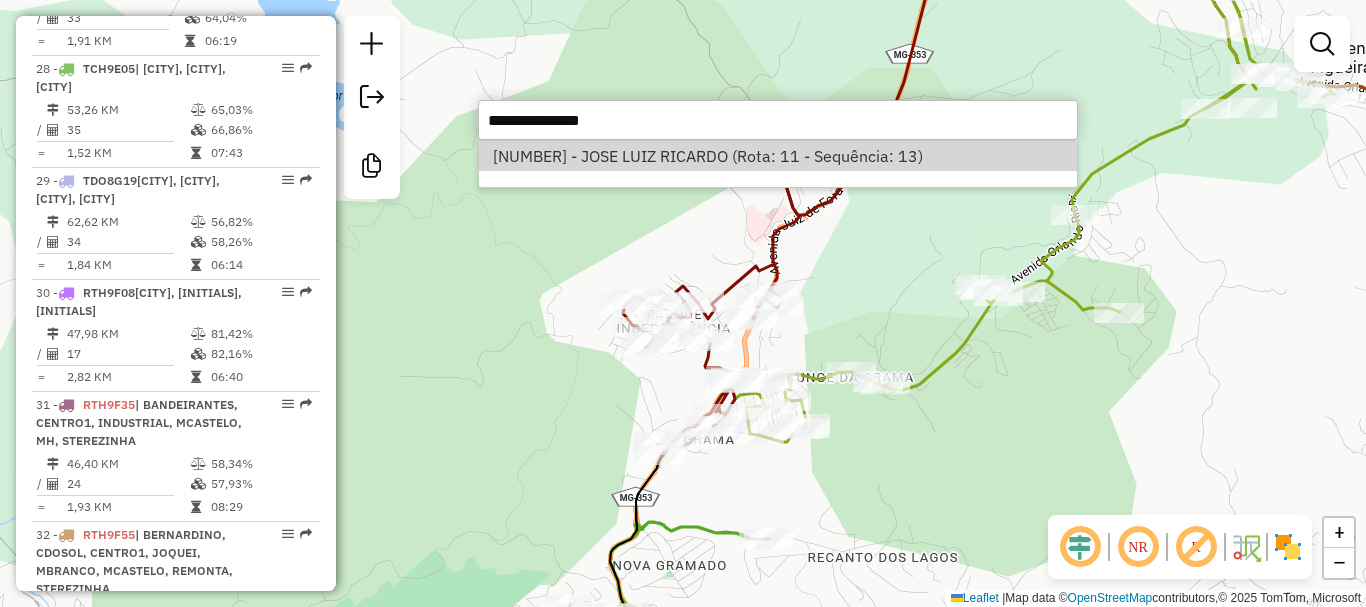 select on "**********" 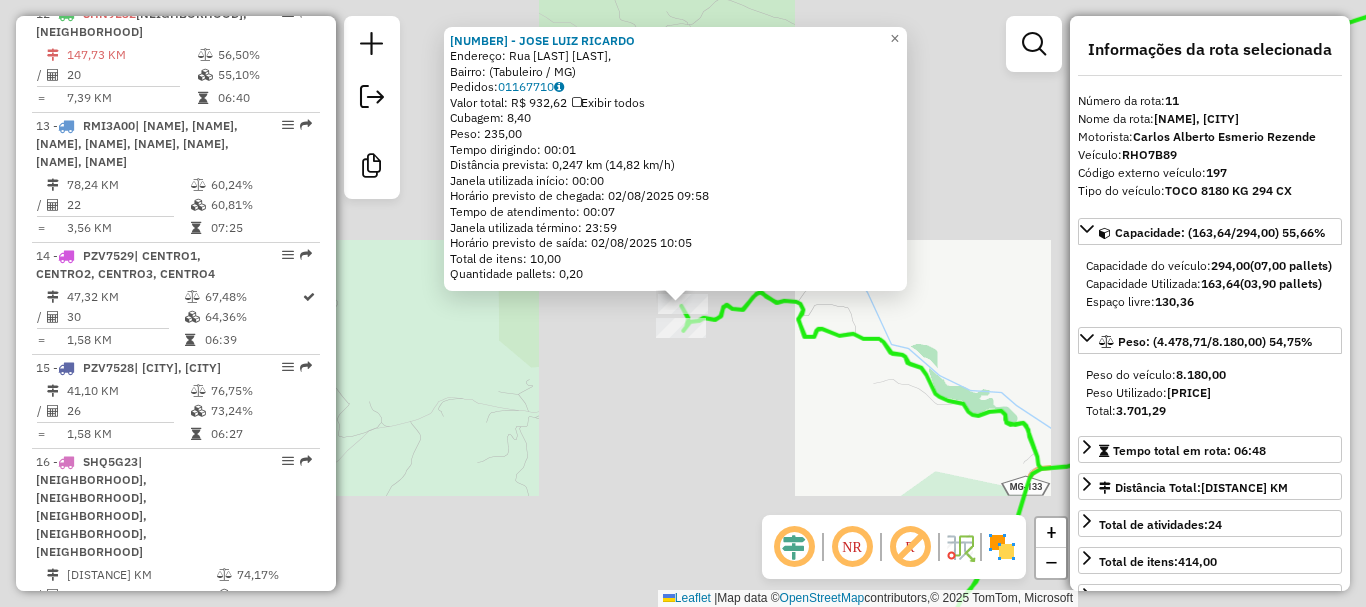 scroll, scrollTop: 1818, scrollLeft: 0, axis: vertical 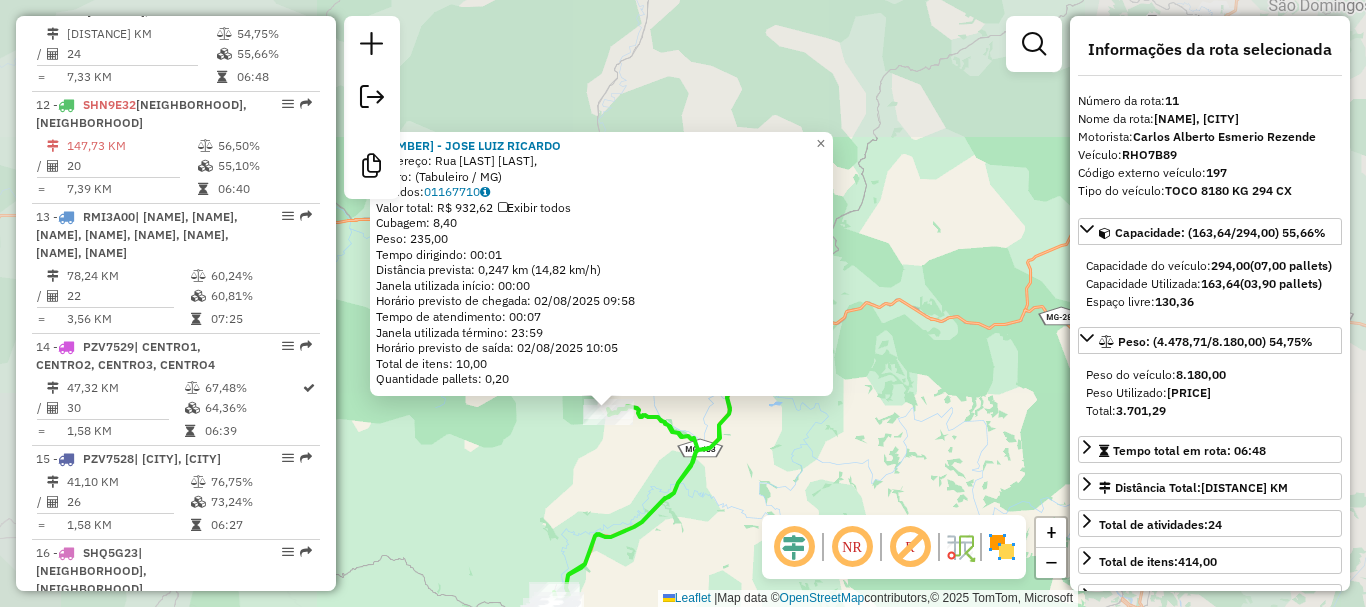 click on "[NUMBER] - [FIRST] [LAST]  Endereço: [STREET],    Bairro:  ([CITY] / MG)   Pedidos:  [ORDER_ID]   Valor total: R$ 932,62   Exibir todos   Cubagem: 8,40  Peso: 235,00  Tempo dirigindo: 00:01   Distância prevista: 0,247 km (14,82 km/h)   Janela utilizada início: 00:00   Horário previsto de chegada: 02/08/2025 09:58   Tempo de atendimento: 00:07   Janela utilizada término: 23:59   Horário previsto de saída: 02/08/2025 10:05   Total de itens: 10,00   Quantidade pallets: 0,20  × Janela de atendimento Grade de atendimento Capacidade Transportadoras Veículos Cliente Pedidos  Rotas Selecione os dias de semana para filtrar as janelas de atendimento  Seg   Ter   Qua   Qui   Sex   Sáb   Dom  Informe o período da janela de atendimento: De: Até:  Filtrar exatamente a janela do cliente  Considerar janela de atendimento padrão  Selecione os dias de semana para filtrar as grades de atendimento  Seg   Ter   Qua   Qui   Sex   Sáb   Dom   Considerar clientes sem dia de atendimento cadastrado" 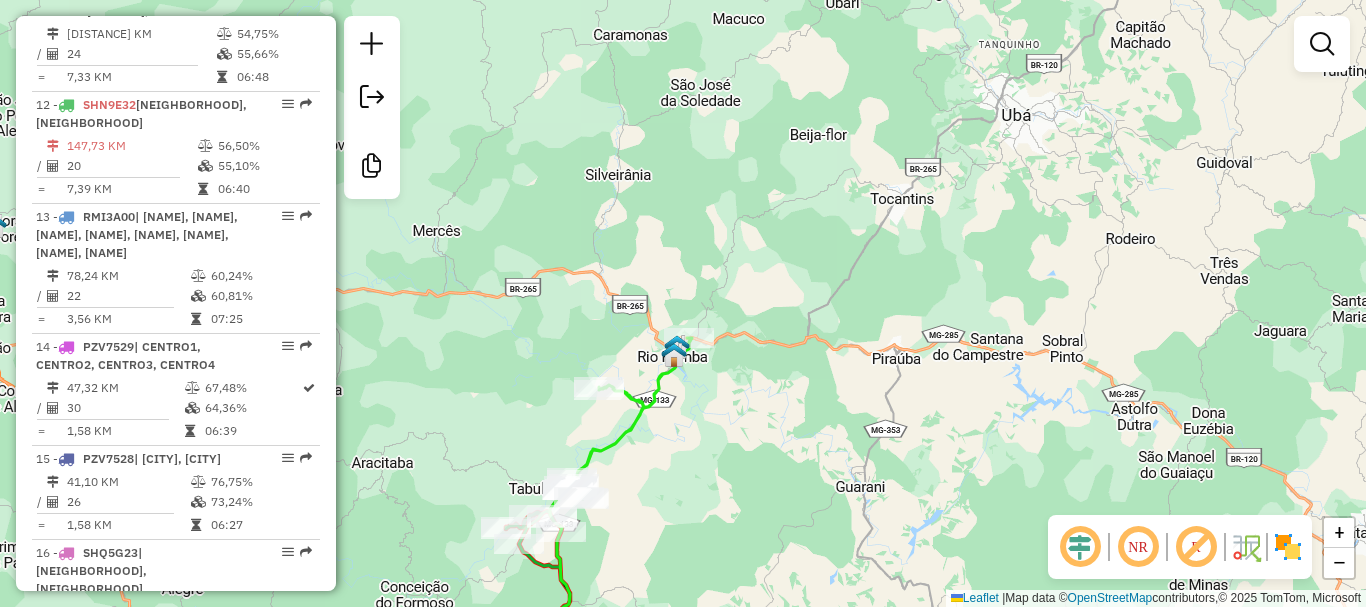 drag, startPoint x: 603, startPoint y: 480, endPoint x: 626, endPoint y: 315, distance: 166.59532 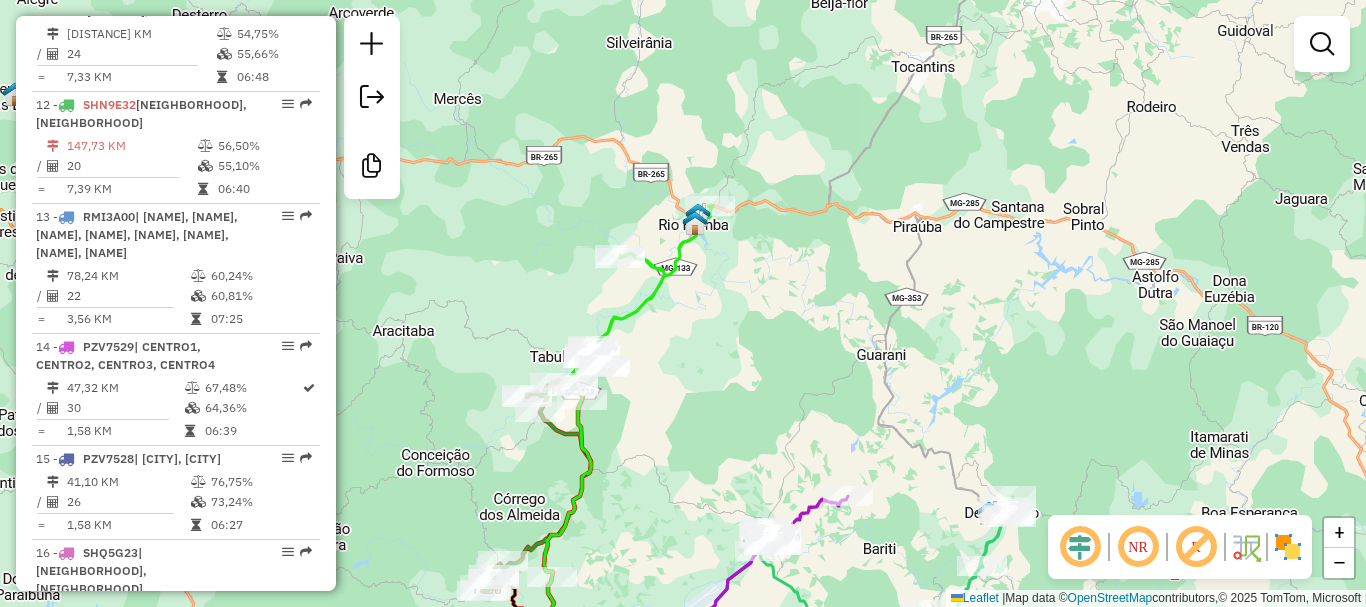 click 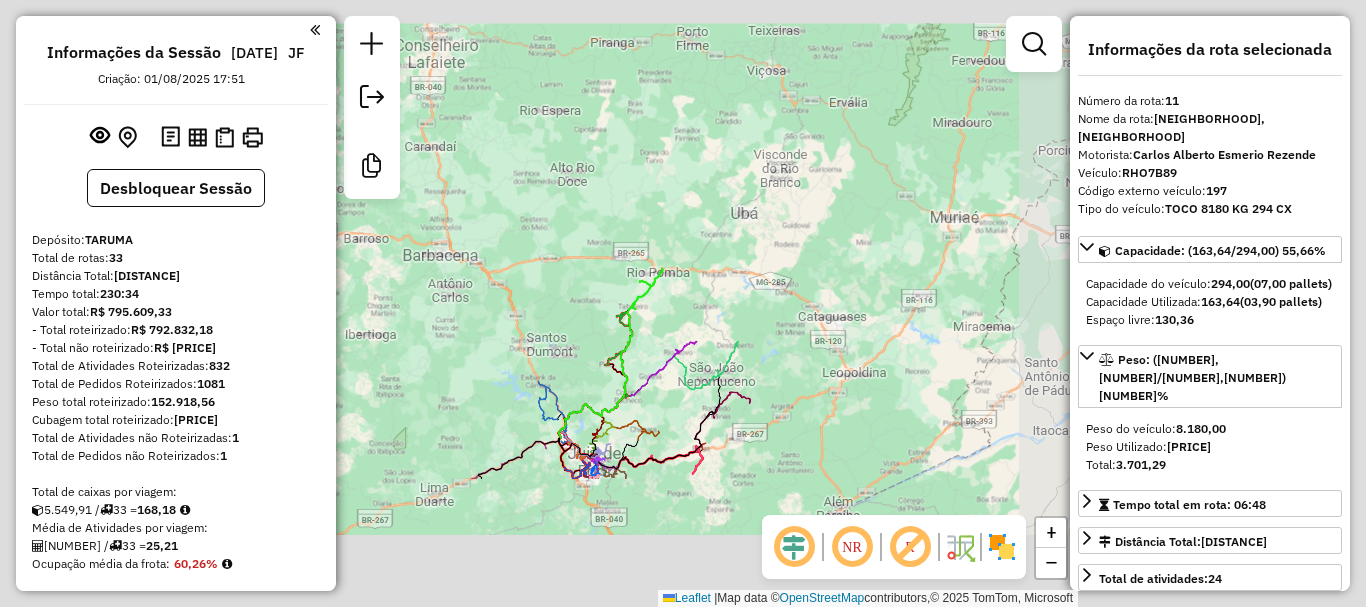select on "**********" 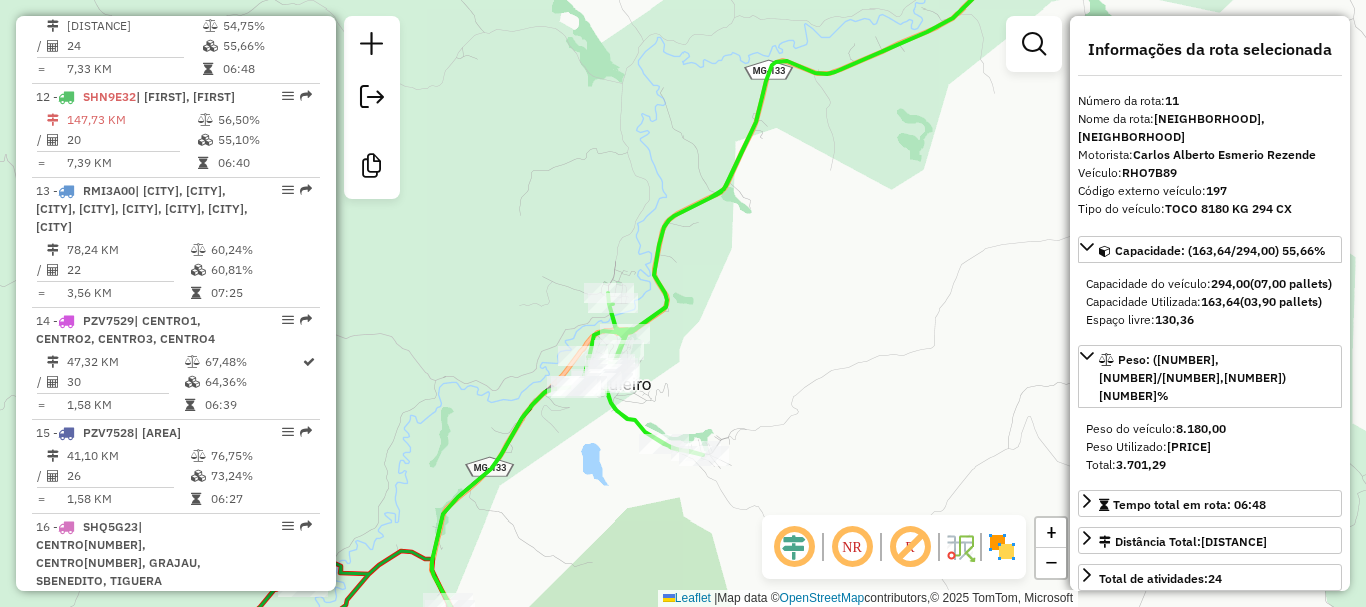 click 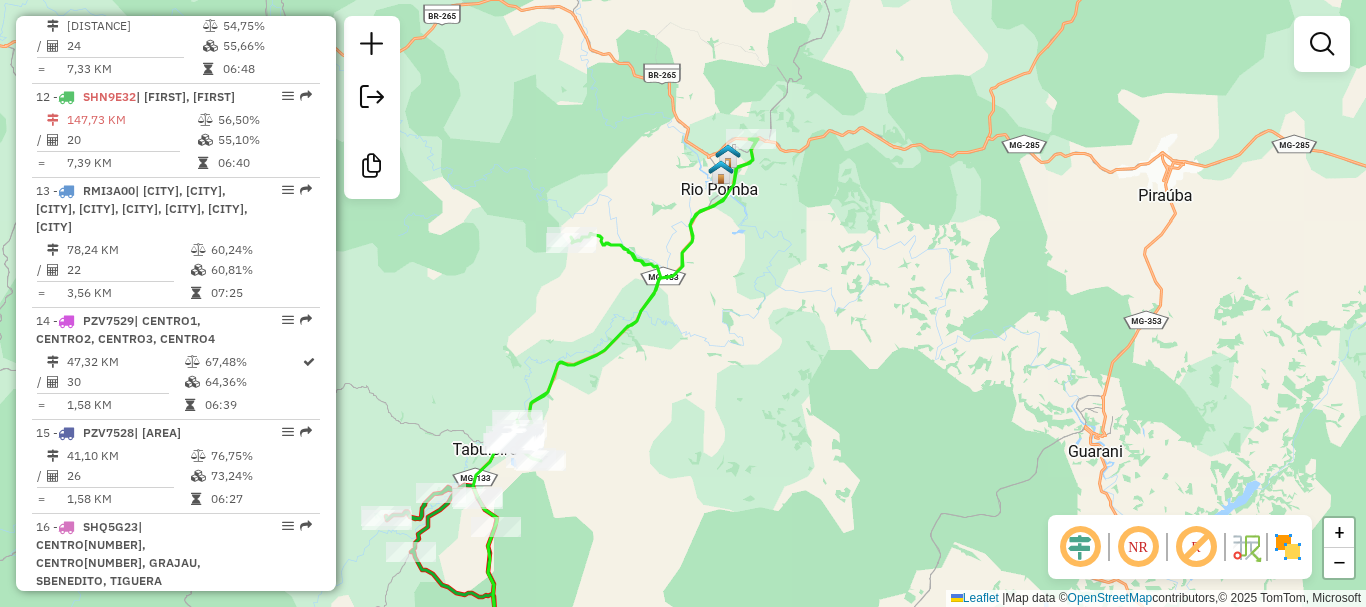 drag, startPoint x: 626, startPoint y: 472, endPoint x: 619, endPoint y: 402, distance: 70.34913 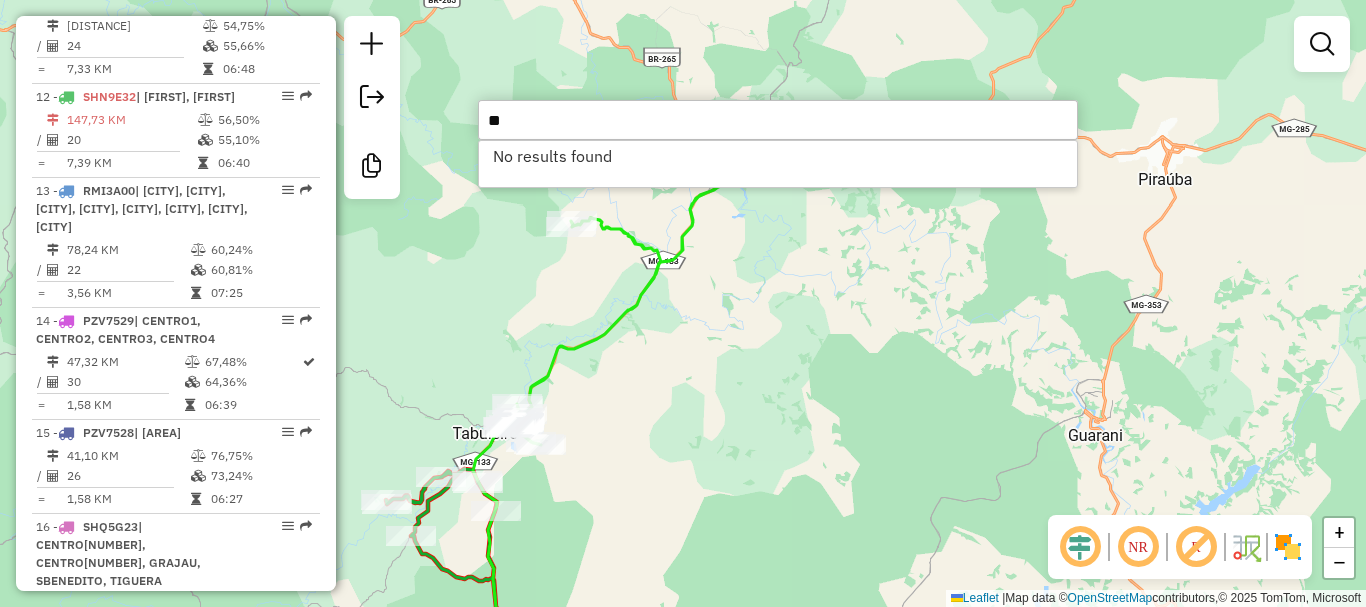 type on "*" 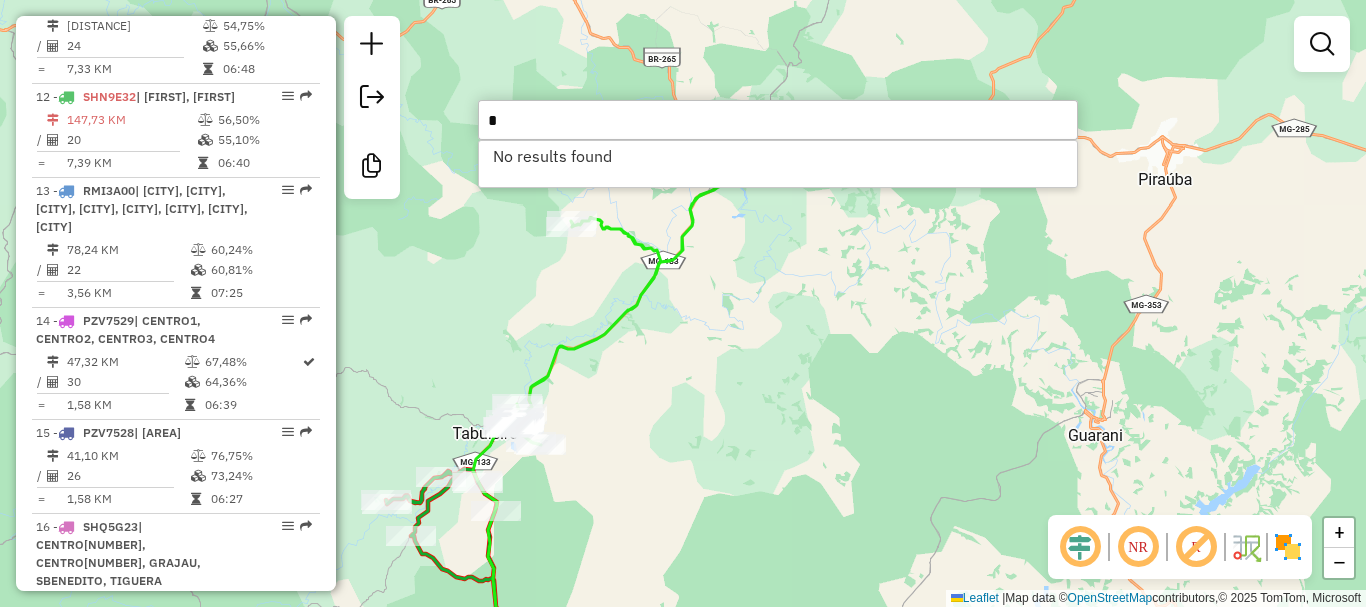 type 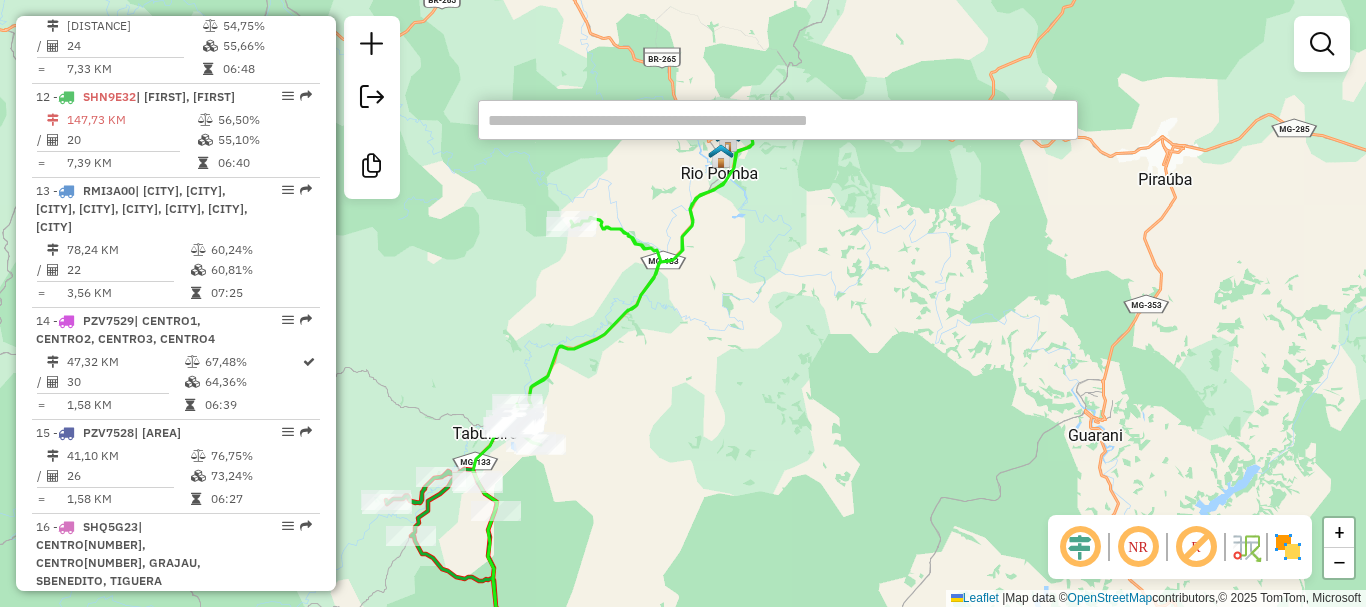 click on "Janela de atendimento Grade de atendimento Capacidade Transportadoras Veículos Cliente Pedidos  Rotas Selecione os dias de semana para filtrar as janelas de atendimento  Seg   Ter   Qua   Qui   Sex   Sáb   Dom  Informe o período da janela de atendimento: De: Até:  Filtrar exatamente a janela do cliente  Considerar janela de atendimento padrão  Selecione os dias de semana para filtrar as grades de atendimento  Seg   Ter   Qua   Qui   Sex   Sáb   Dom   Considerar clientes sem dia de atendimento cadastrado  Clientes fora do dia de atendimento selecionado Filtrar as atividades entre os valores definidos abaixo:  Peso mínimo:   Peso máximo:   Cubagem mínima:   Cubagem máxima:   De:   Até:  Filtrar as atividades entre o tempo de atendimento definido abaixo:  De:   Até:   Considerar capacidade total dos clientes não roteirizados Transportadora: Selecione um ou mais itens Tipo de veículo: Selecione um ou mais itens Veículo: Selecione um ou mais itens Motorista: Selecione um ou mais itens Nome: Rótulo:" 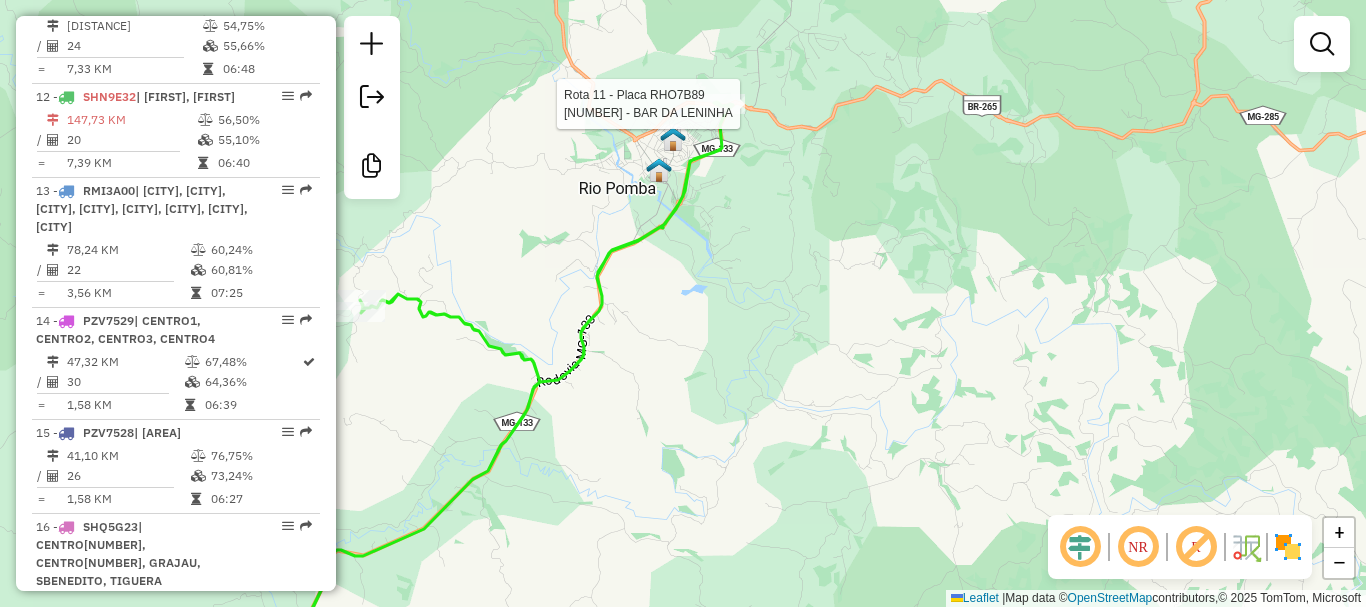 select on "**********" 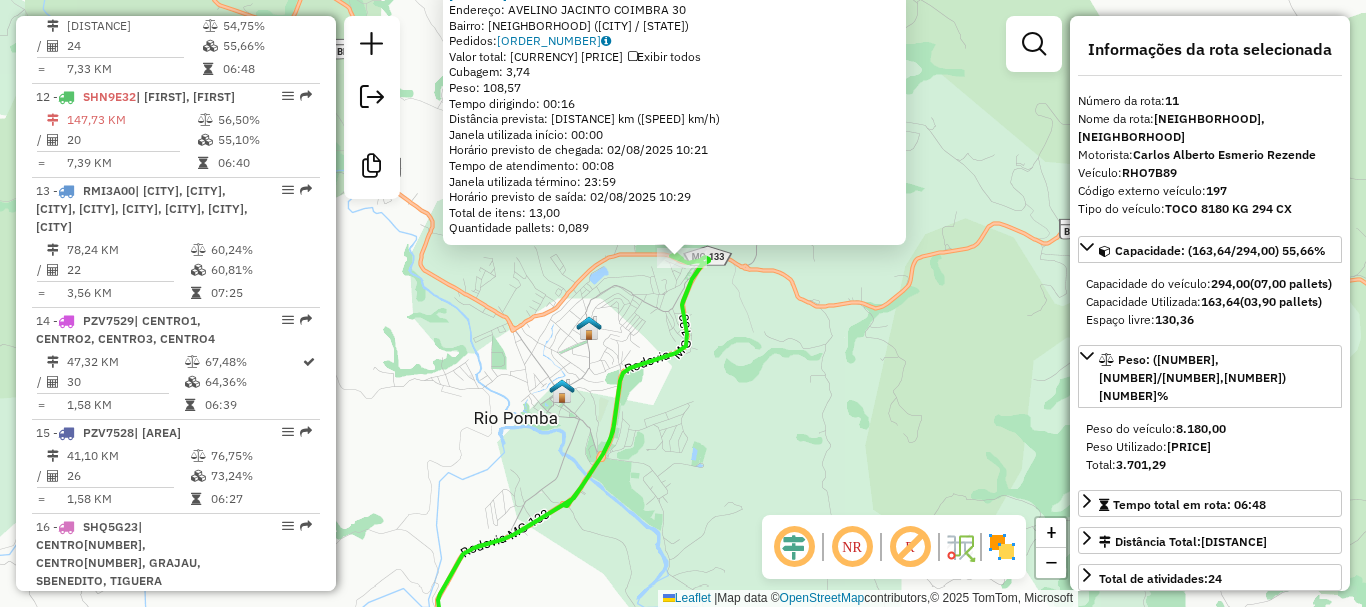 drag, startPoint x: 580, startPoint y: 441, endPoint x: 641, endPoint y: 310, distance: 144.50606 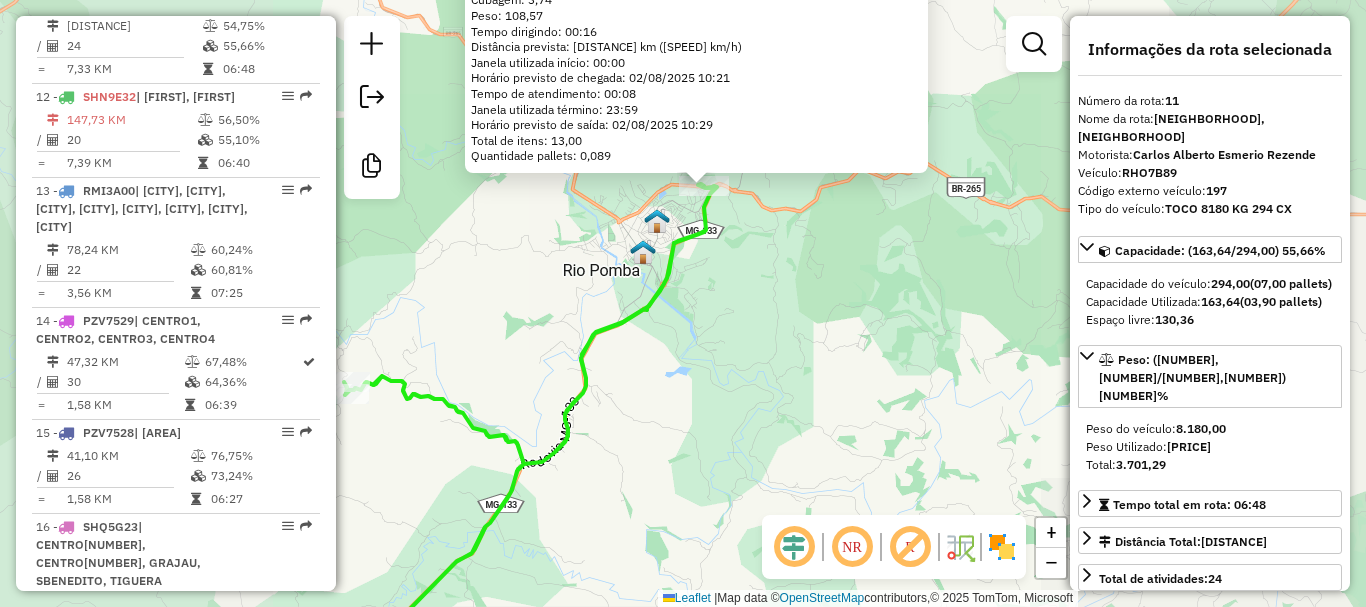 drag, startPoint x: 566, startPoint y: 371, endPoint x: 643, endPoint y: 256, distance: 138.39798 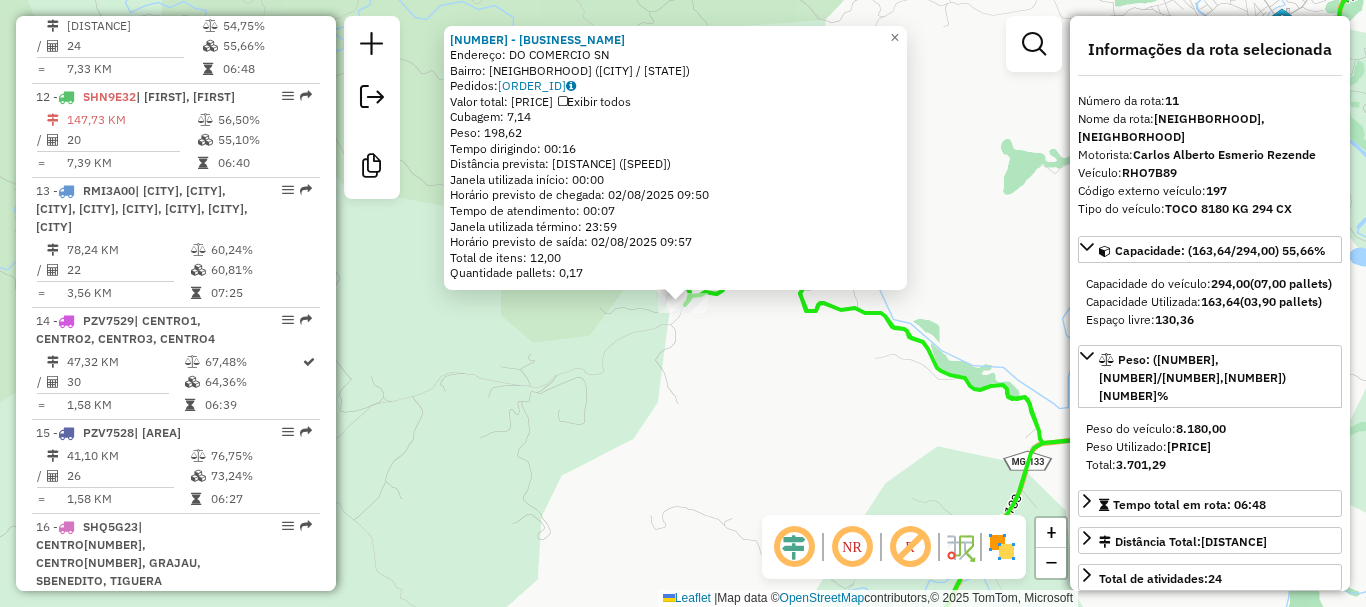 click on "59981 - BAR QUIRINO  Endereço:  DO COMERCIO SN   Bairro: IGREJA DOS ACACIOS (TABULEIRO / MG)   Pedidos:  01167712   Valor total: R$ 807,43   Exibir todos   Cubagem: 7,14  Peso: 198,62  Tempo dirigindo: 00:16   Distância prevista: 12,948 km (48,56 km/h)   Janela utilizada início: 00:00   Horário previsto de chegada: 02/08/2025 09:50   Tempo de atendimento: 00:07   Janela utilizada término: 23:59   Horário previsto de saída: 02/08/2025 09:57   Total de itens: 12,00   Quantidade pallets: 0,17  × Janela de atendimento Grade de atendimento Capacidade Transportadoras Veículos Cliente Pedidos  Rotas Selecione os dias de semana para filtrar as janelas de atendimento  Seg   Ter   Qua   Qui   Sex   Sáb   Dom  Informe o período da janela de atendimento: De: Até:  Filtrar exatamente a janela do cliente  Considerar janela de atendimento padrão  Selecione os dias de semana para filtrar as grades de atendimento  Seg   Ter   Qua   Qui   Sex   Sáb   Dom   Considerar clientes sem dia de atendimento cadastrado De:" 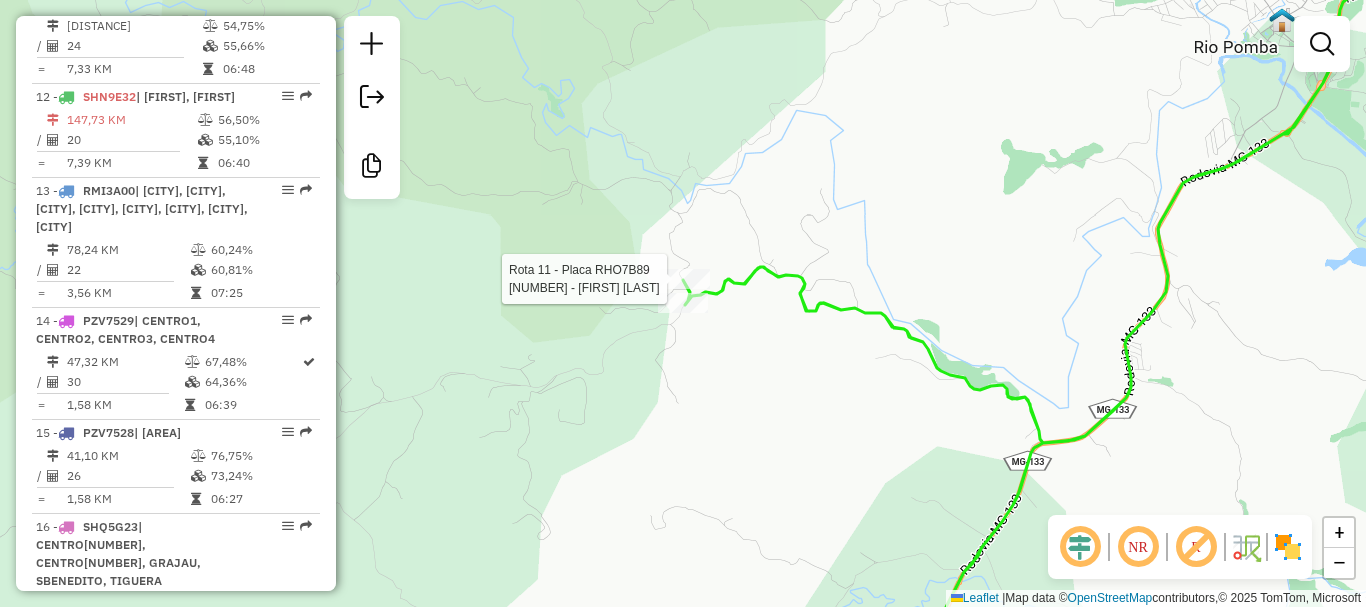 select on "**********" 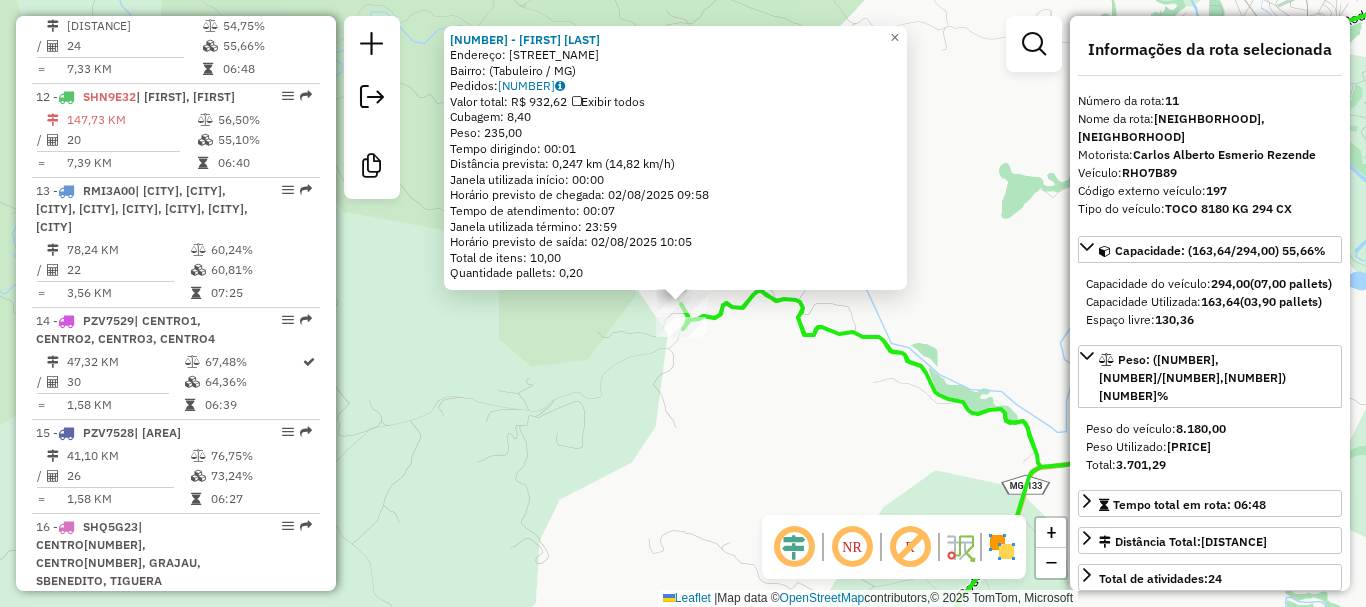 click on "[NUMBER] - [FIRST] [LAST]  Endereço: [STREET],    Bairro:  ([CITY] / MG)   Pedidos:  [ORDER_ID]   Valor total: R$ 932,62   Exibir todos   Cubagem: 8,40  Peso: 235,00  Tempo dirigindo: 00:01   Distância prevista: 0,247 km (14,82 km/h)   Janela utilizada início: 00:00   Horário previsto de chegada: 02/08/2025 09:58   Tempo de atendimento: 00:07   Janela utilizada término: 23:59   Horário previsto de saída: 02/08/2025 10:05   Total de itens: 10,00   Quantidade pallets: 0,20  × Janela de atendimento Grade de atendimento Capacidade Transportadoras Veículos Cliente Pedidos  Rotas Selecione os dias de semana para filtrar as janelas de atendimento  Seg   Ter   Qua   Qui   Sex   Sáb   Dom  Informe o período da janela de atendimento: De: Até:  Filtrar exatamente a janela do cliente  Considerar janela de atendimento padrão  Selecione os dias de semana para filtrar as grades de atendimento  Seg   Ter   Qua   Qui   Sex   Sáb   Dom   Considerar clientes sem dia de atendimento cadastrado" 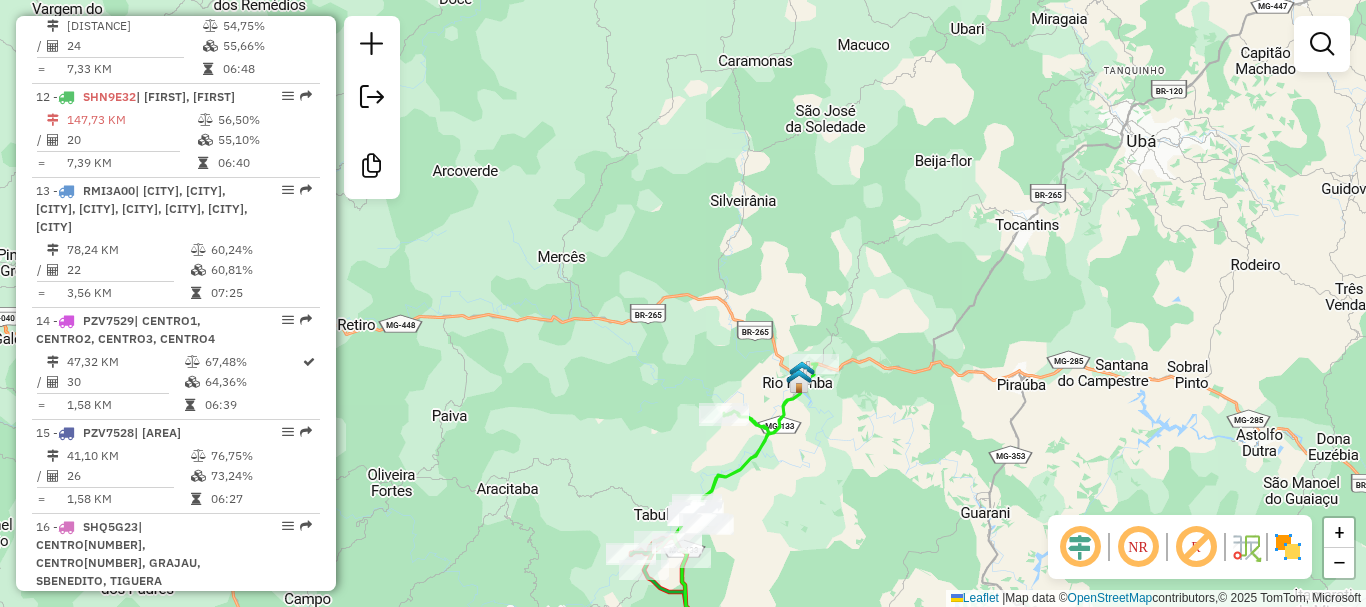click on "Janela de atendimento Grade de atendimento Capacidade Transportadoras Veículos Cliente Pedidos  Rotas Selecione os dias de semana para filtrar as janelas de atendimento  Seg   Ter   Qua   Qui   Sex   Sáb   Dom  Informe o período da janela de atendimento: De: Até:  Filtrar exatamente a janela do cliente  Considerar janela de atendimento padrão  Selecione os dias de semana para filtrar as grades de atendimento  Seg   Ter   Qua   Qui   Sex   Sáb   Dom   Considerar clientes sem dia de atendimento cadastrado  Clientes fora do dia de atendimento selecionado Filtrar as atividades entre os valores definidos abaixo:  Peso mínimo:   Peso máximo:   Cubagem mínima:   Cubagem máxima:   De:   Até:  Filtrar as atividades entre o tempo de atendimento definido abaixo:  De:   Até:   Considerar capacidade total dos clientes não roteirizados Transportadora: Selecione um ou mais itens Tipo de veículo: Selecione um ou mais itens Veículo: Selecione um ou mais itens Motorista: Selecione um ou mais itens Nome: Rótulo:" 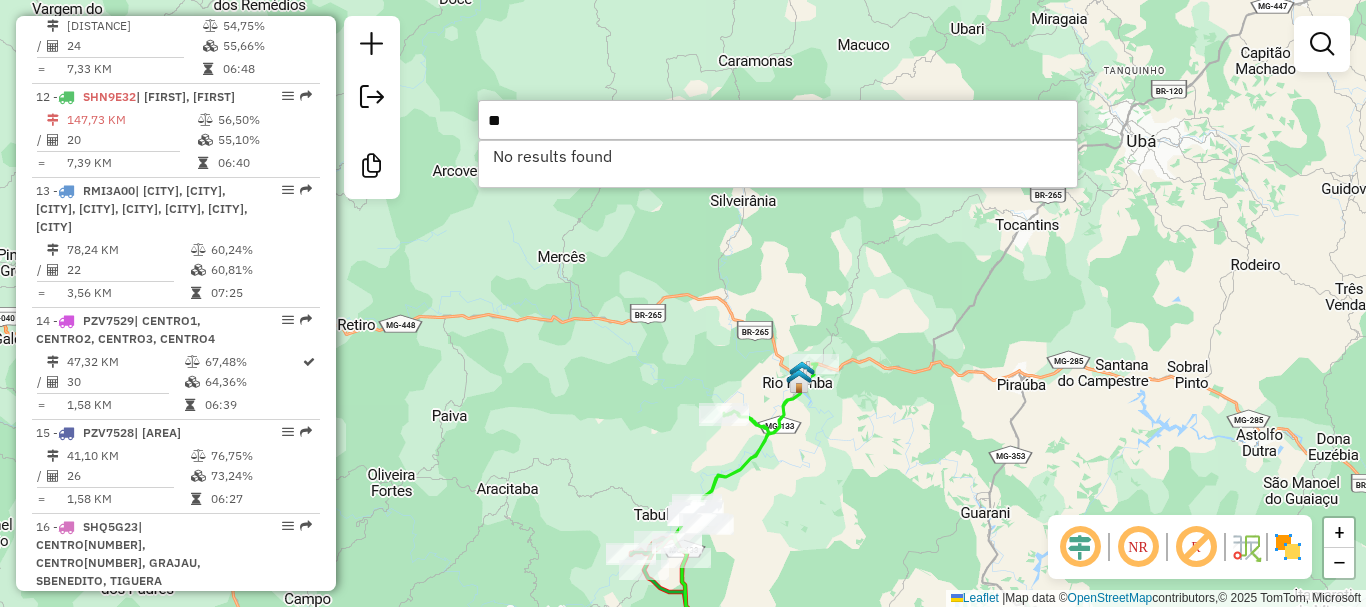 type on "*" 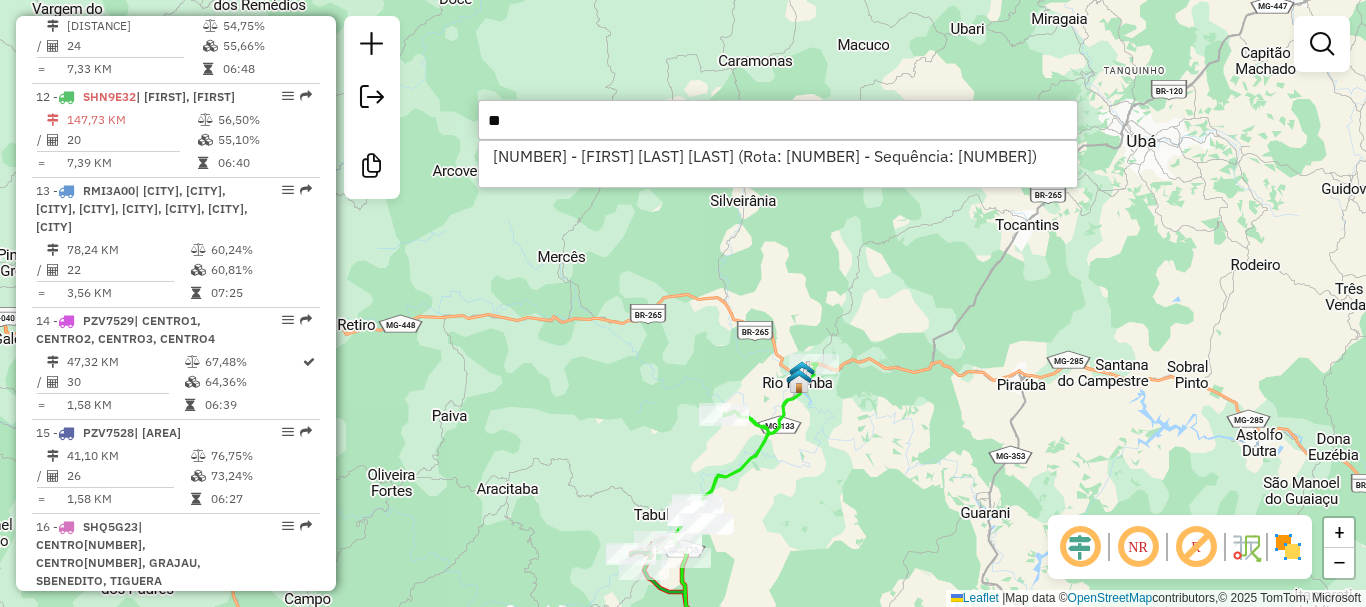 type on "*" 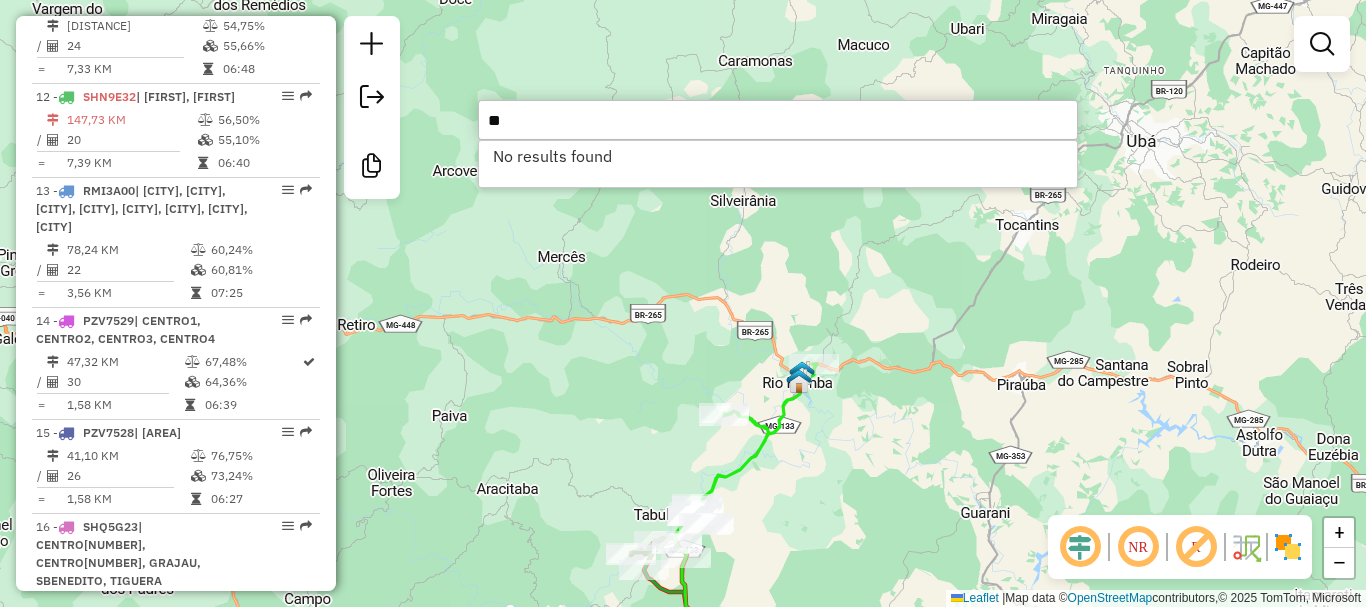 type on "*" 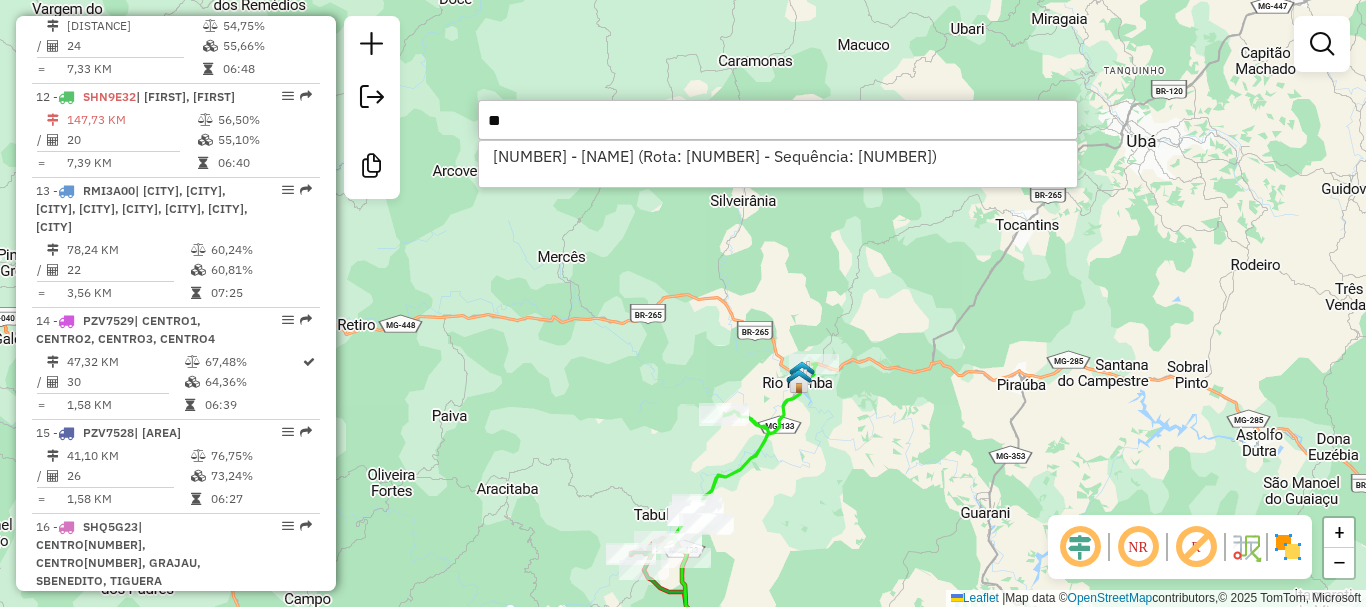 type on "*" 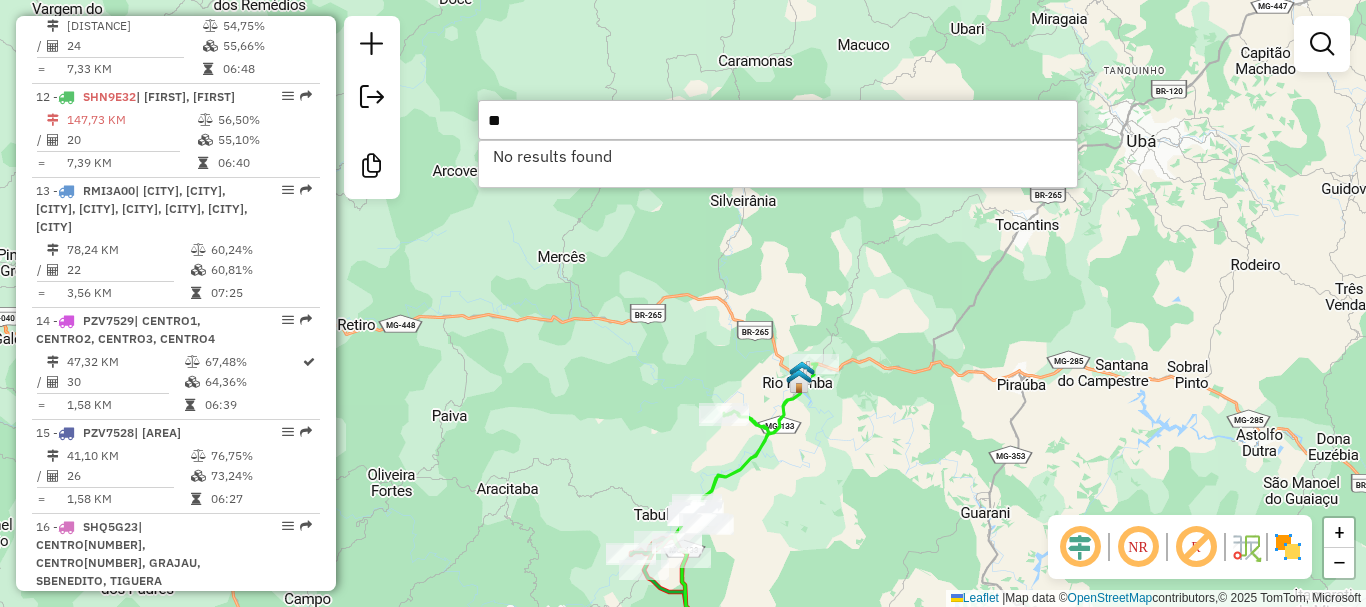 type on "*" 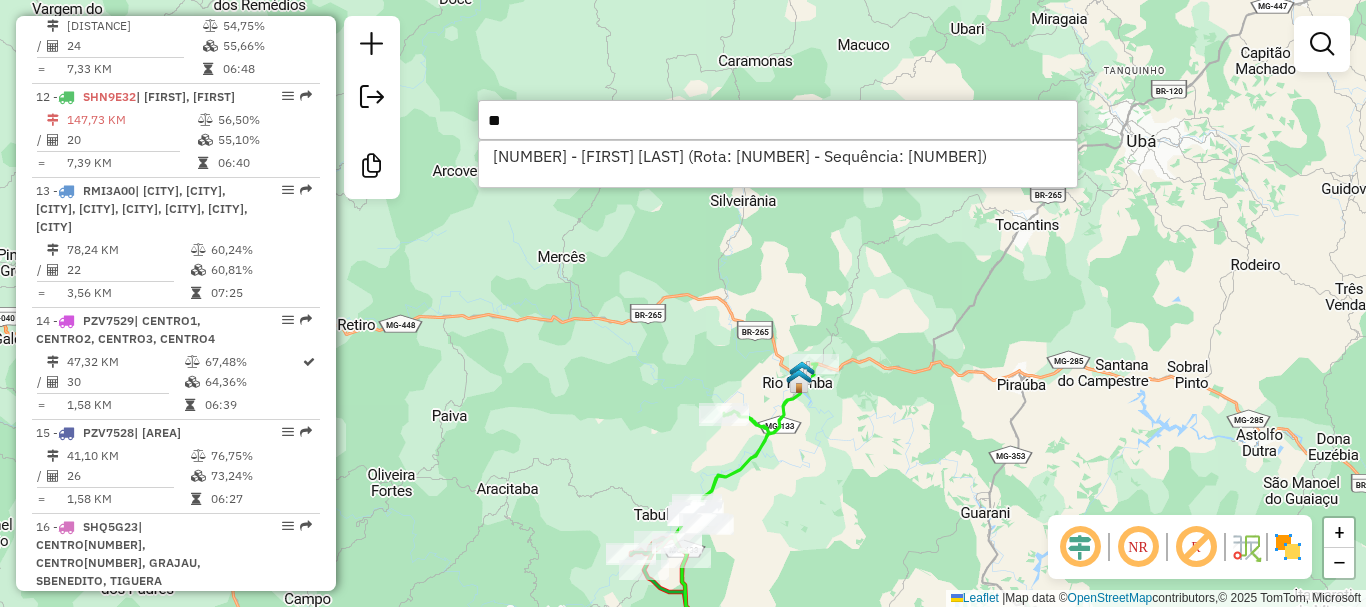 type on "*" 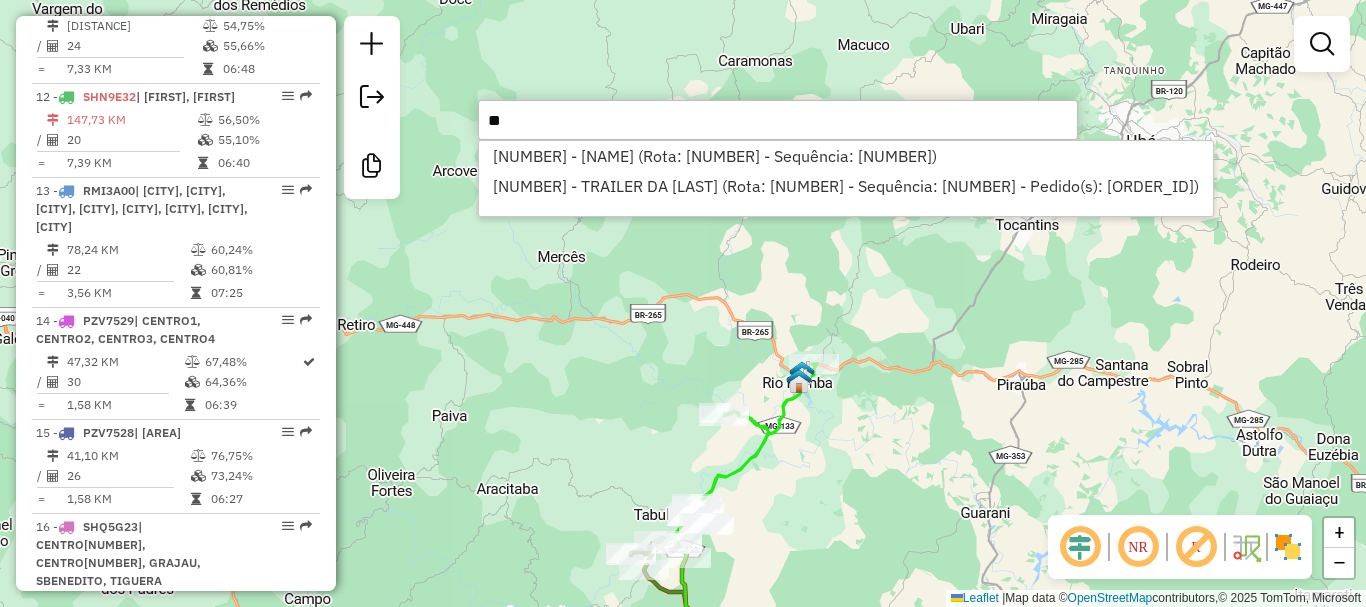 type on "*" 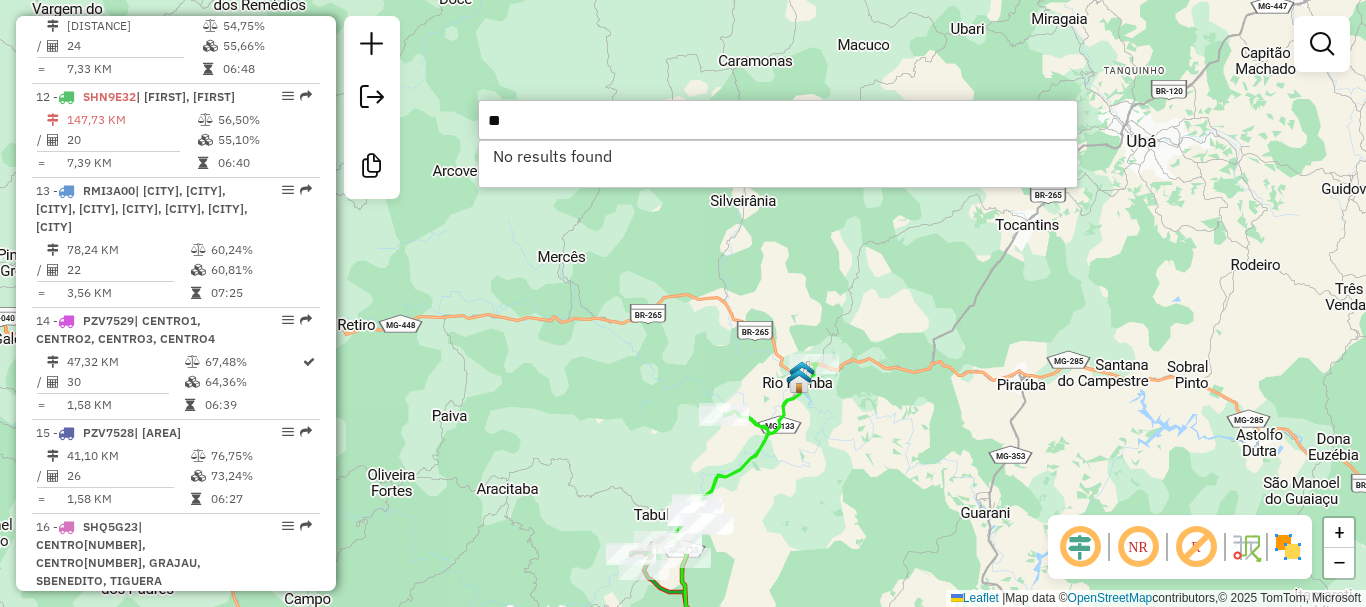 type on "*" 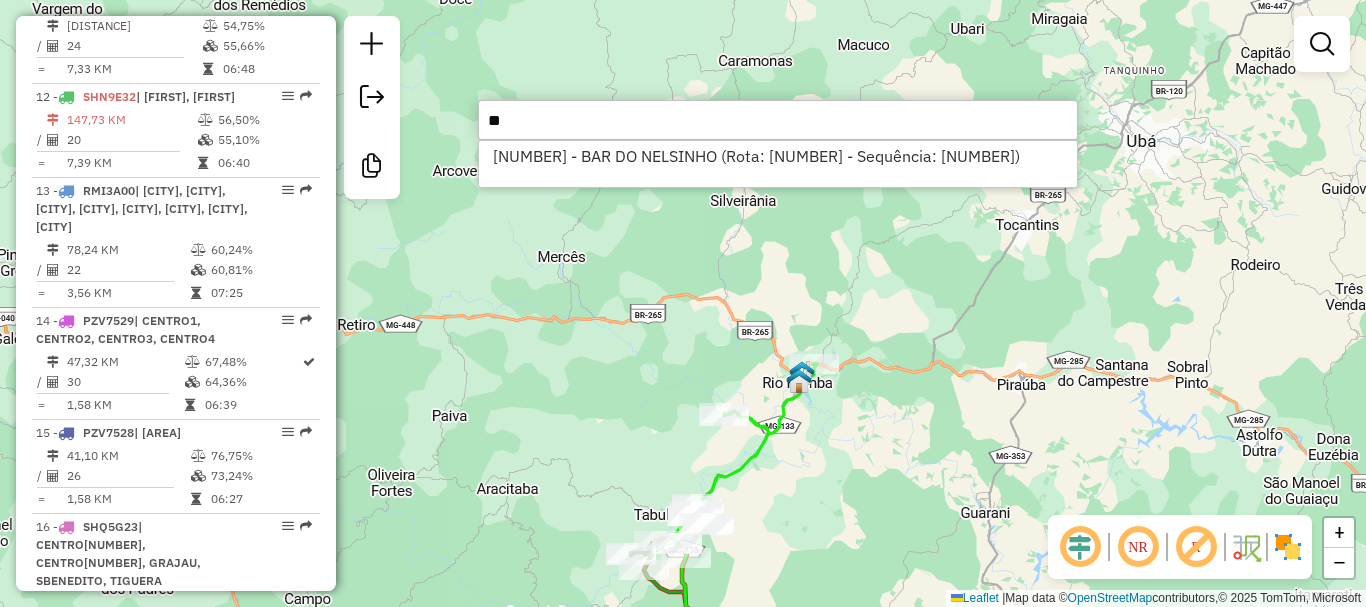 type on "*" 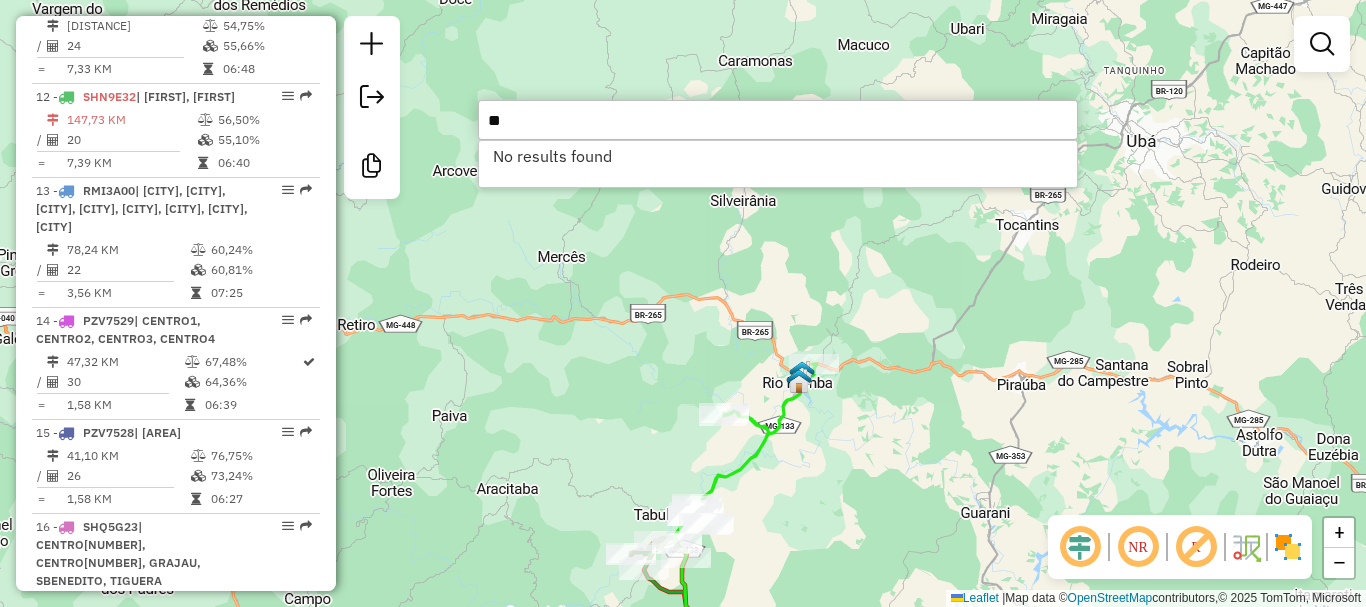 type on "*" 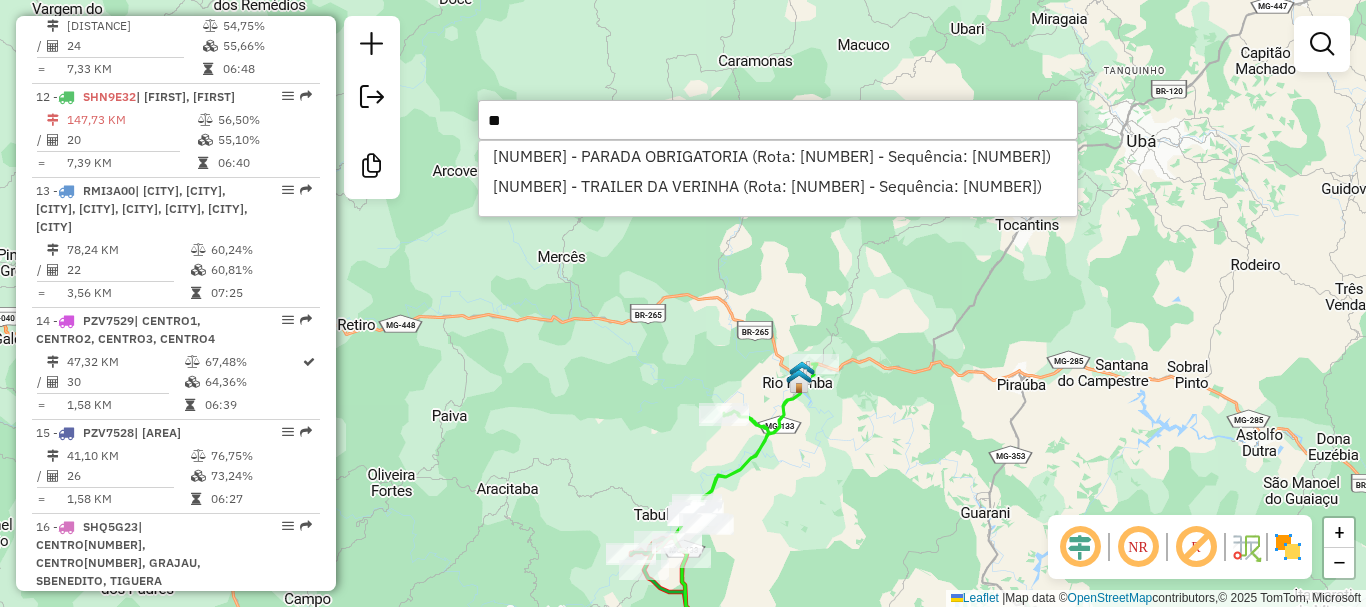 type on "*" 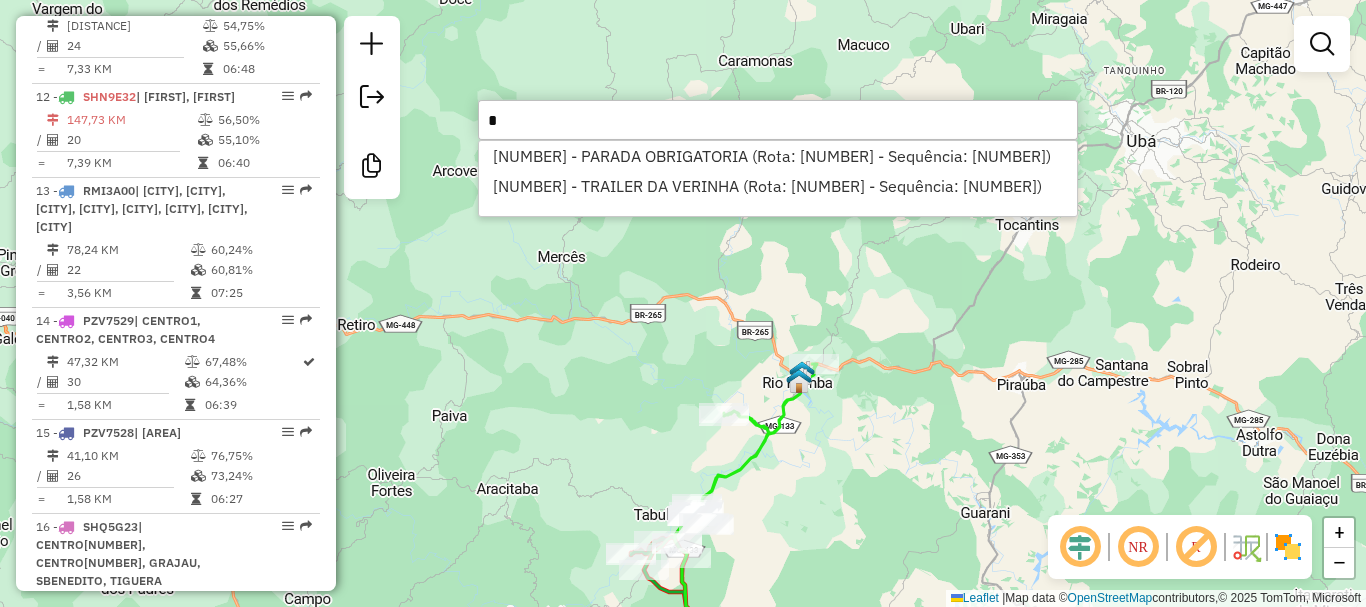 type 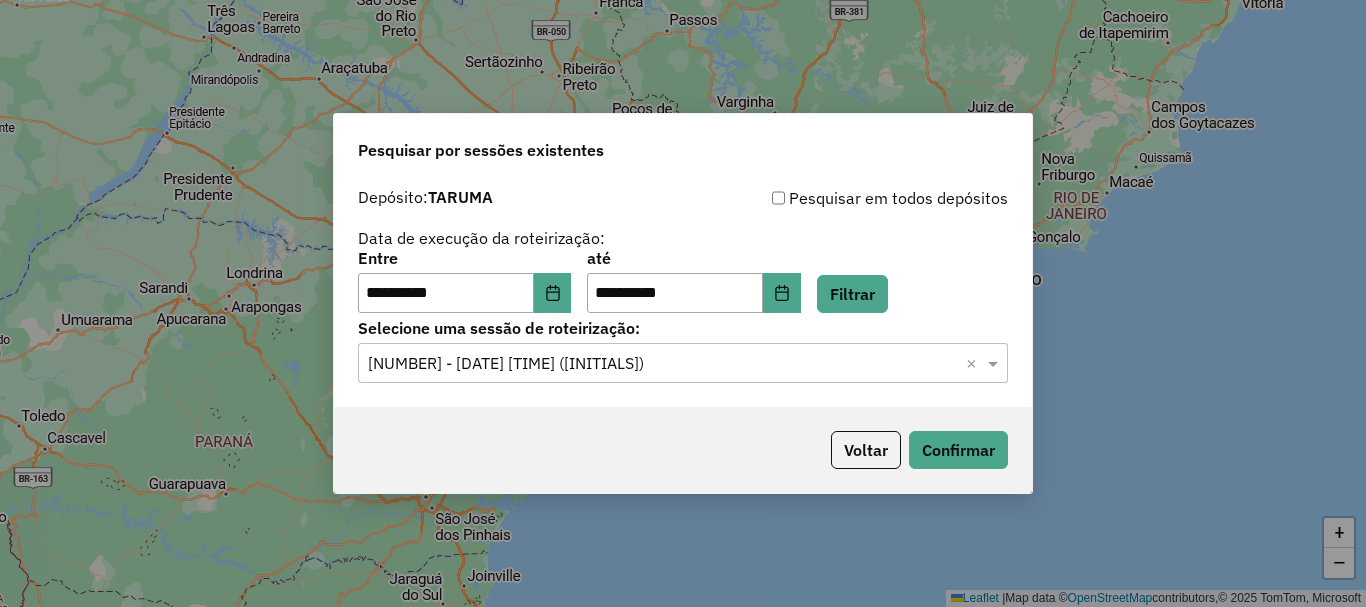 scroll, scrollTop: 0, scrollLeft: 0, axis: both 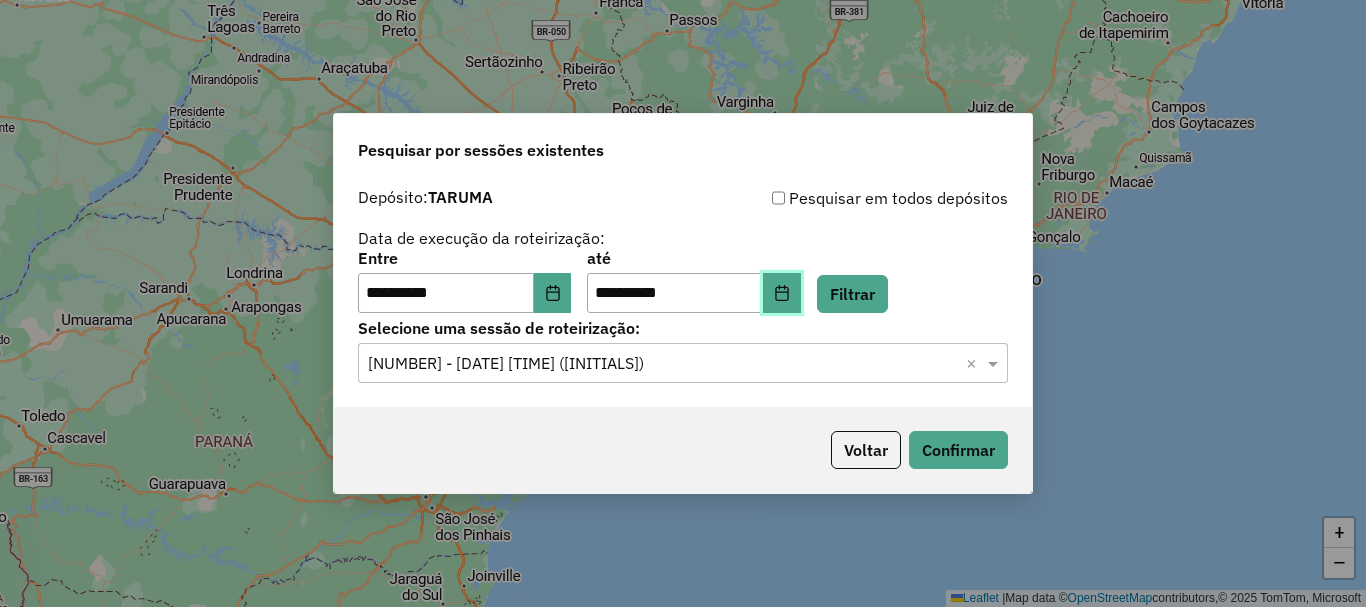 click at bounding box center (782, 293) 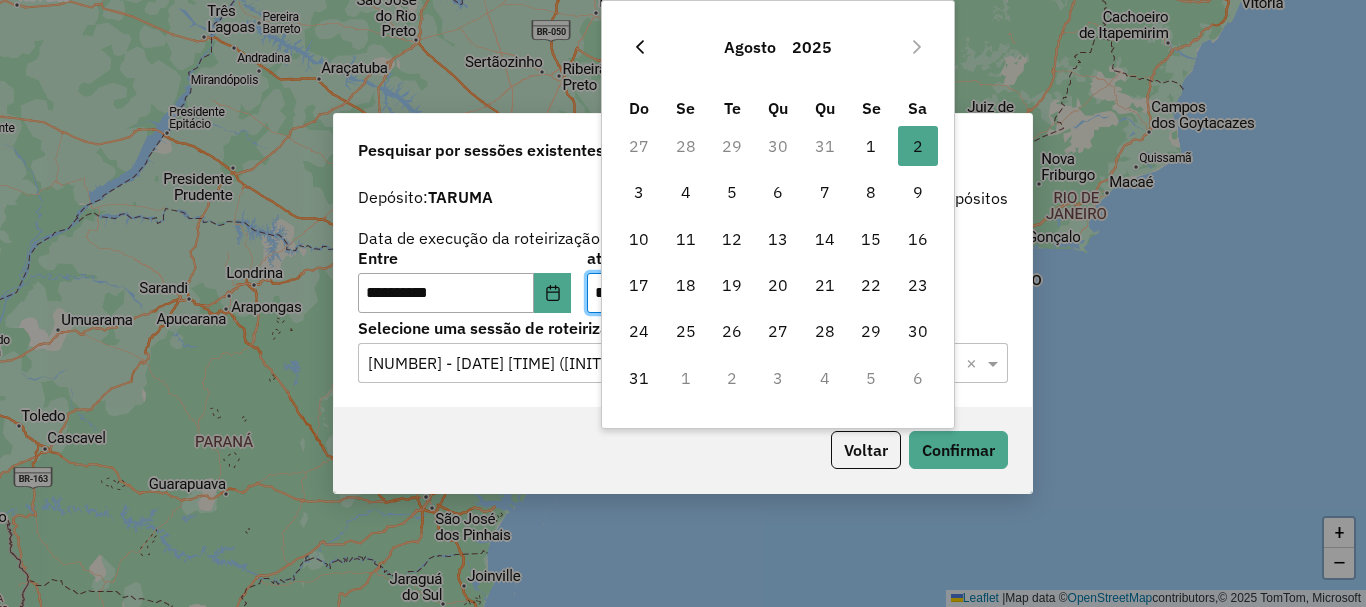 click 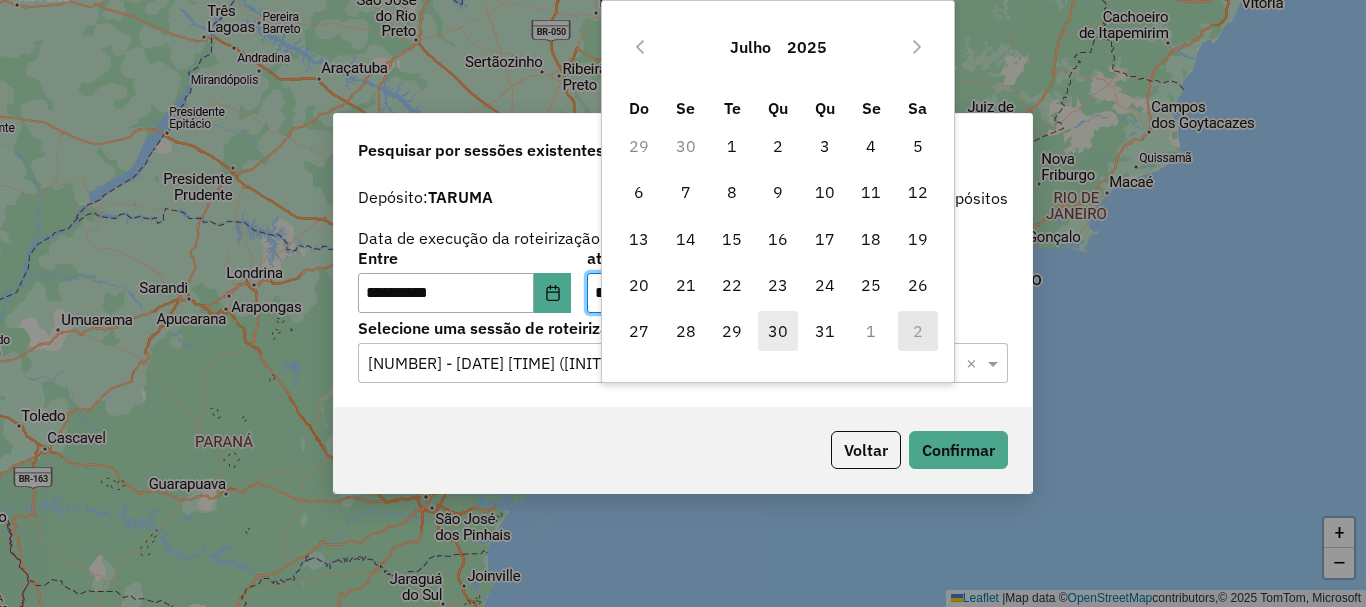 click on "30" at bounding box center (778, 331) 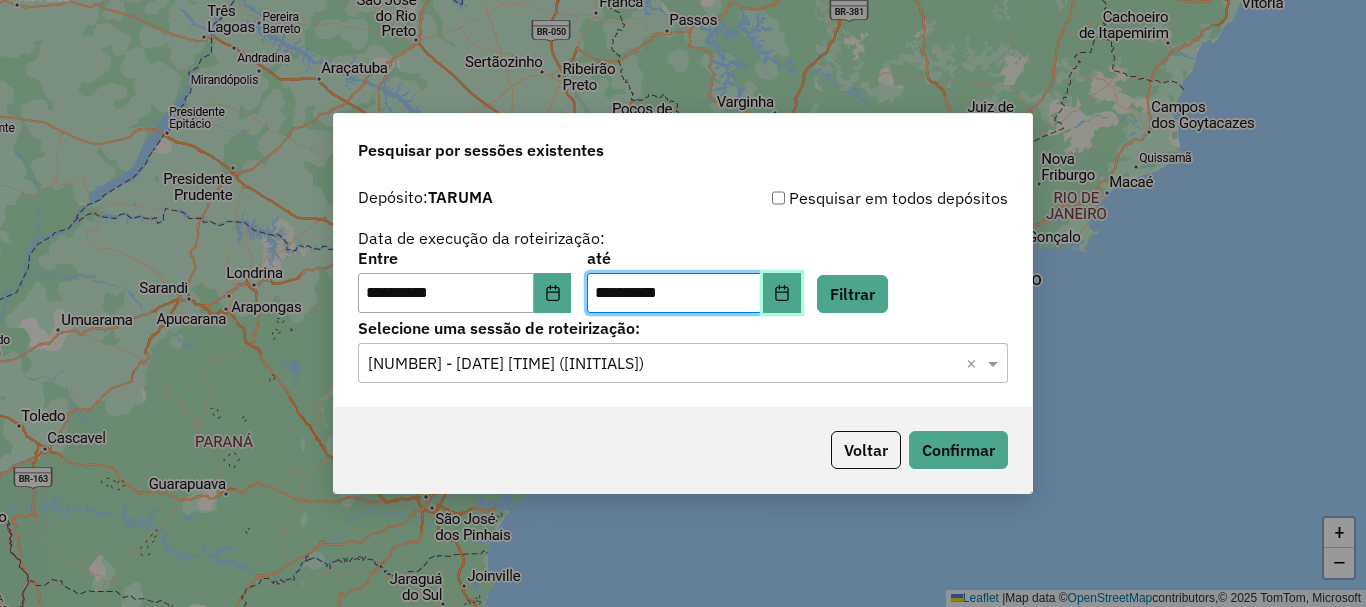 click at bounding box center [782, 293] 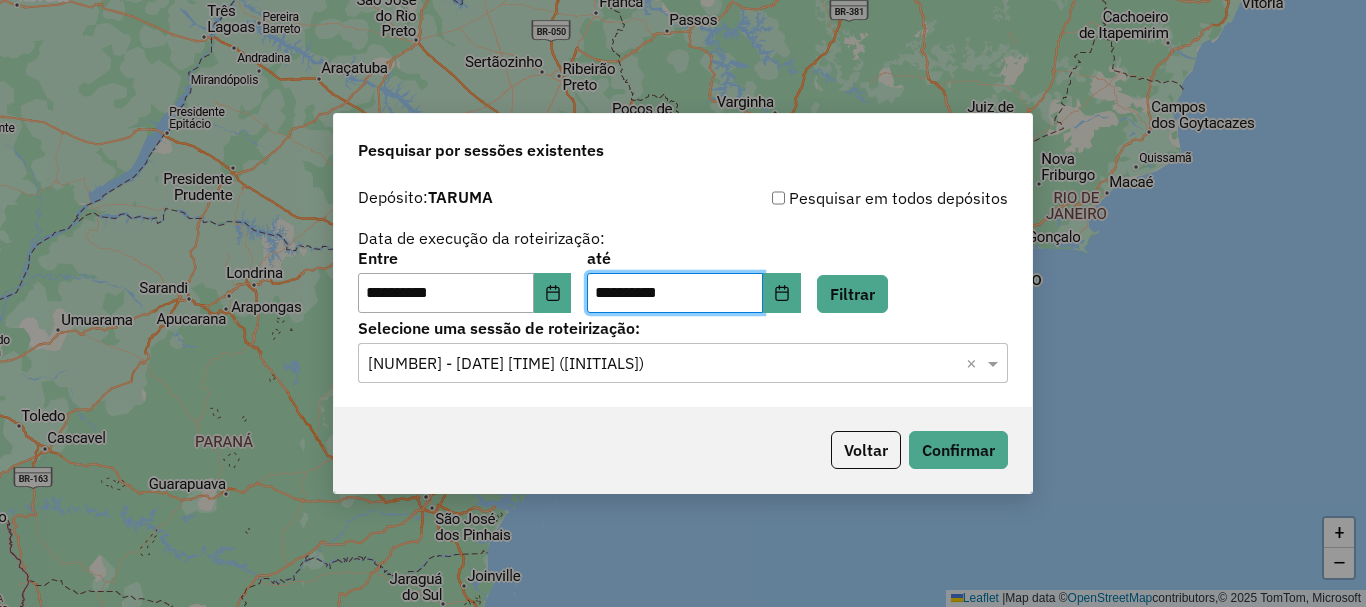 drag, startPoint x: 575, startPoint y: 423, endPoint x: 709, endPoint y: 380, distance: 140.73024 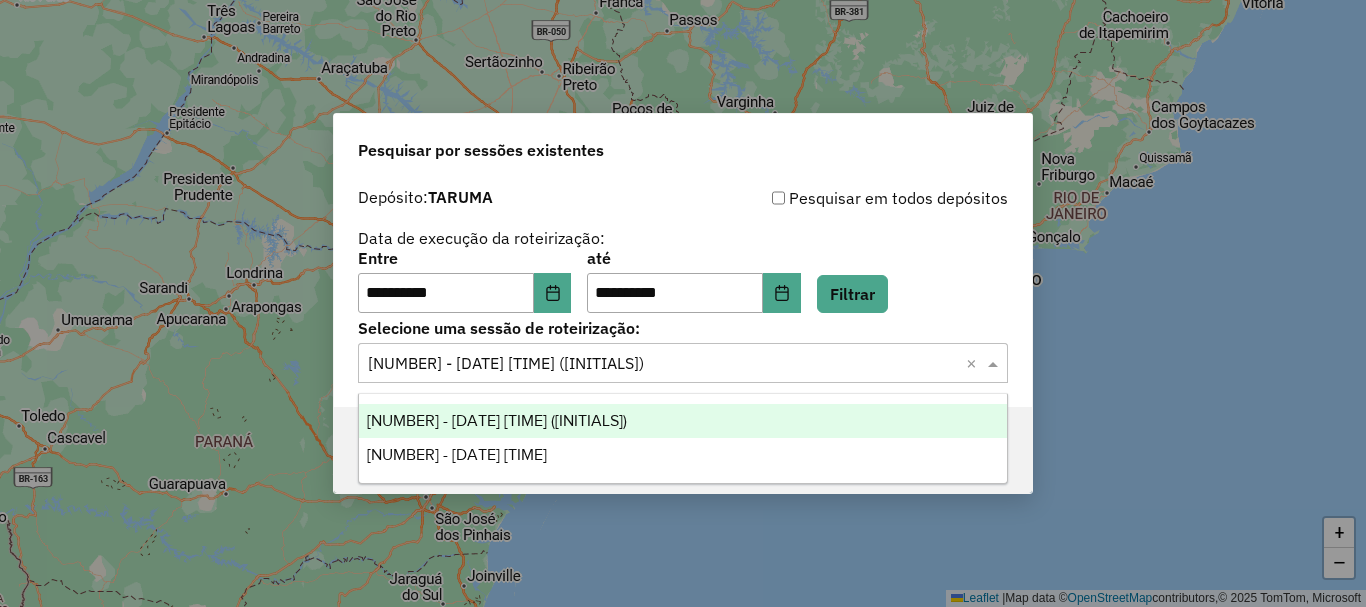 click 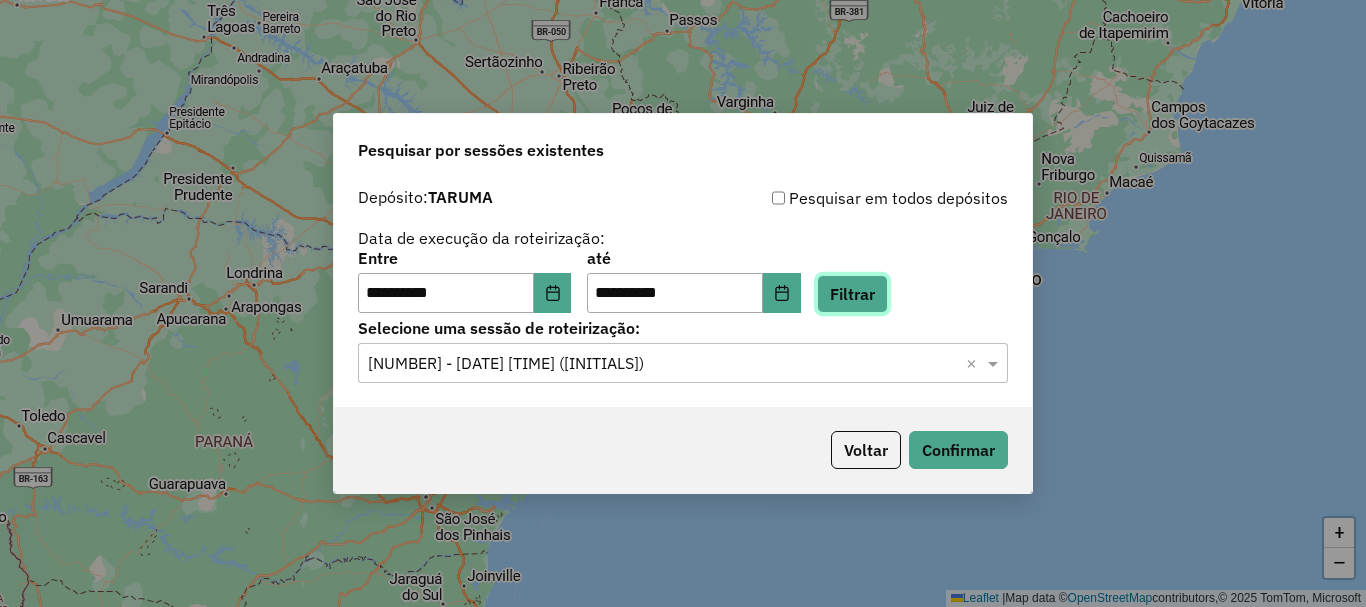 click on "Filtrar" 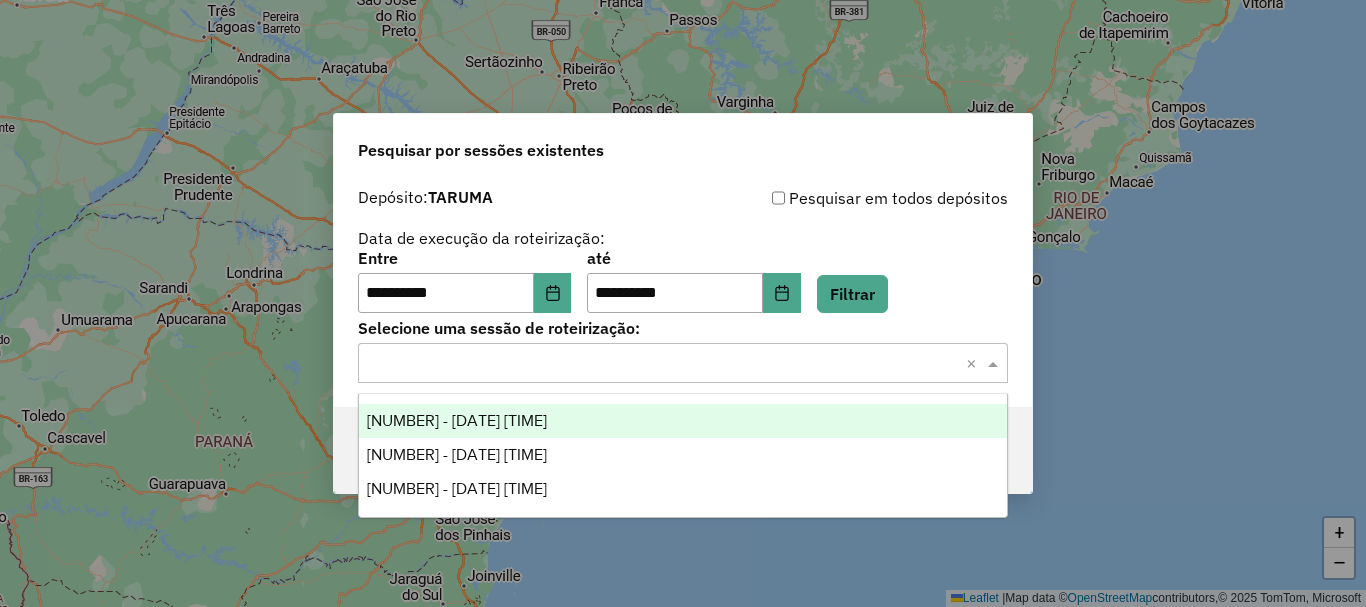 click 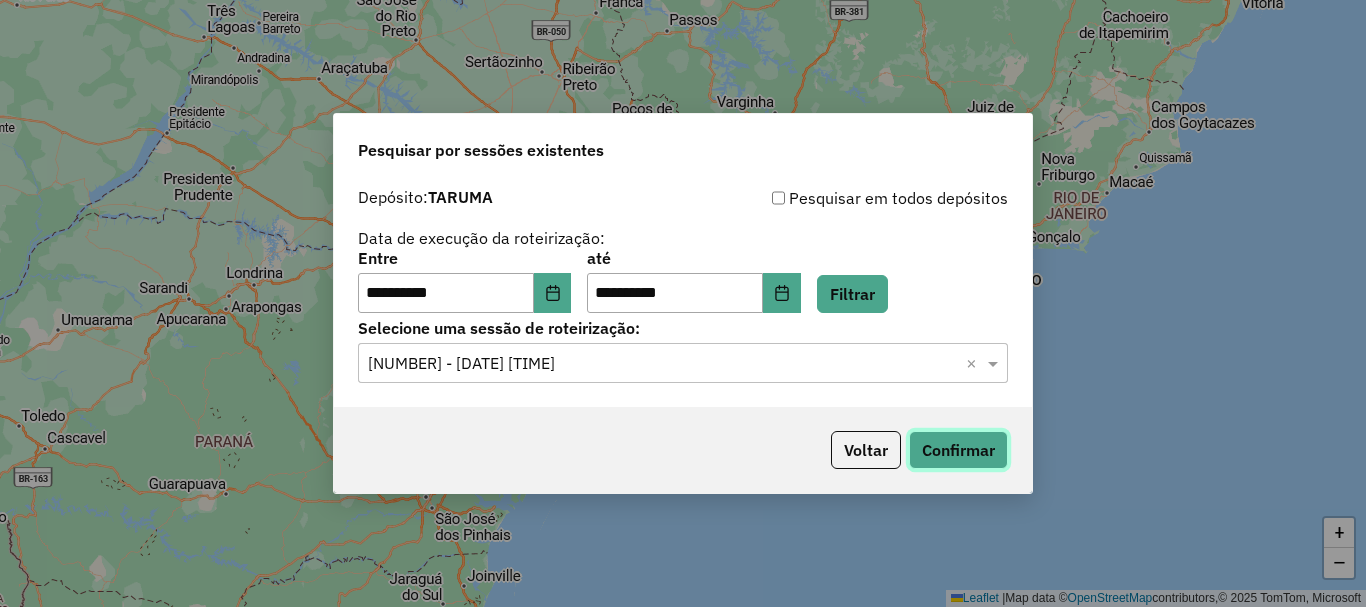 click on "Confirmar" 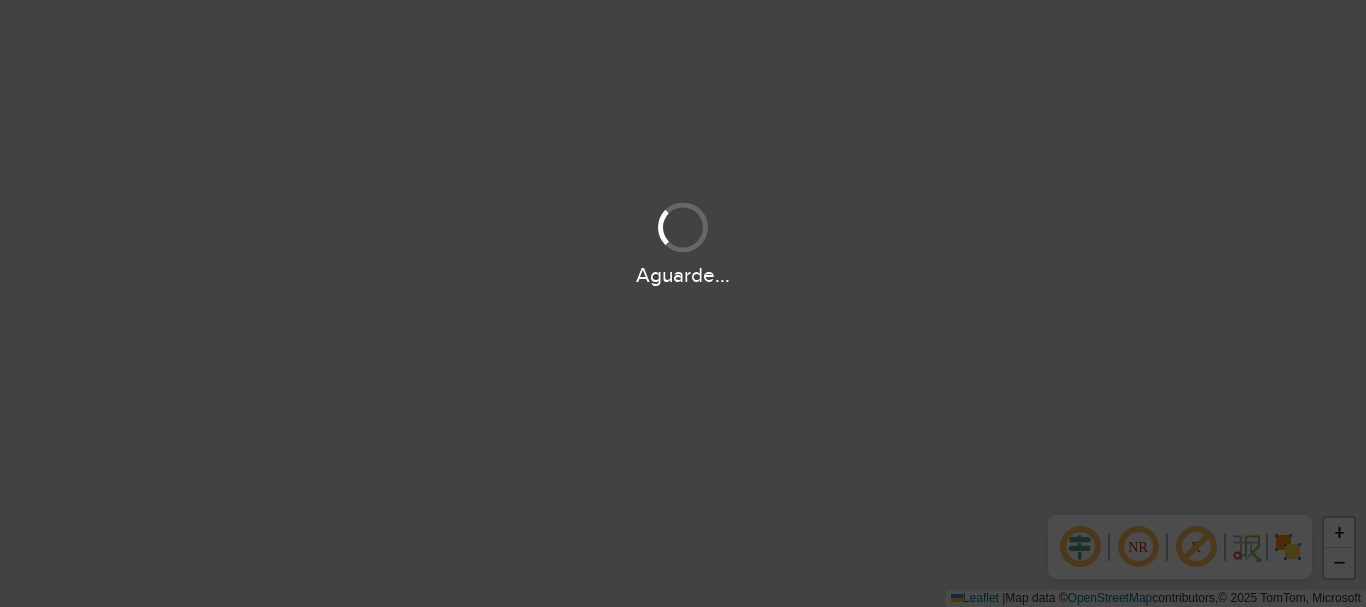 scroll, scrollTop: 0, scrollLeft: 0, axis: both 